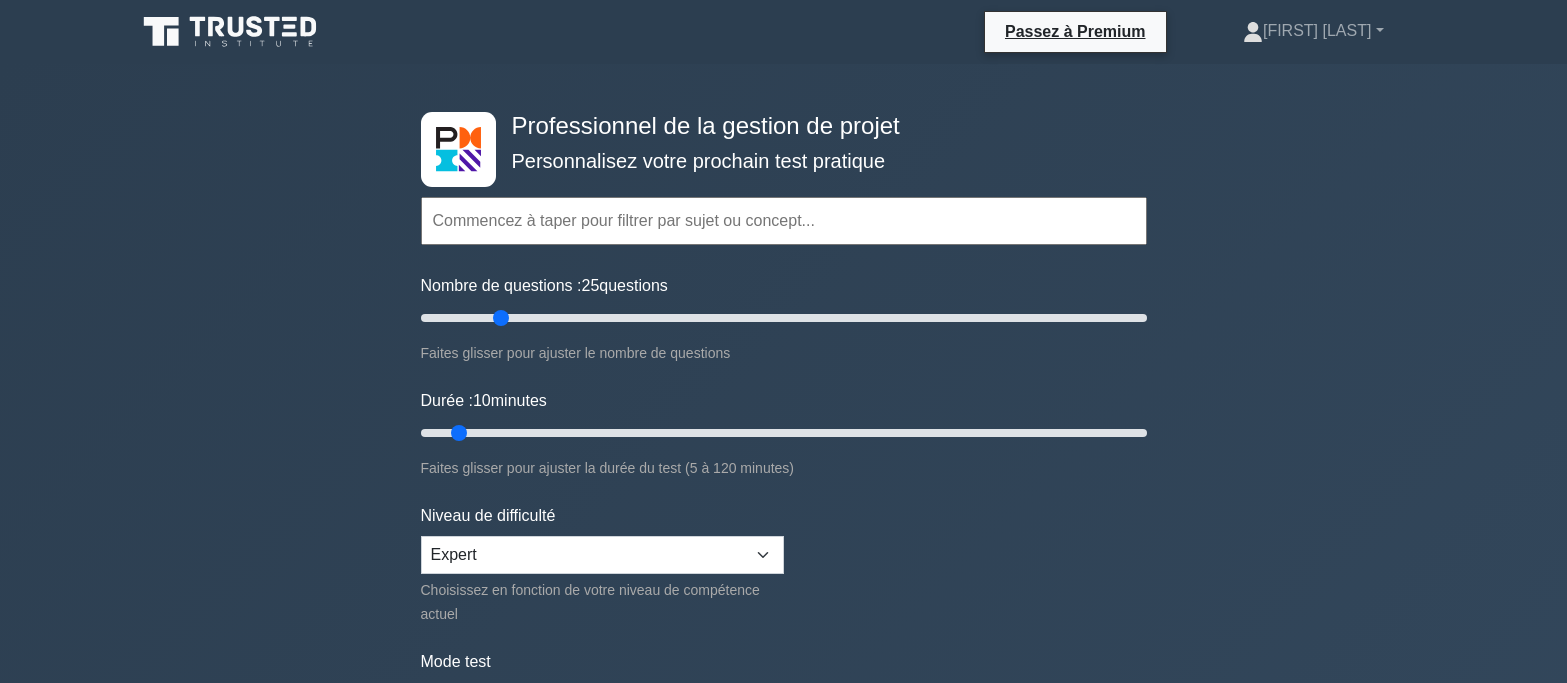 scroll, scrollTop: 0, scrollLeft: 0, axis: both 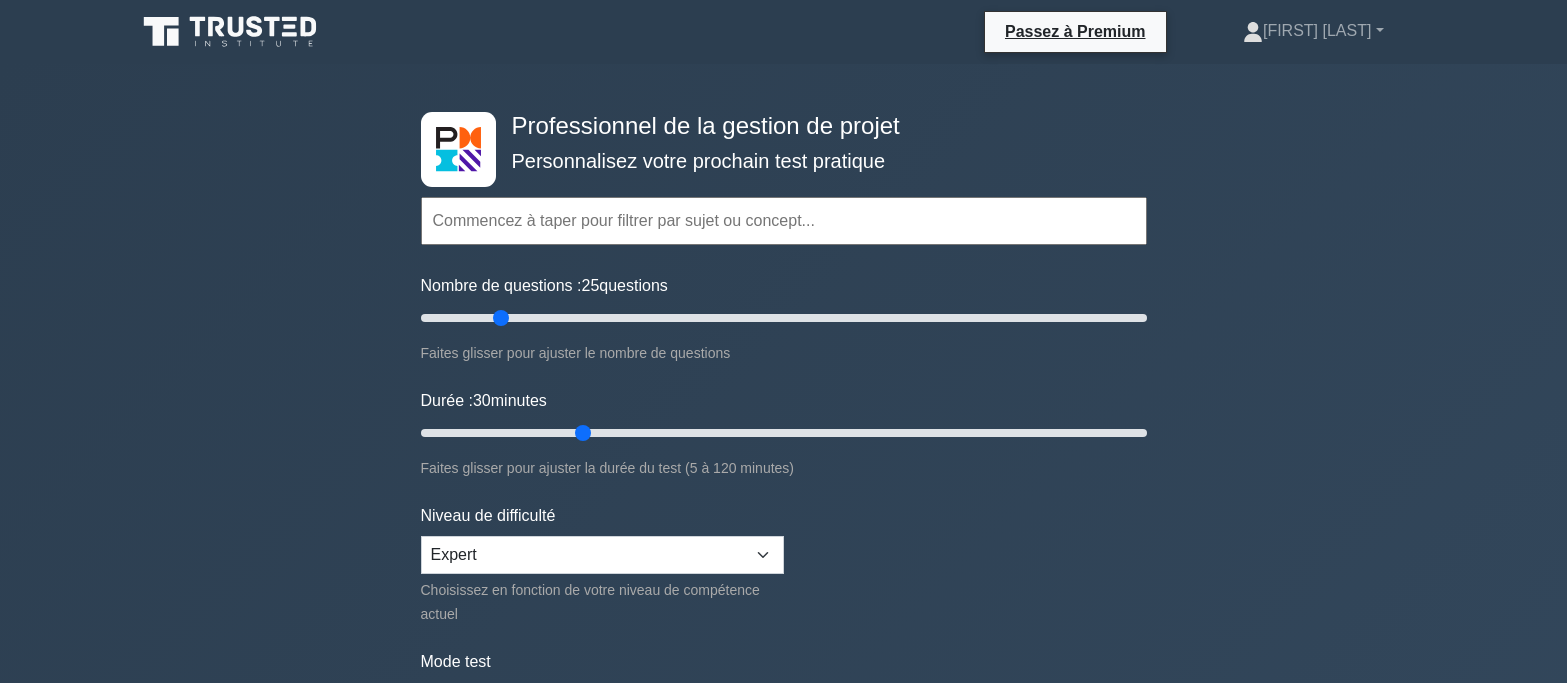 drag, startPoint x: 459, startPoint y: 427, endPoint x: 592, endPoint y: 431, distance: 133.06013 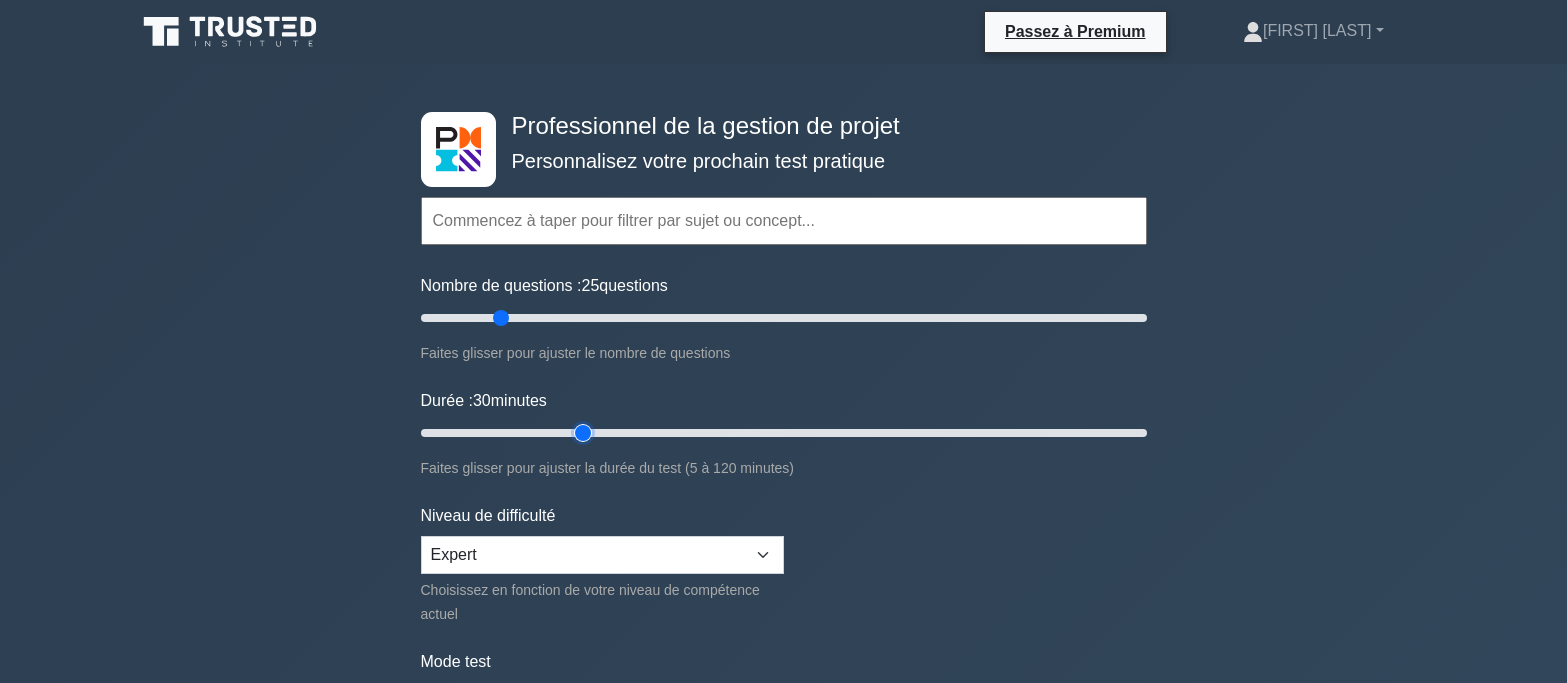 type on "30" 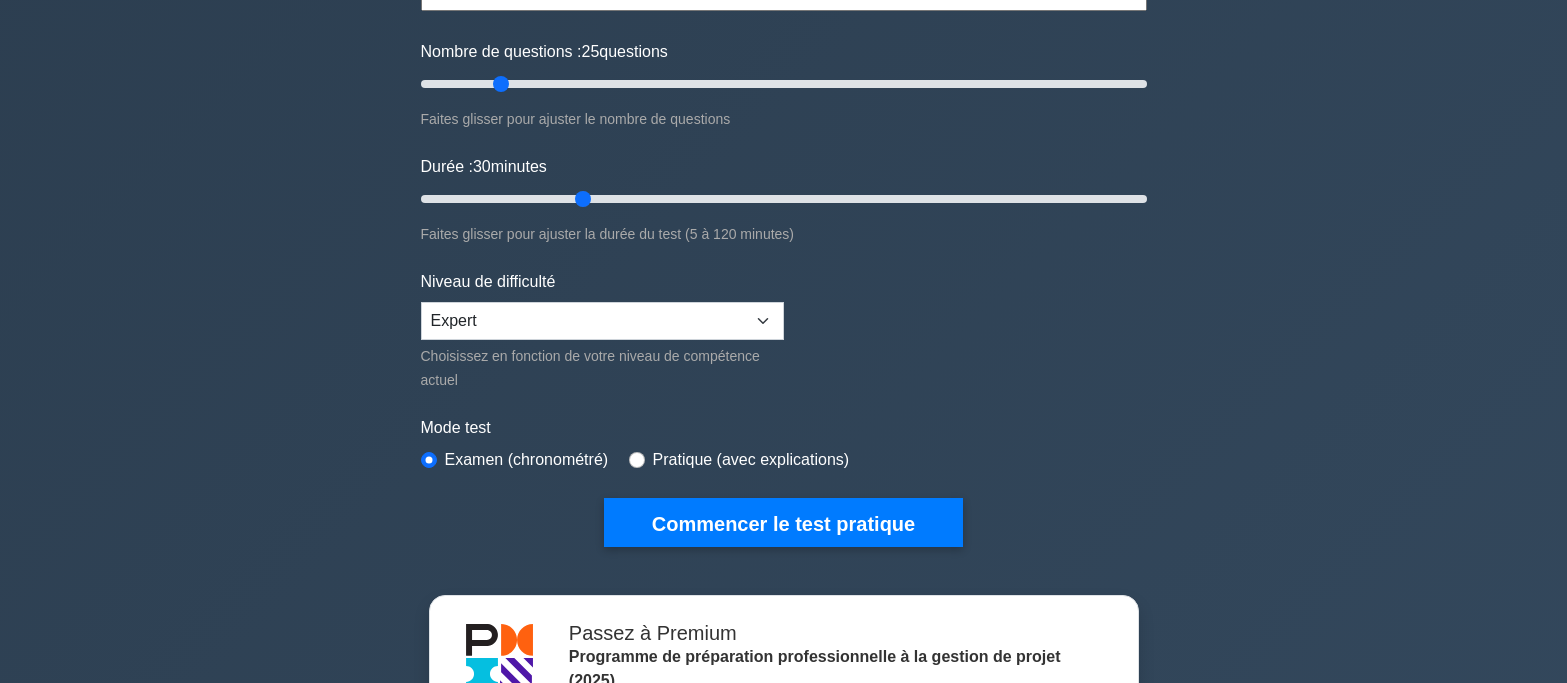scroll, scrollTop: 400, scrollLeft: 0, axis: vertical 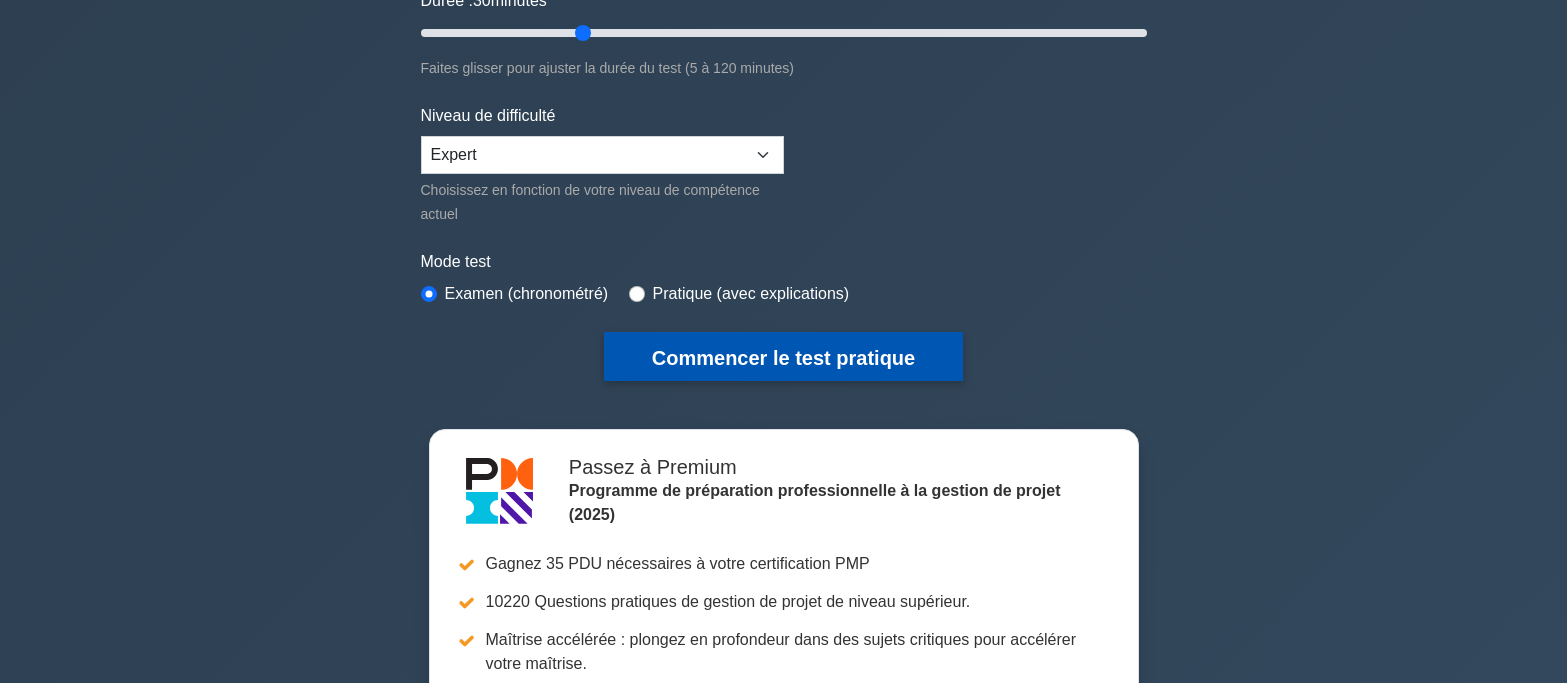 click on "Commencer le test pratique" at bounding box center [783, 358] 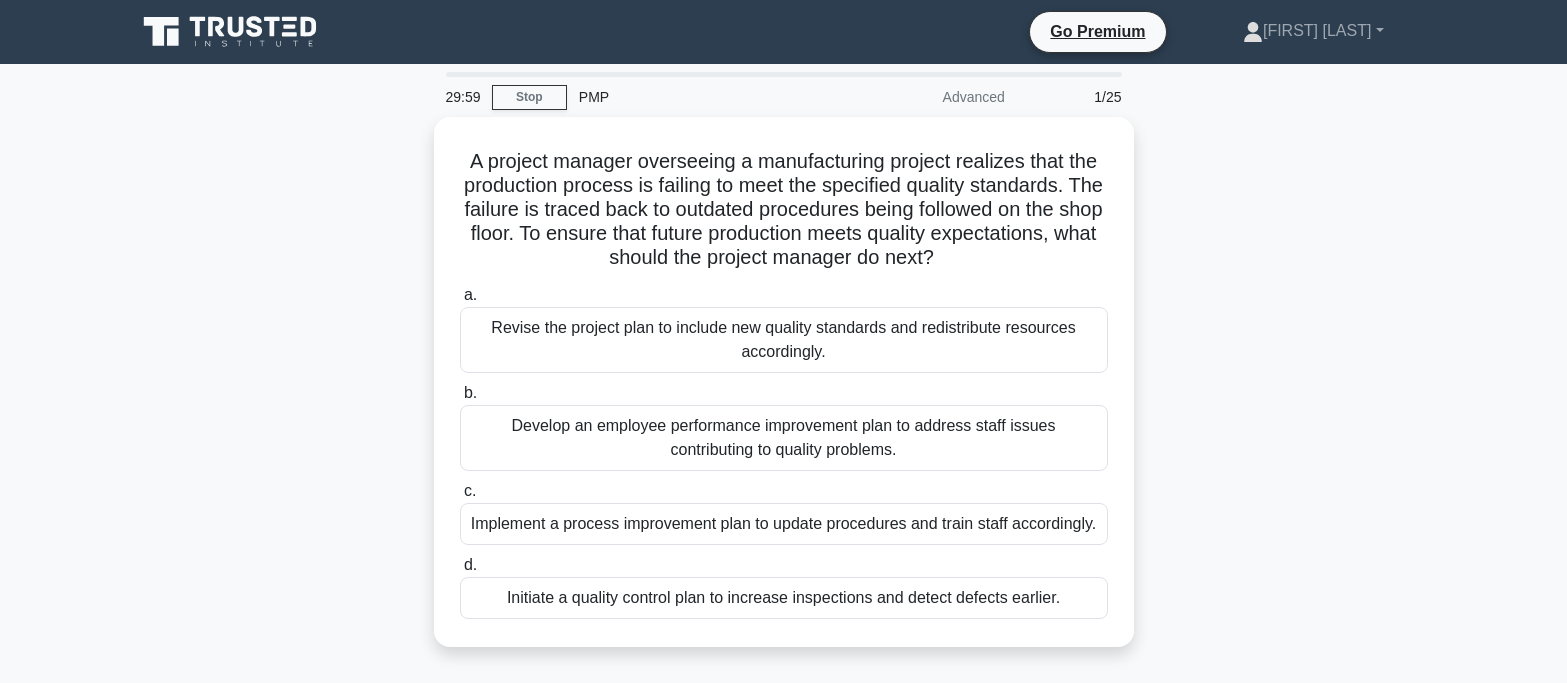 scroll, scrollTop: 0, scrollLeft: 0, axis: both 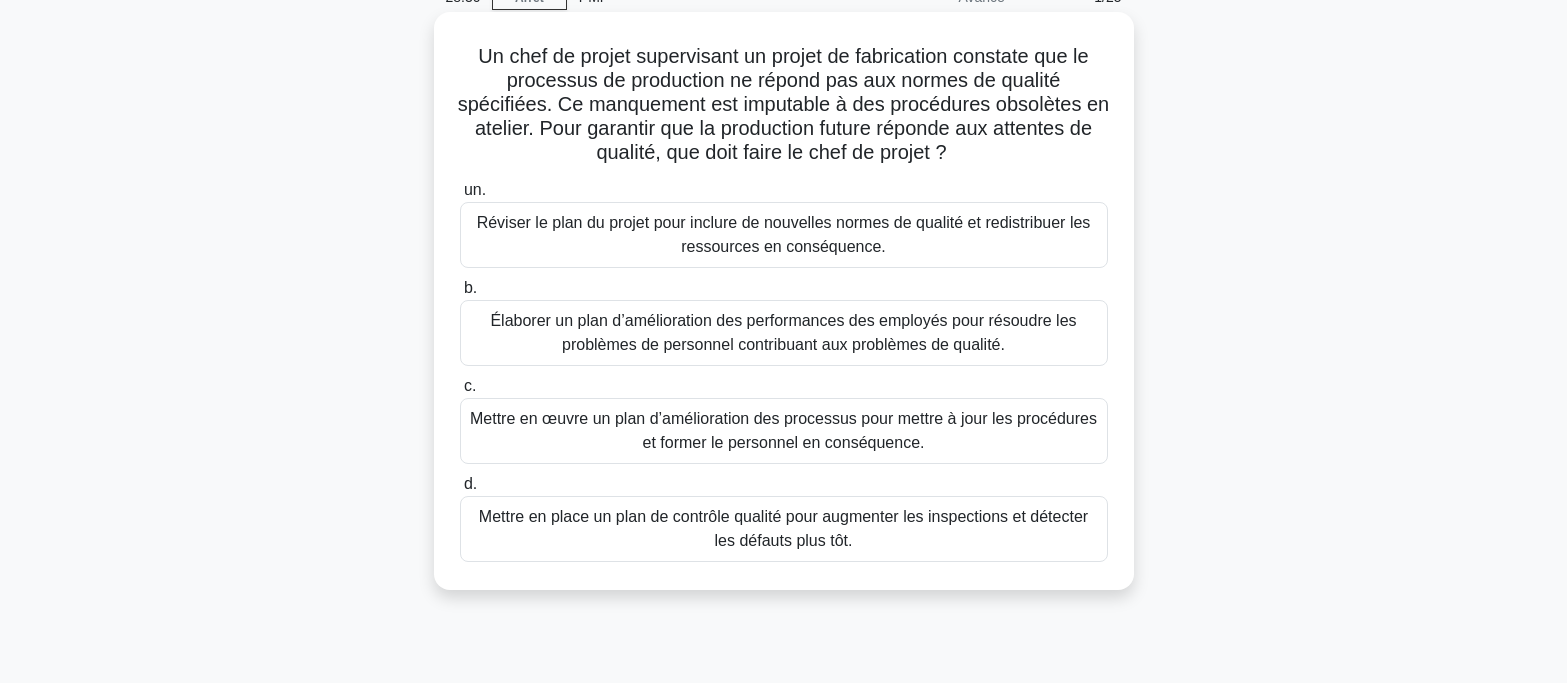 click on "Mettre en œuvre un plan d’amélioration des processus pour mettre à jour les procédures et former le personnel en conséquence." at bounding box center [783, 430] 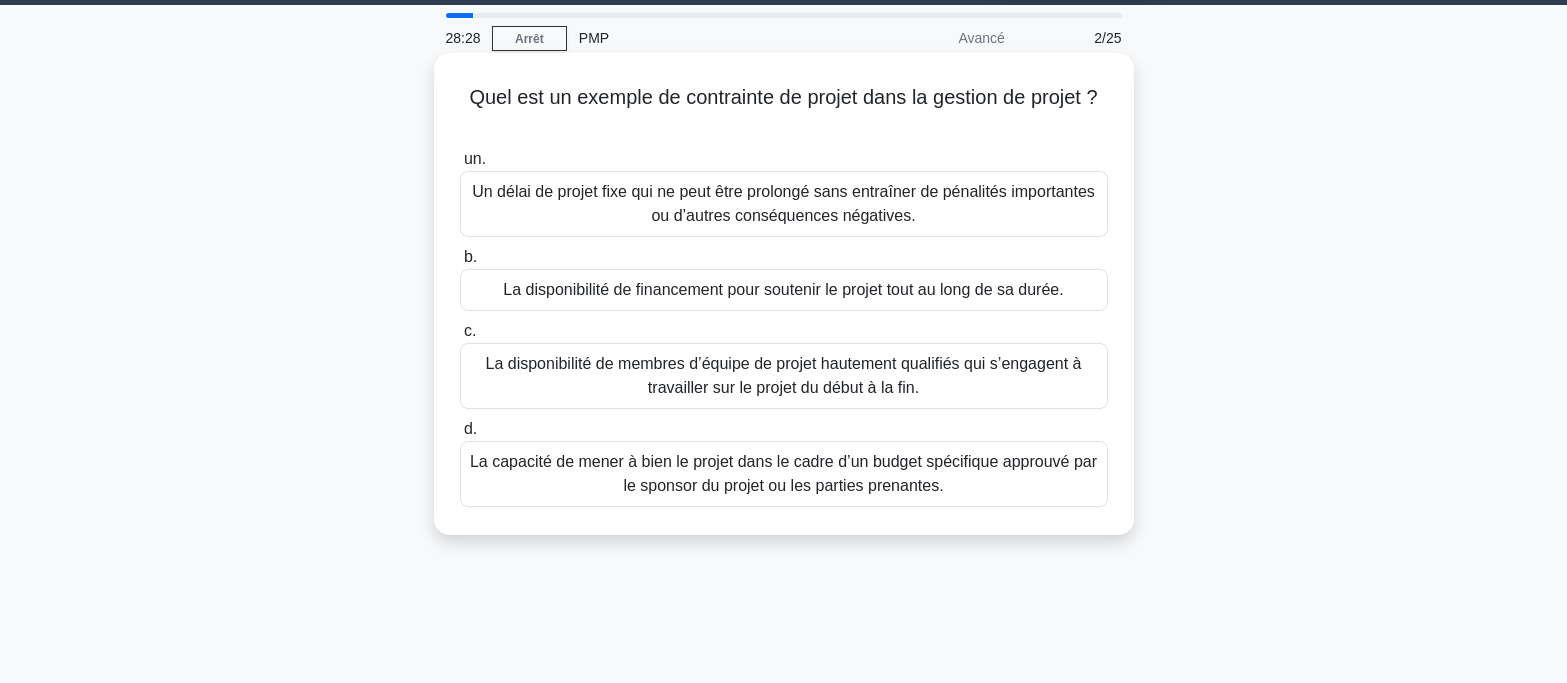 scroll, scrollTop: 0, scrollLeft: 0, axis: both 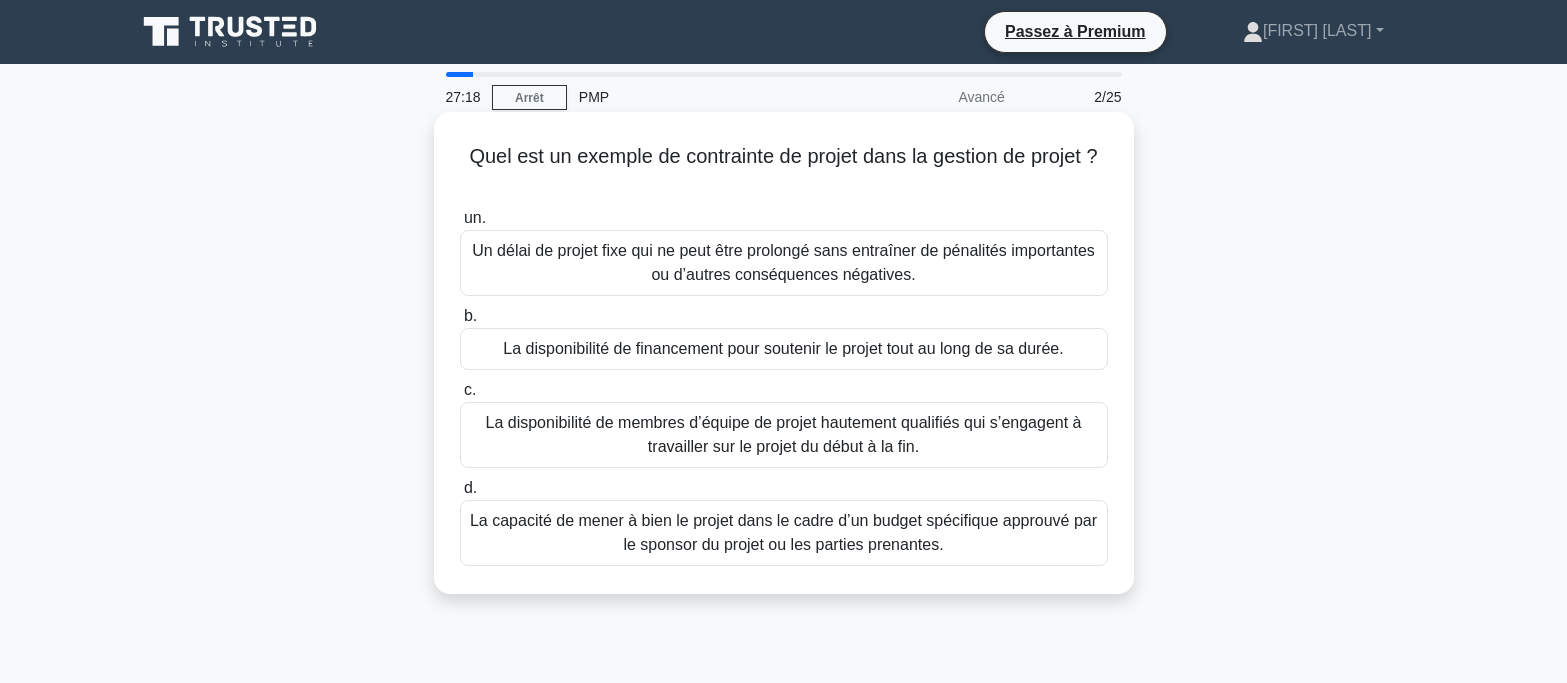 click on "La disponibilité de membres d’équipe de projet hautement qualifiés qui s’engagent à travailler sur le projet du début à la fin." at bounding box center [784, 434] 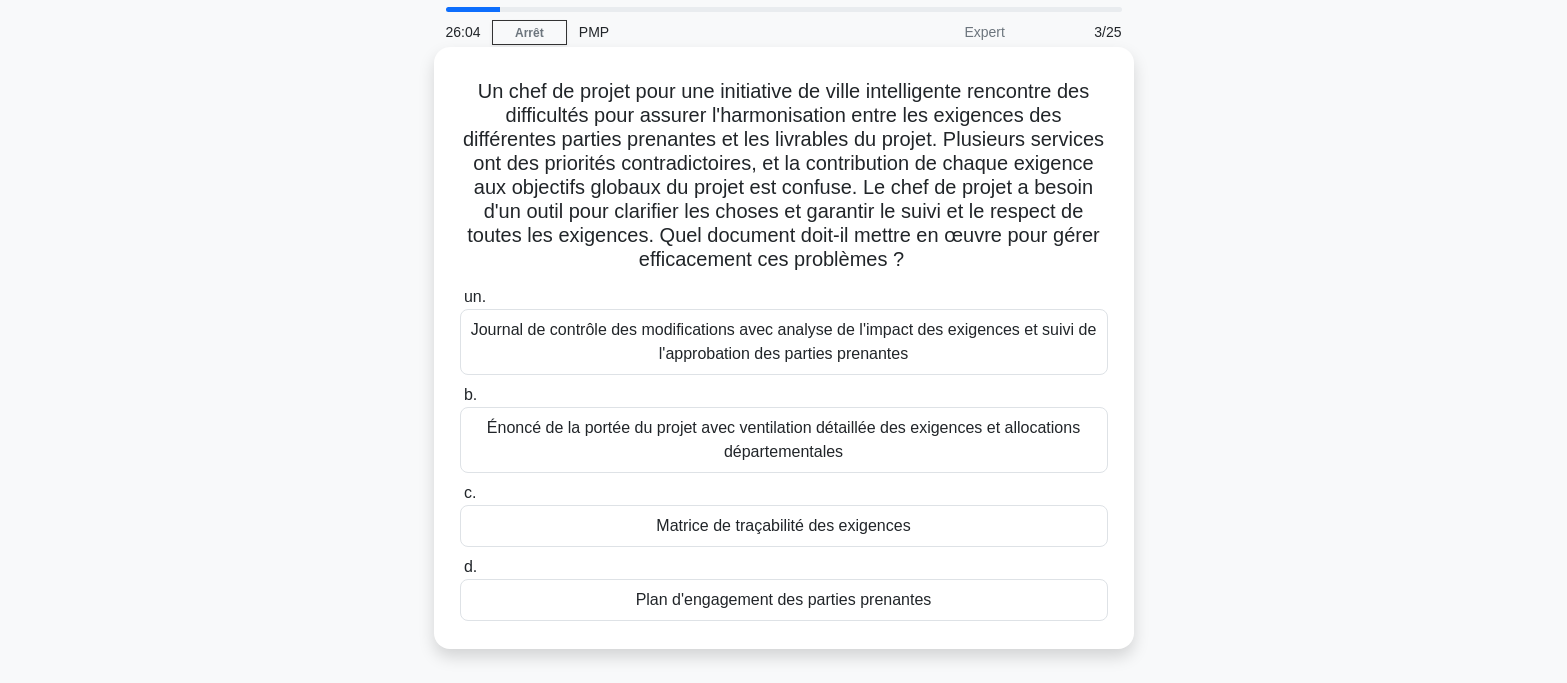 scroll, scrollTop: 100, scrollLeft: 0, axis: vertical 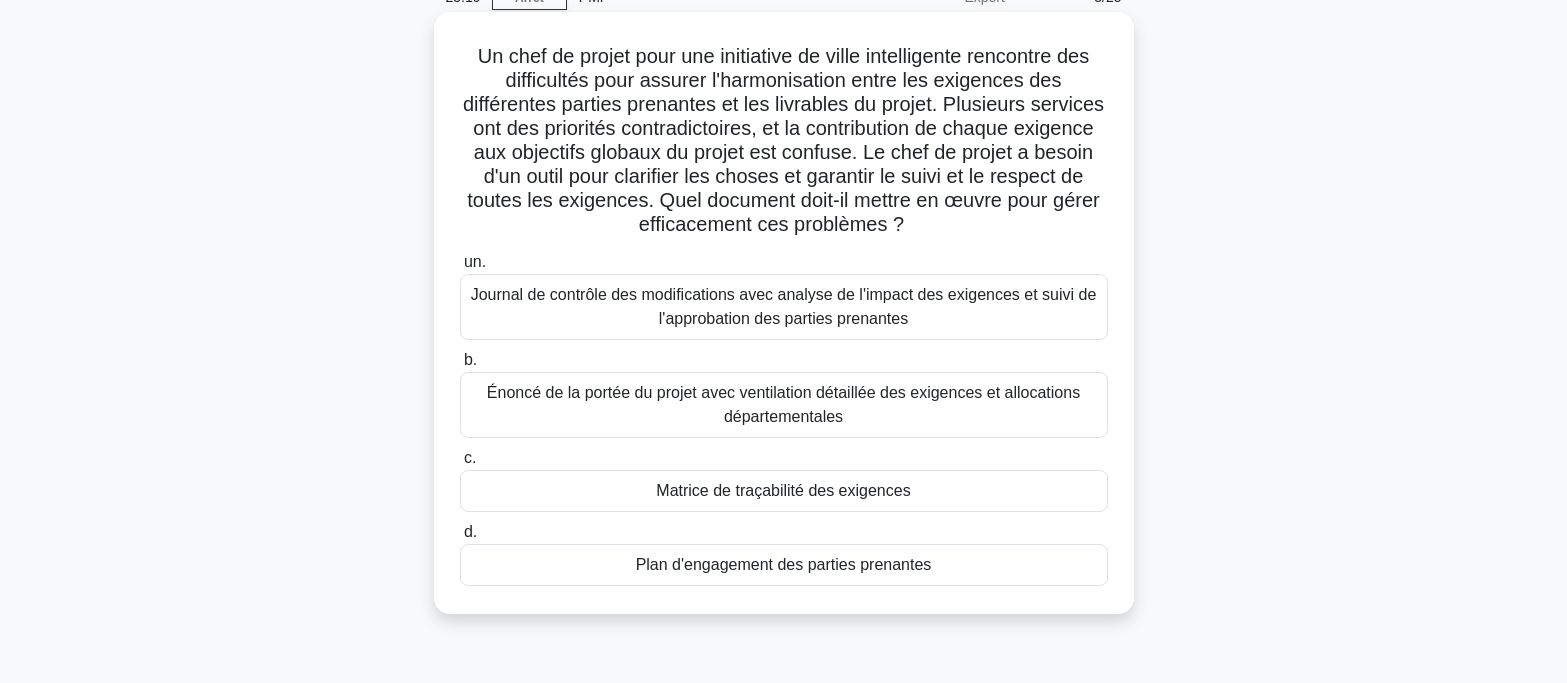 click on "Journal de contrôle des modifications avec analyse de l'impact des exigences et suivi de l'approbation des parties prenantes" at bounding box center [784, 306] 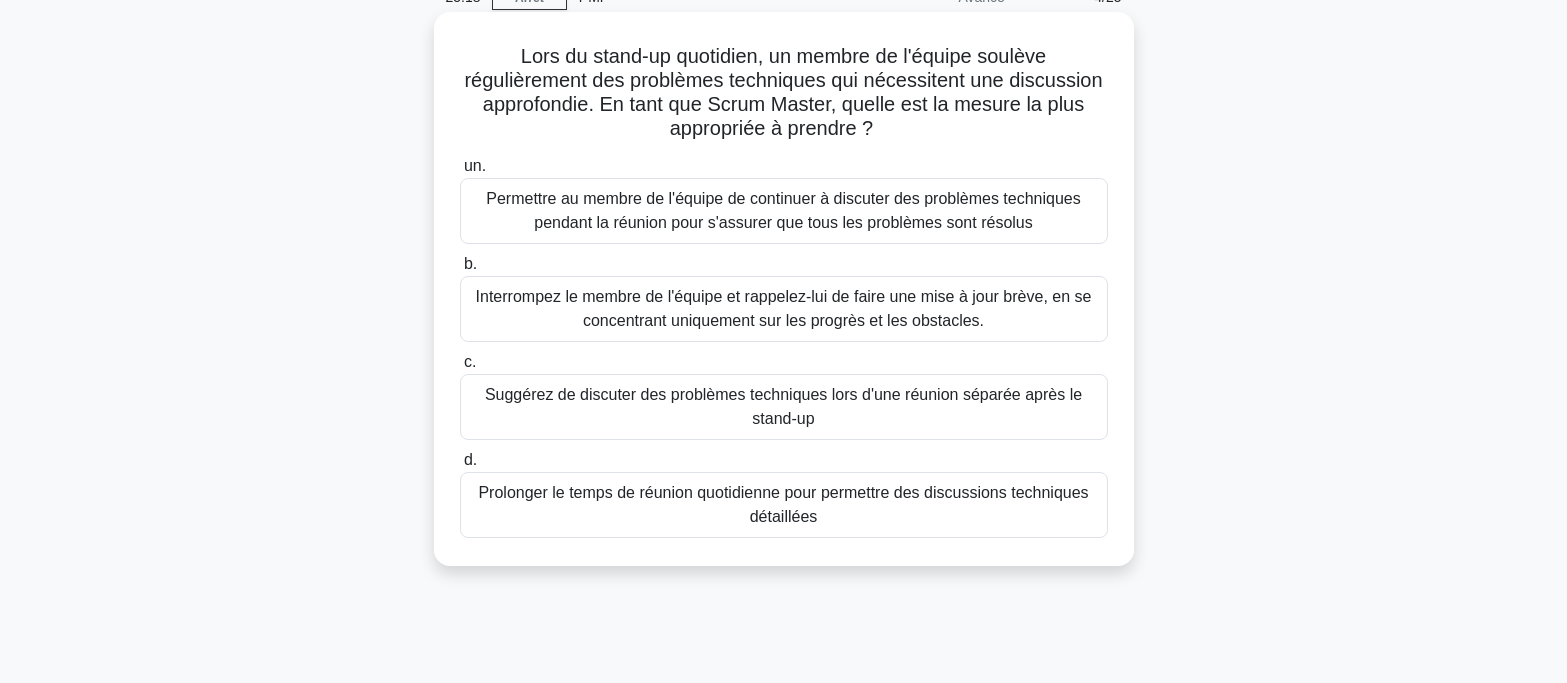scroll, scrollTop: 0, scrollLeft: 0, axis: both 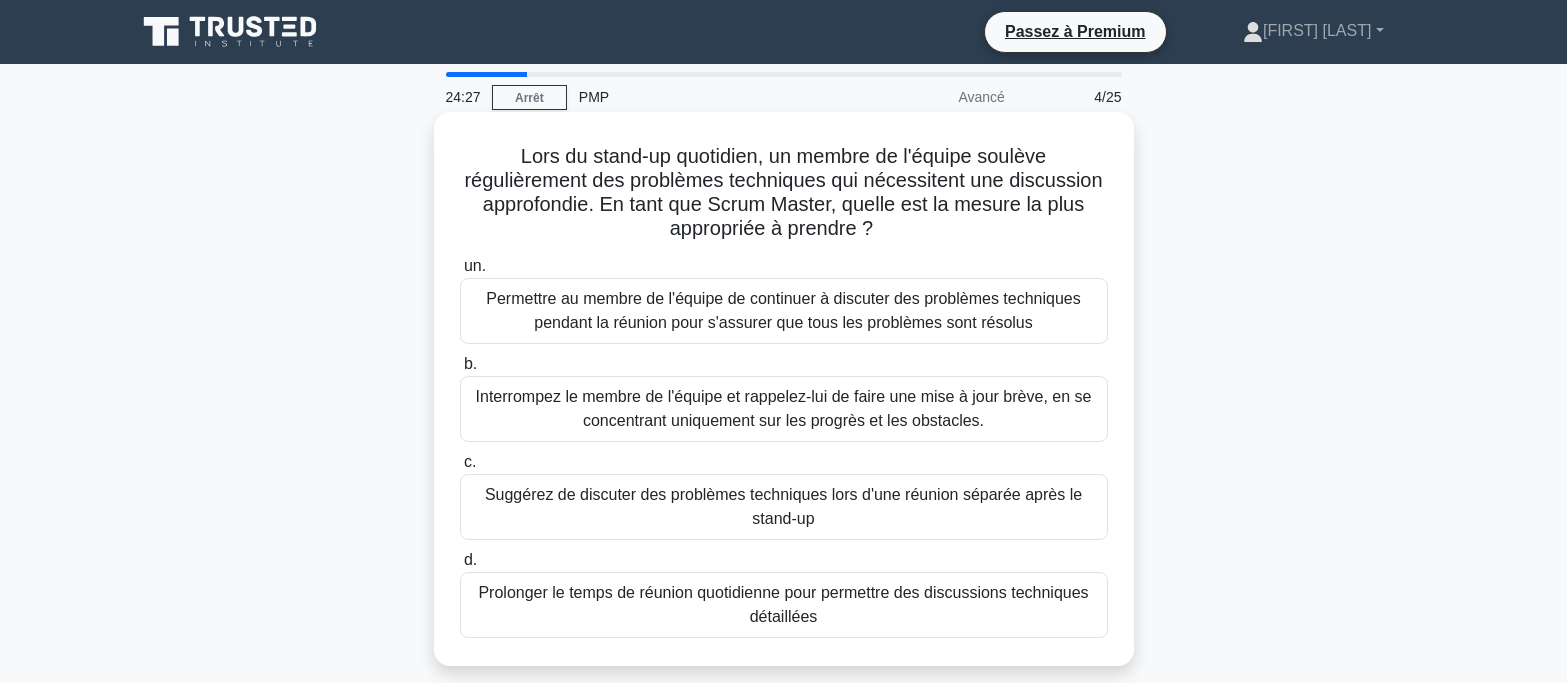 click on "Permettre au membre de l'équipe de continuer à discuter des problèmes techniques pendant la réunion pour s'assurer que tous les problèmes sont résolus" at bounding box center [783, 310] 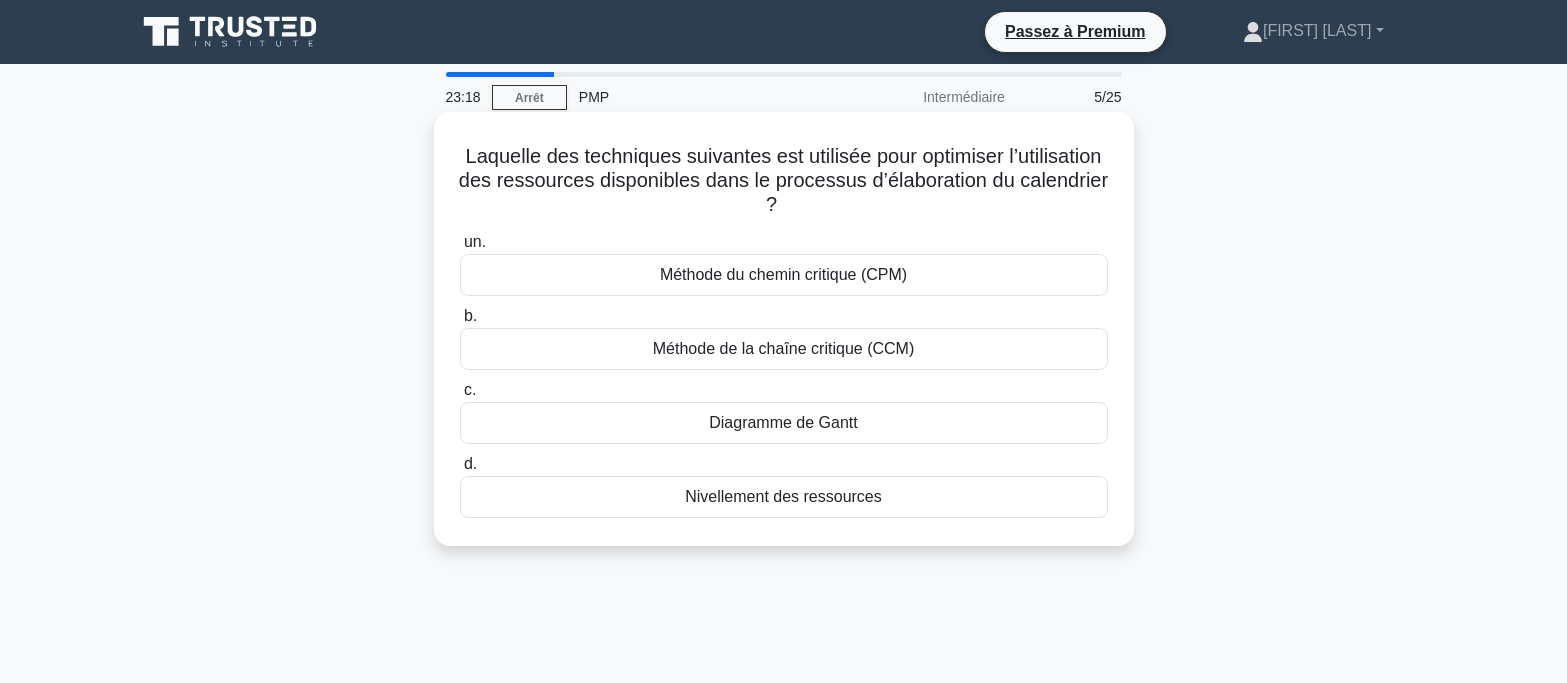 click on "Diagramme de Gantt" at bounding box center (784, 423) 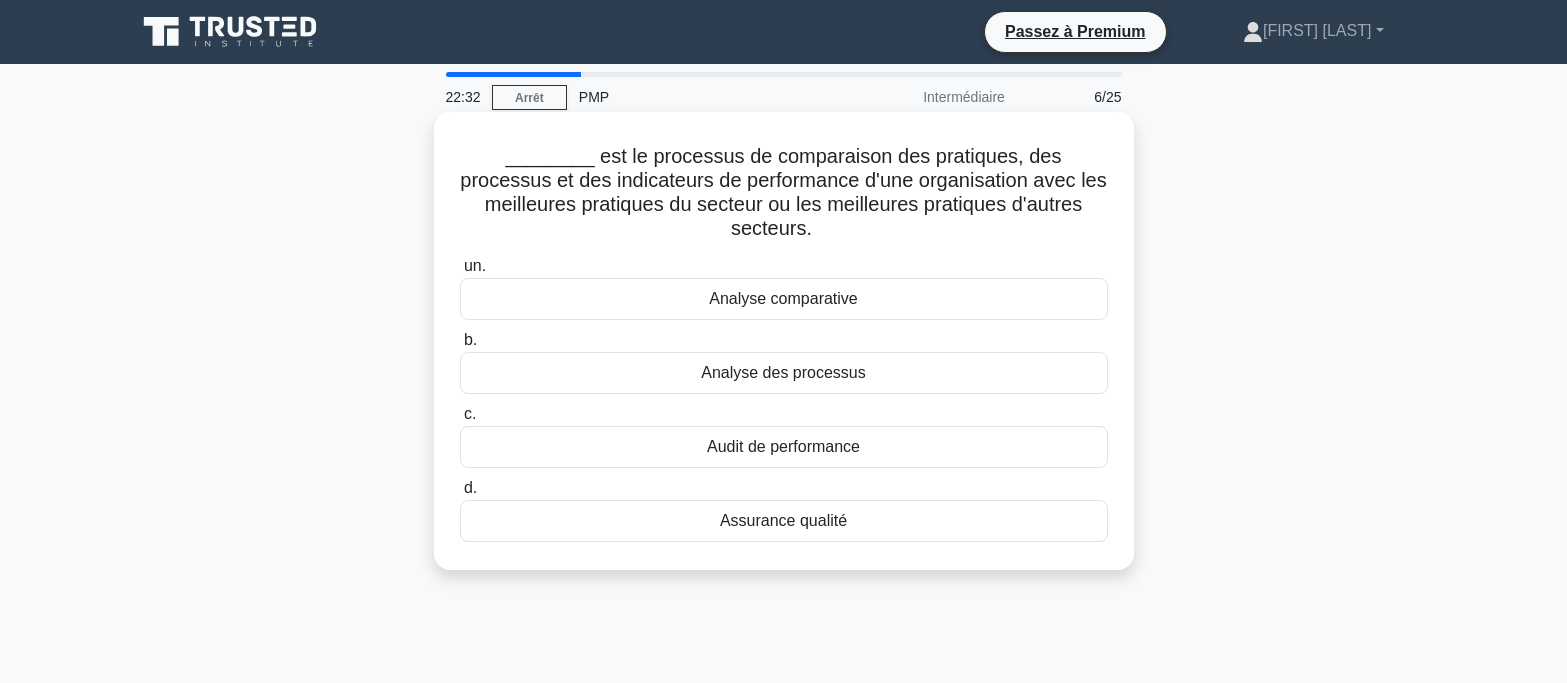 click on "Analyse comparative" at bounding box center [784, 299] 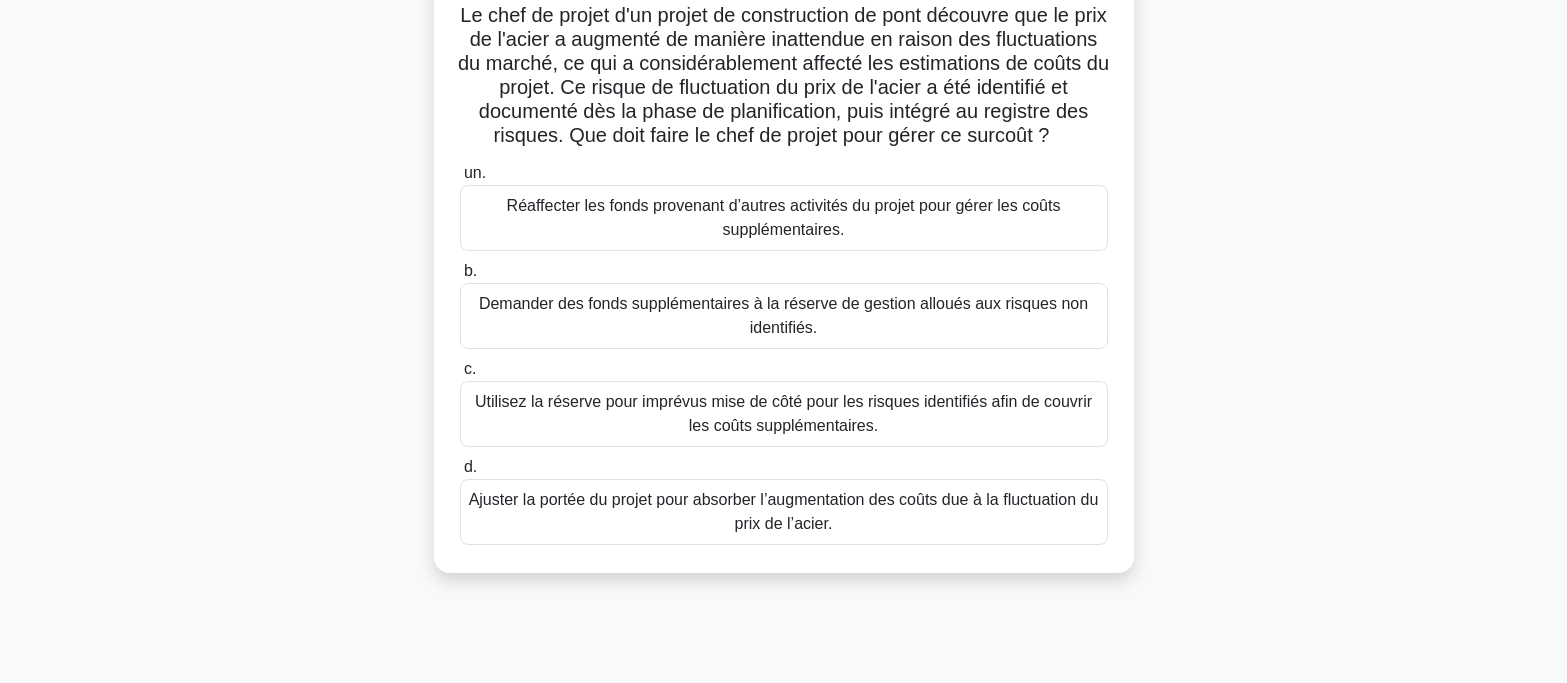 scroll, scrollTop: 200, scrollLeft: 0, axis: vertical 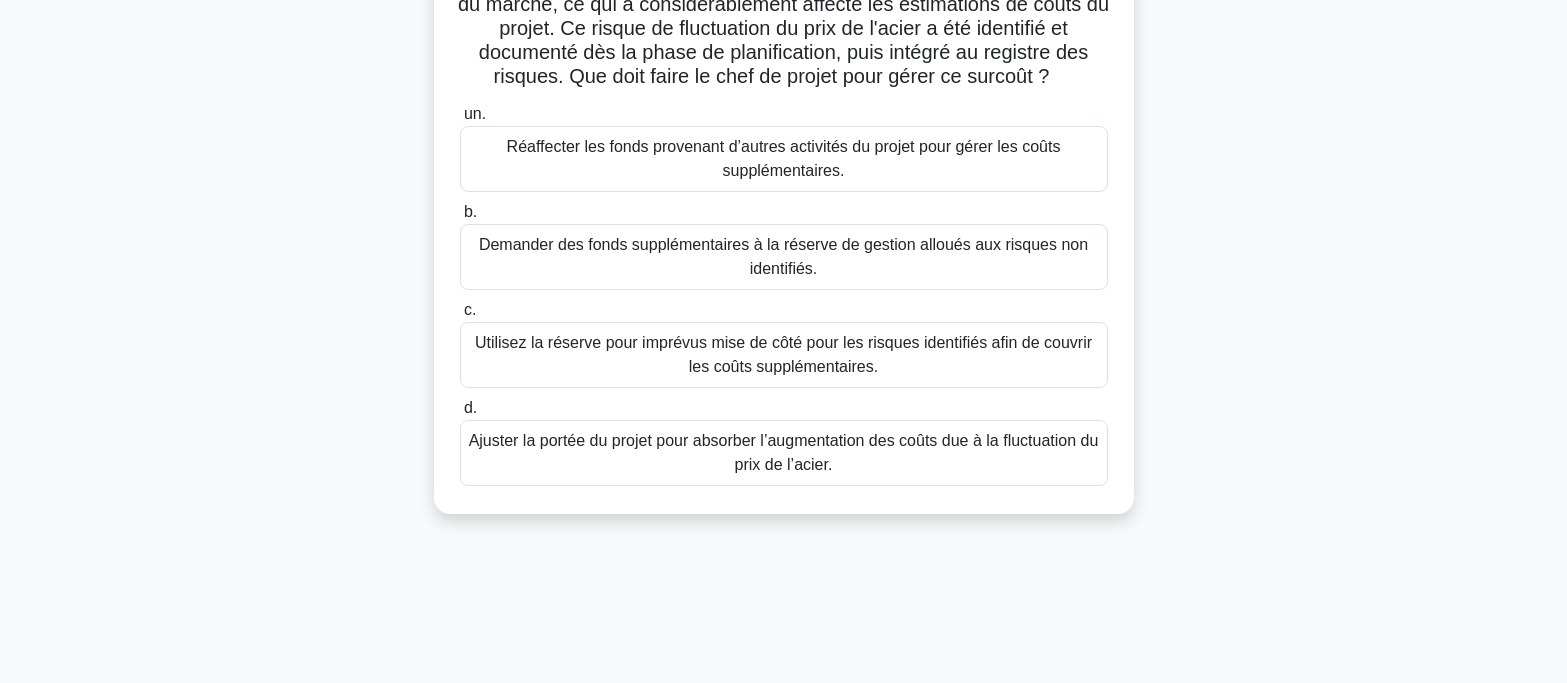 click on "Ajuster la portée du projet pour absorber l’augmentation des coûts due à la fluctuation du prix de l’acier." at bounding box center [784, 452] 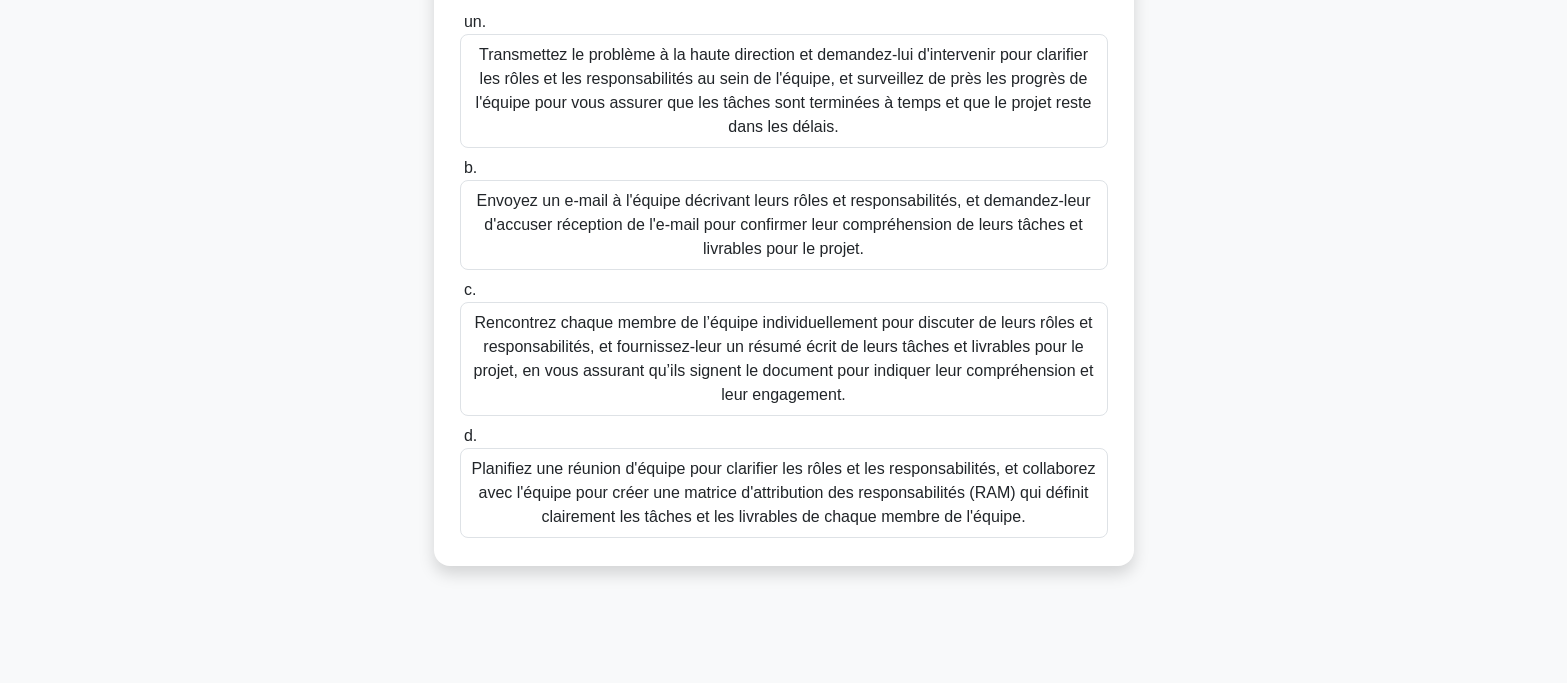 scroll, scrollTop: 300, scrollLeft: 0, axis: vertical 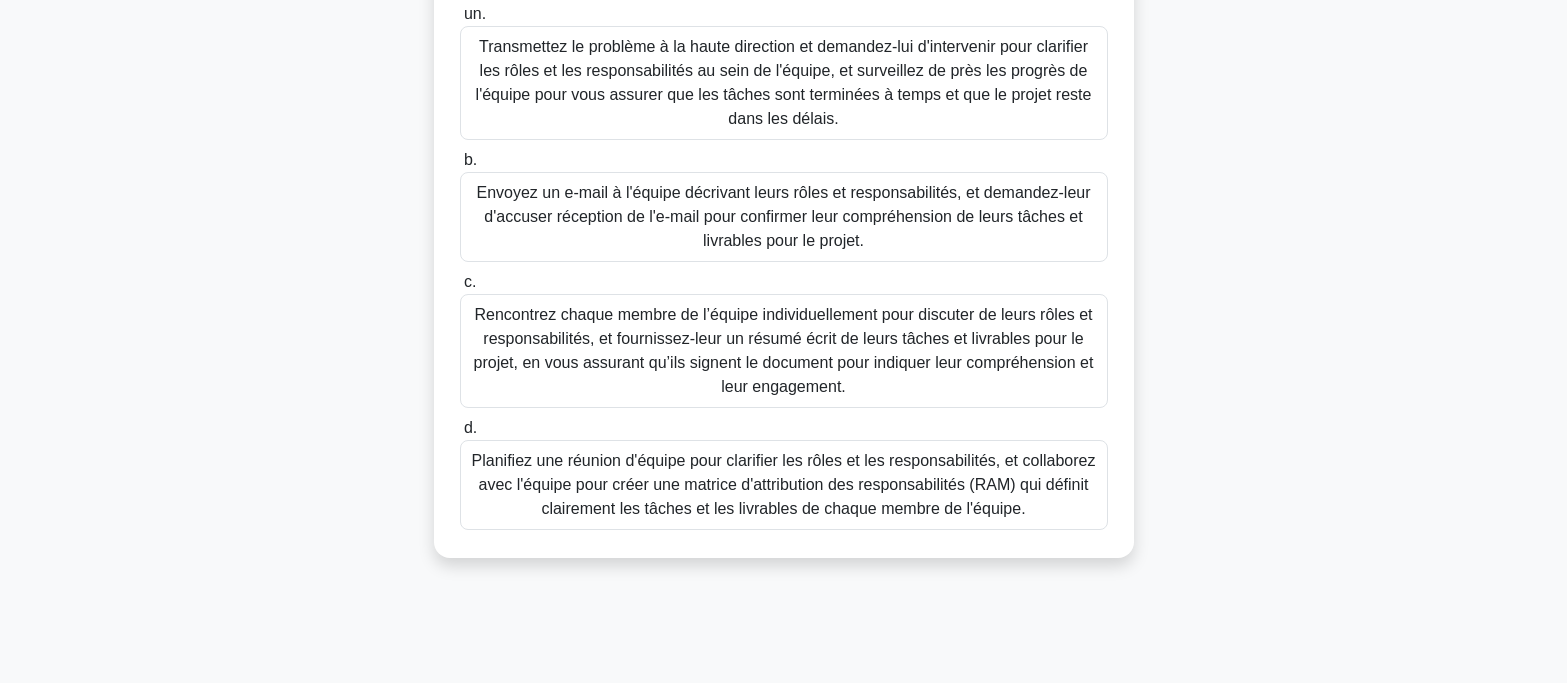 click on "Rencontrez chaque membre de l’équipe individuellement pour discuter de leurs rôles et responsabilités, et fournissez-leur un résumé écrit de leurs tâches et livrables pour le projet, en vous assurant qu’ils signent le document pour indiquer leur compréhension et leur engagement." at bounding box center (784, 350) 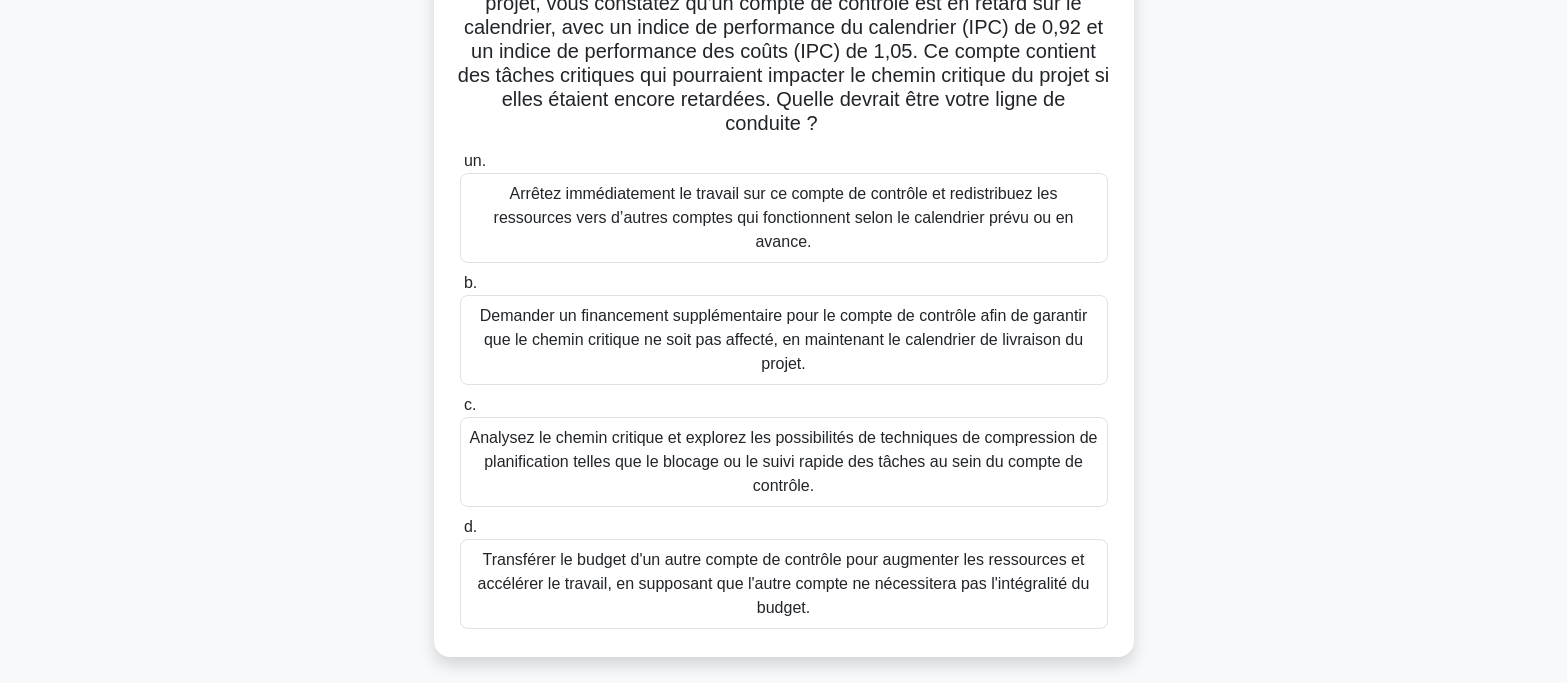scroll, scrollTop: 200, scrollLeft: 0, axis: vertical 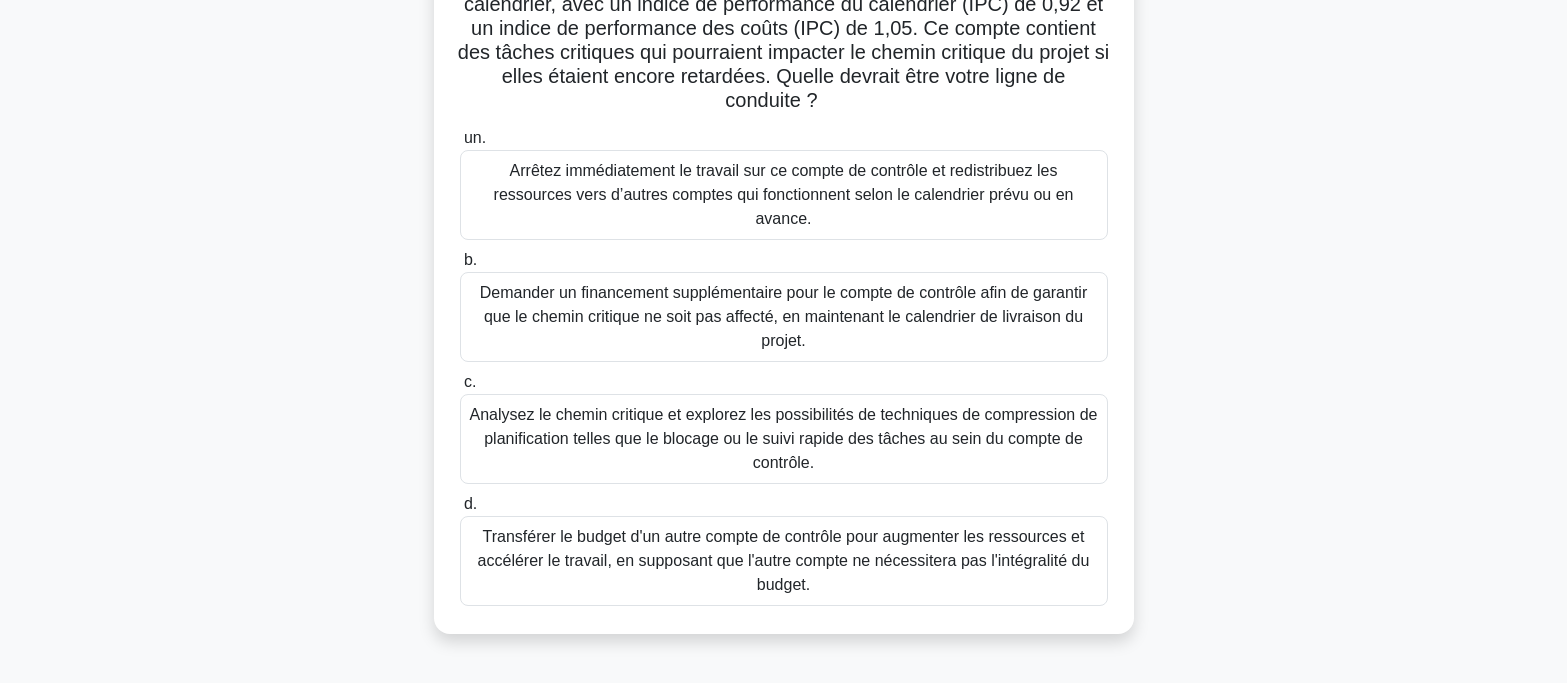 click on "Demander un financement supplémentaire pour le compte de contrôle afin de garantir que le chemin critique ne soit pas affecté, en maintenant le calendrier de livraison du projet." at bounding box center (783, 316) 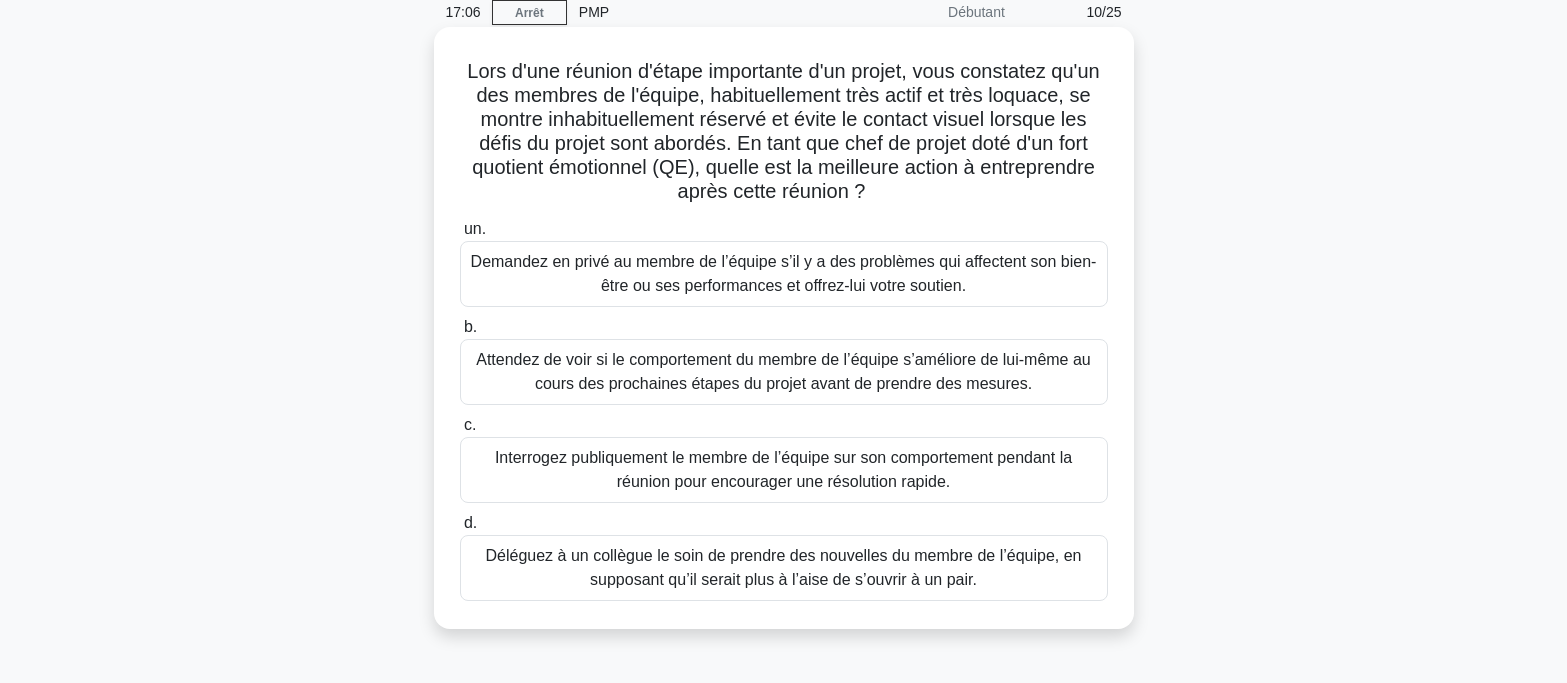 scroll, scrollTop: 0, scrollLeft: 0, axis: both 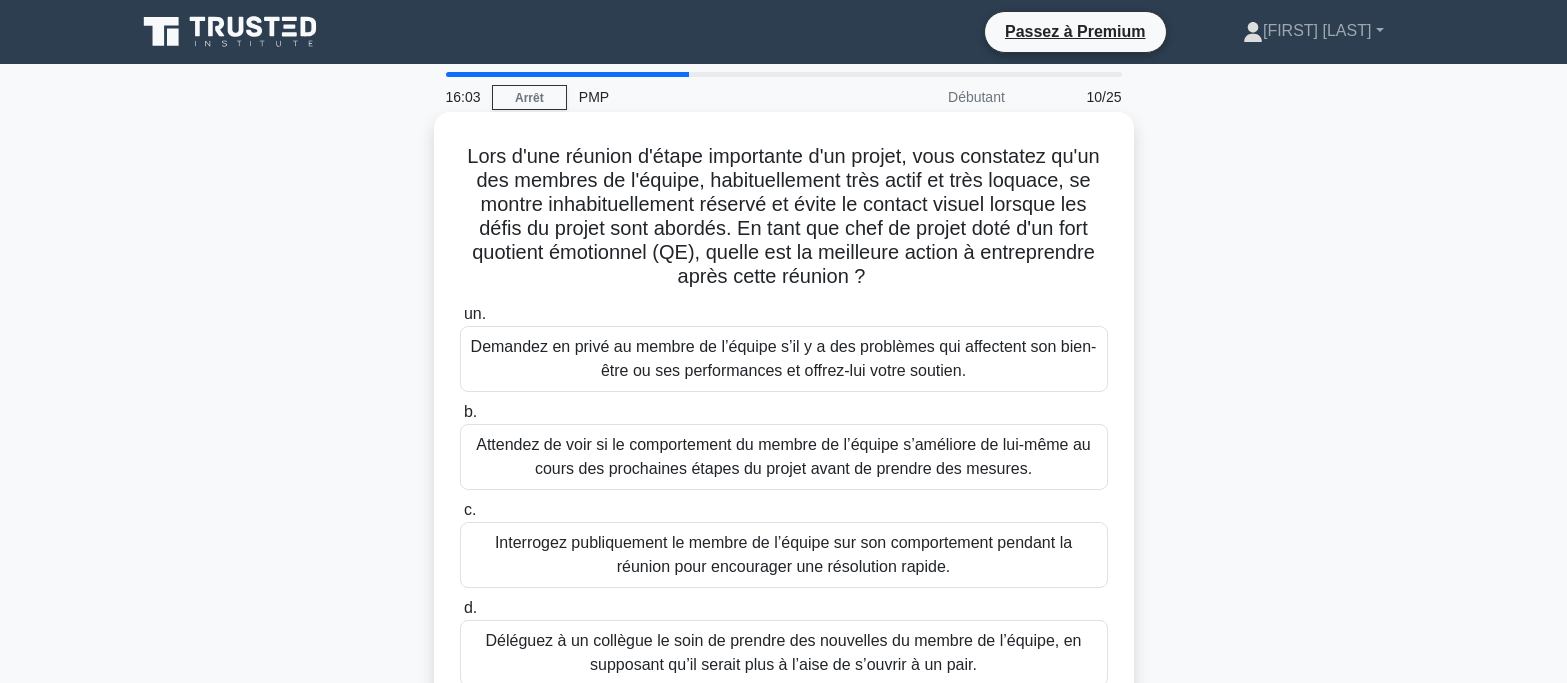 click on "Demandez en privé au membre de l’équipe s’il y a des problèmes qui affectent son bien-être ou ses performances et offrez-lui votre soutien." at bounding box center (784, 358) 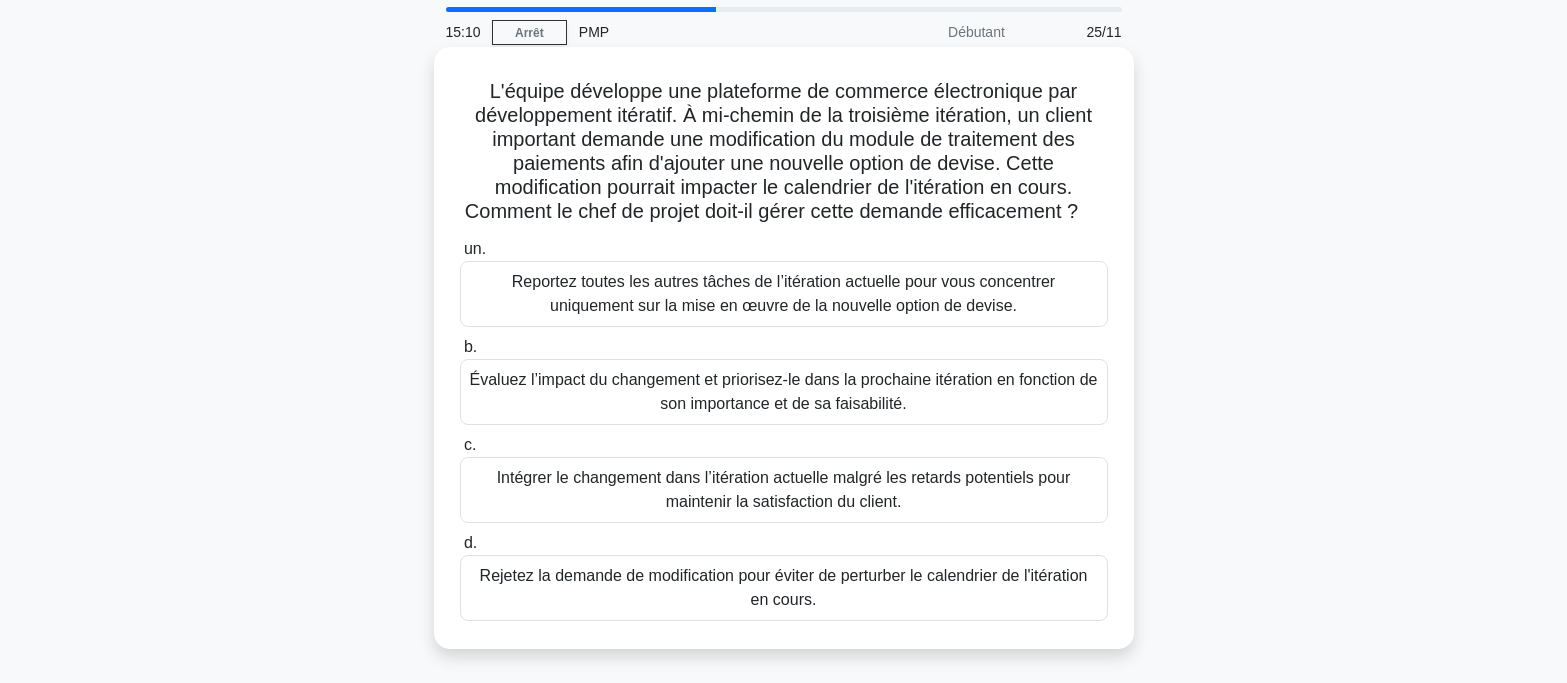 scroll, scrollTop: 100, scrollLeft: 0, axis: vertical 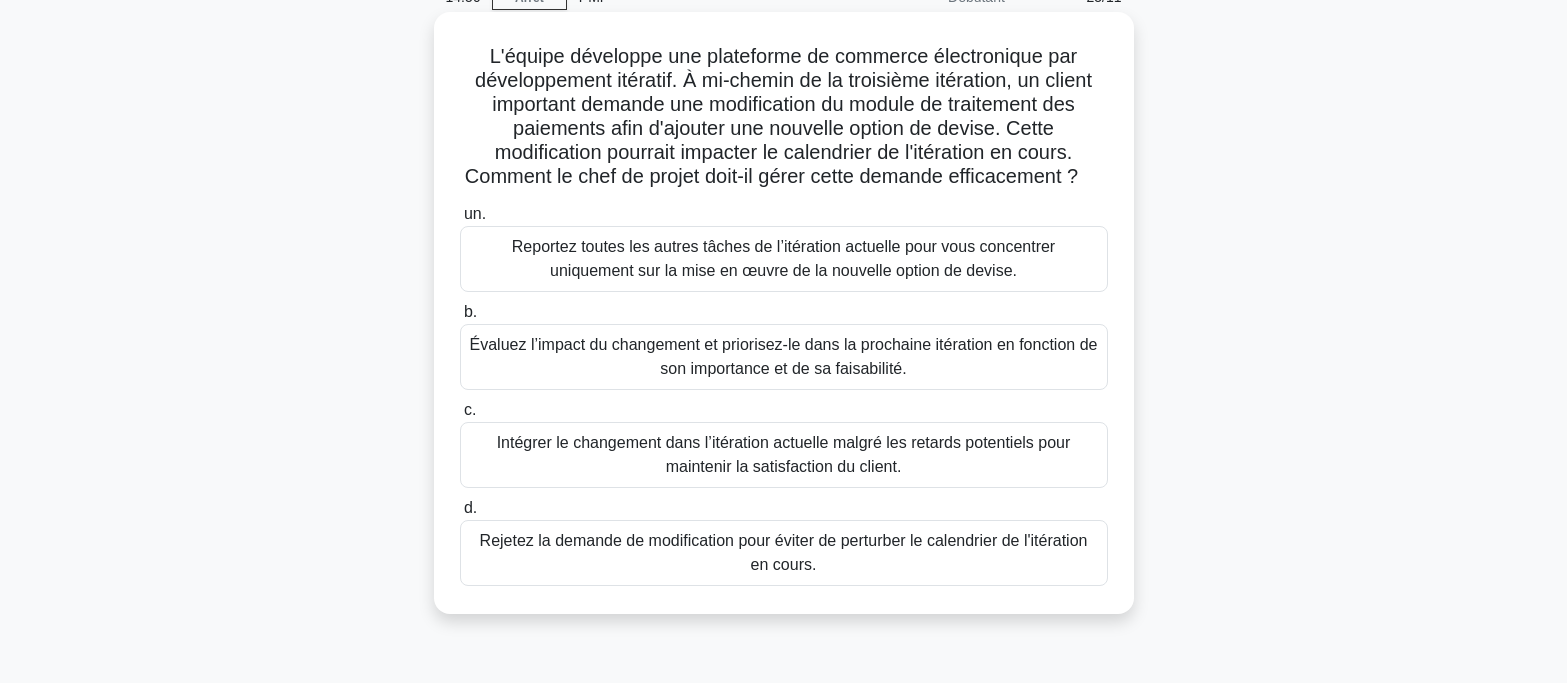 click on "Intégrer le changement dans l’itération actuelle malgré les retards potentiels pour maintenir la satisfaction du client." at bounding box center [784, 455] 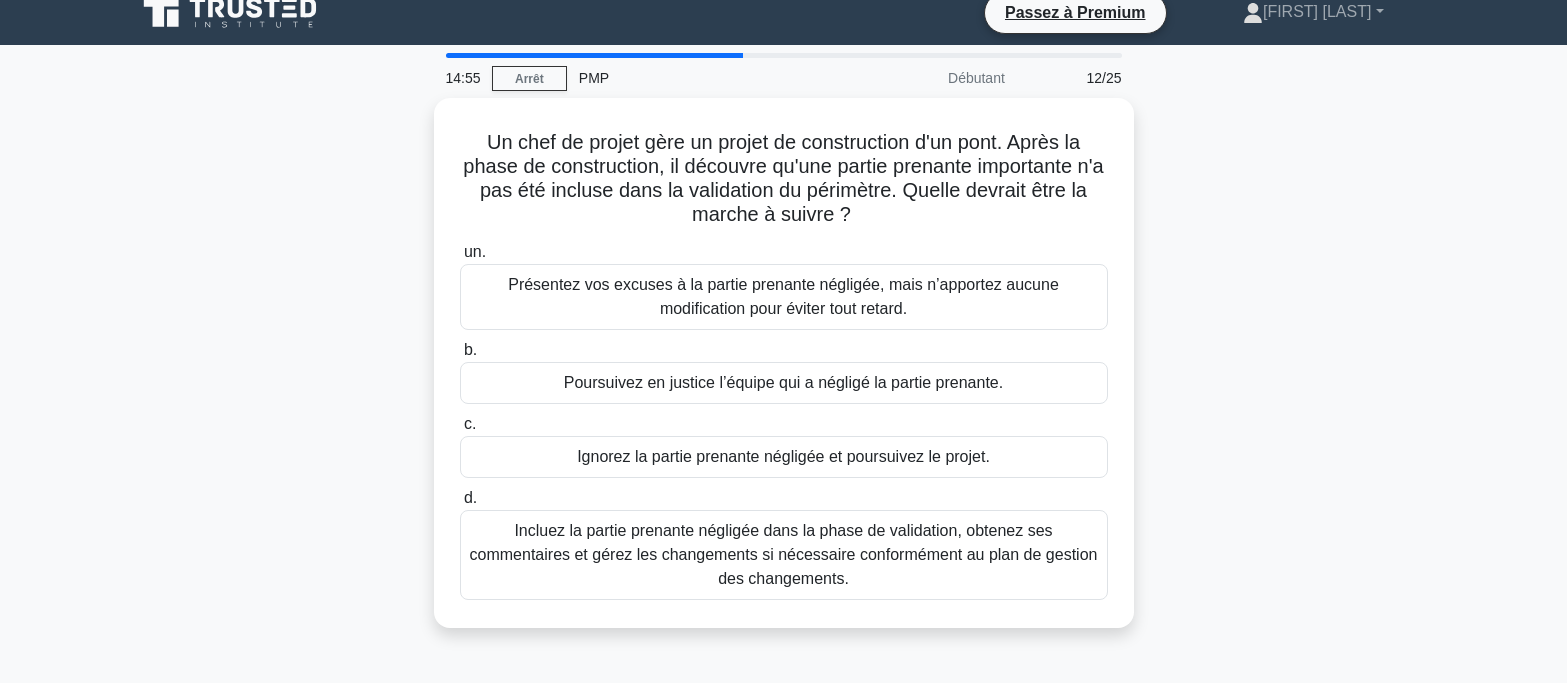 scroll, scrollTop: 0, scrollLeft: 0, axis: both 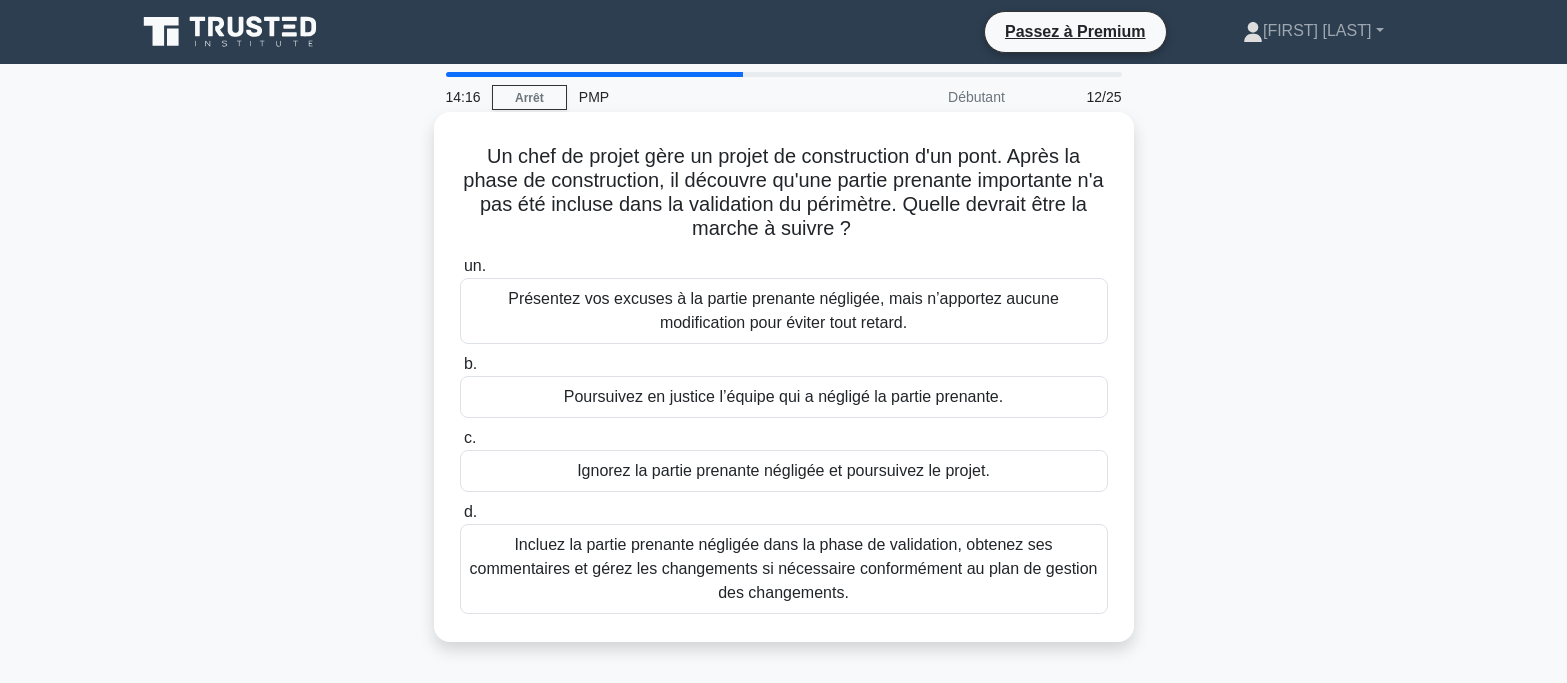 click on "Incluez la partie prenante négligée dans la phase de validation, obtenez ses commentaires et gérez les changements si nécessaire conformément au plan de gestion des changements." at bounding box center [784, 569] 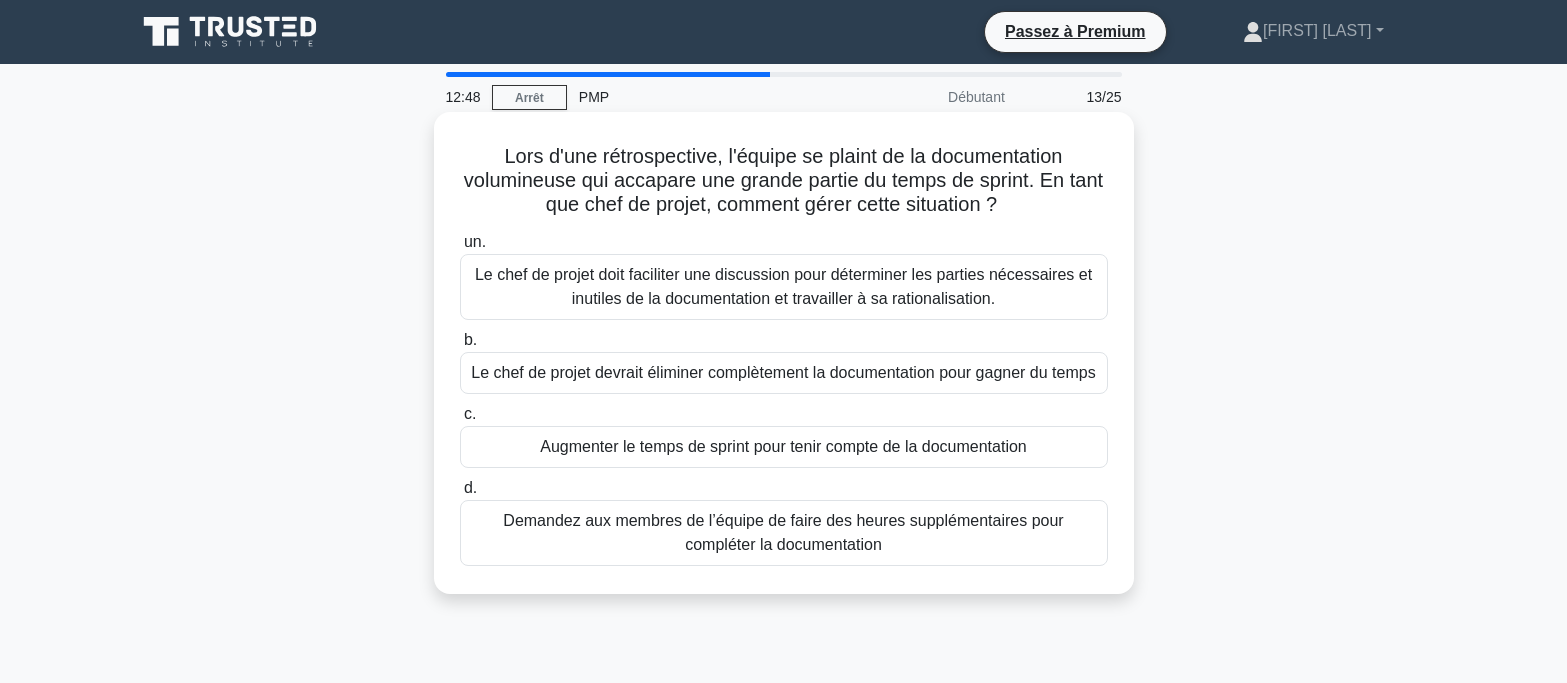 click on "Augmenter le temps de sprint pour tenir compte de la documentation" at bounding box center (783, 446) 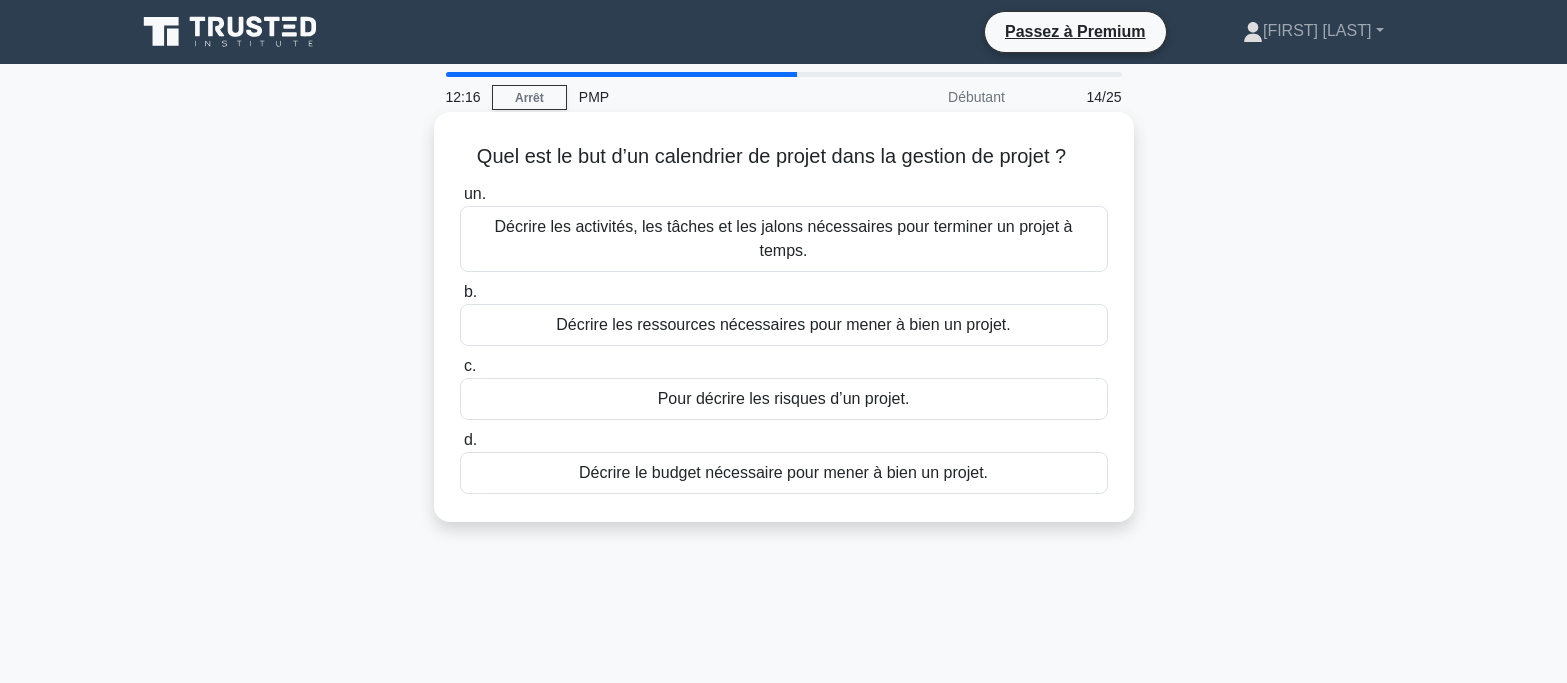 click on "Décrire les activités, les tâches et les jalons nécessaires pour terminer un projet à temps." at bounding box center [783, 238] 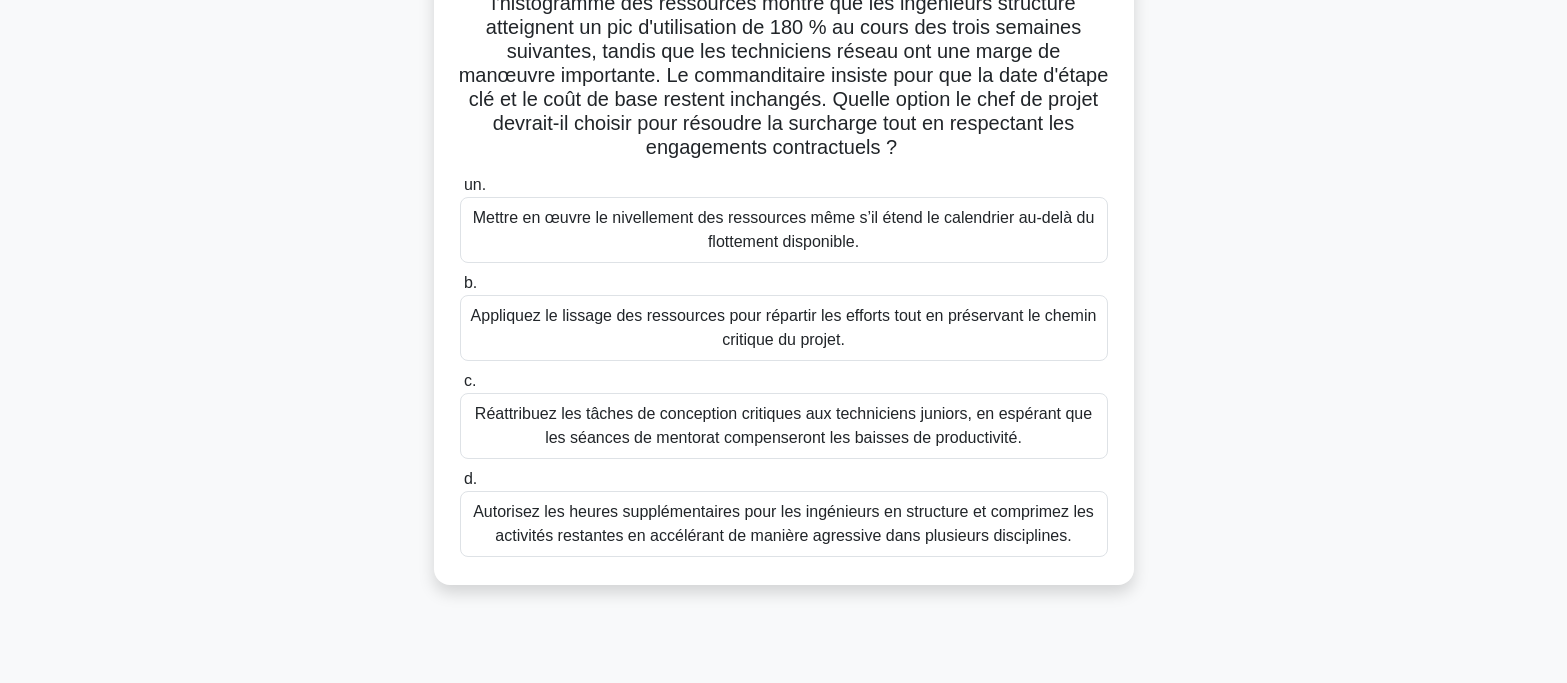 scroll, scrollTop: 200, scrollLeft: 0, axis: vertical 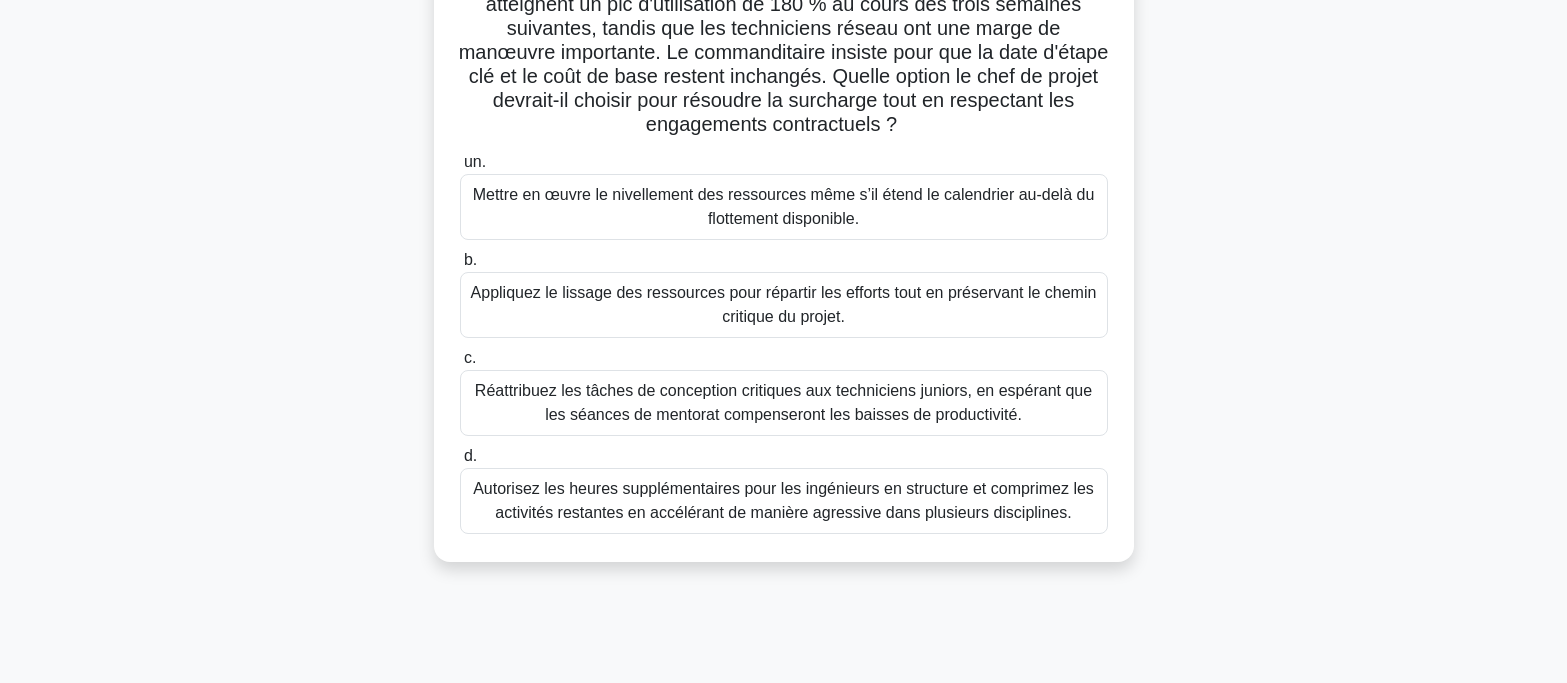 click on "Réattribuez les tâches de conception critiques aux techniciens juniors, en espérant que les séances de mentorat compenseront les baisses de productivité." at bounding box center [783, 402] 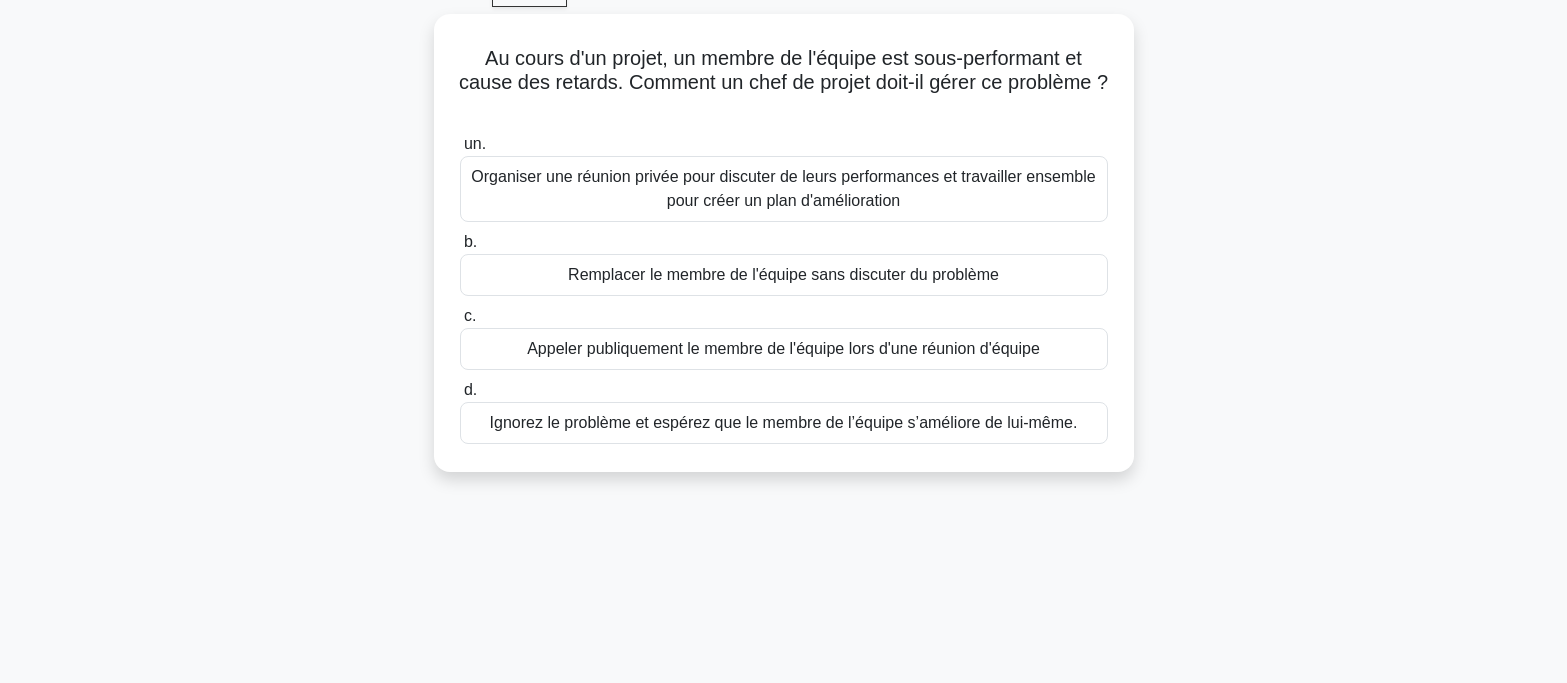 scroll, scrollTop: 0, scrollLeft: 0, axis: both 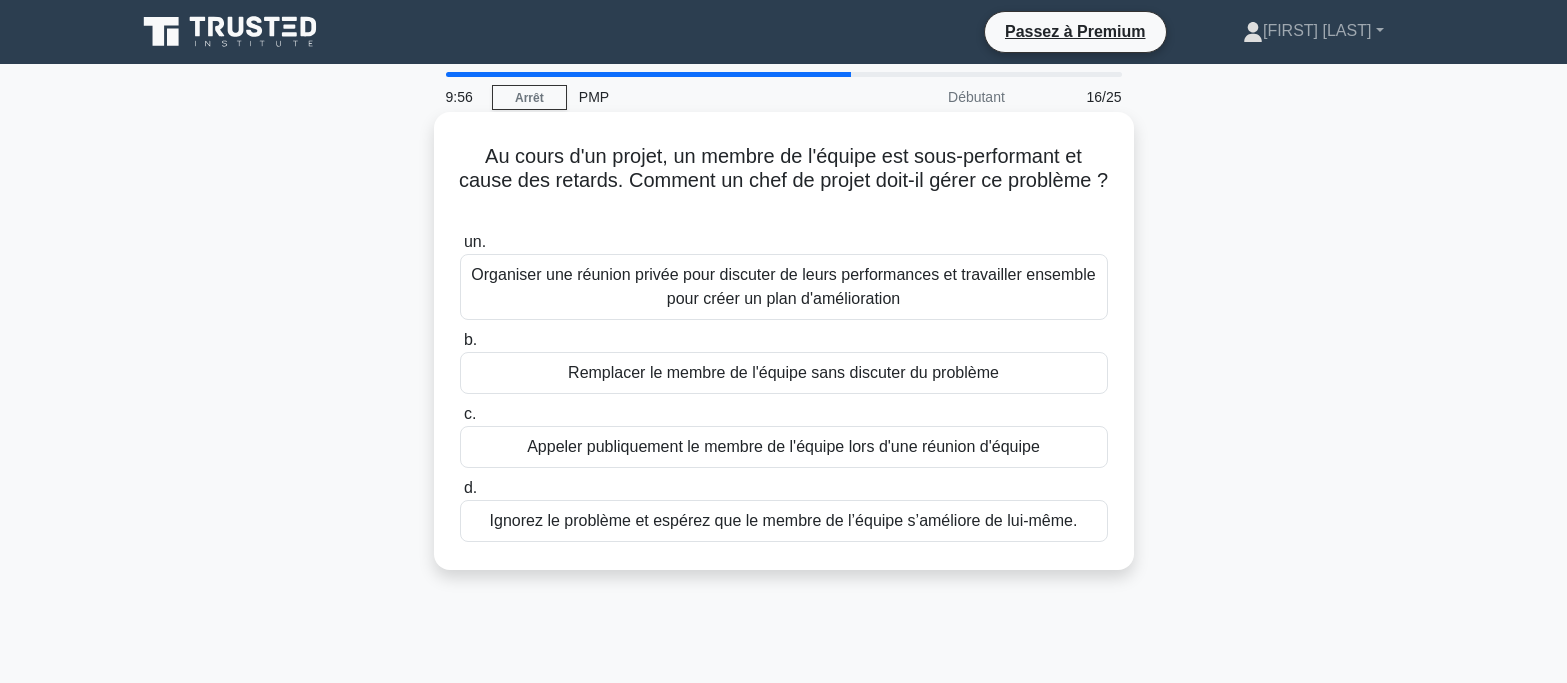click on "Organiser une réunion privée pour discuter de leurs performances et travailler ensemble pour créer un plan d'amélioration" at bounding box center (783, 286) 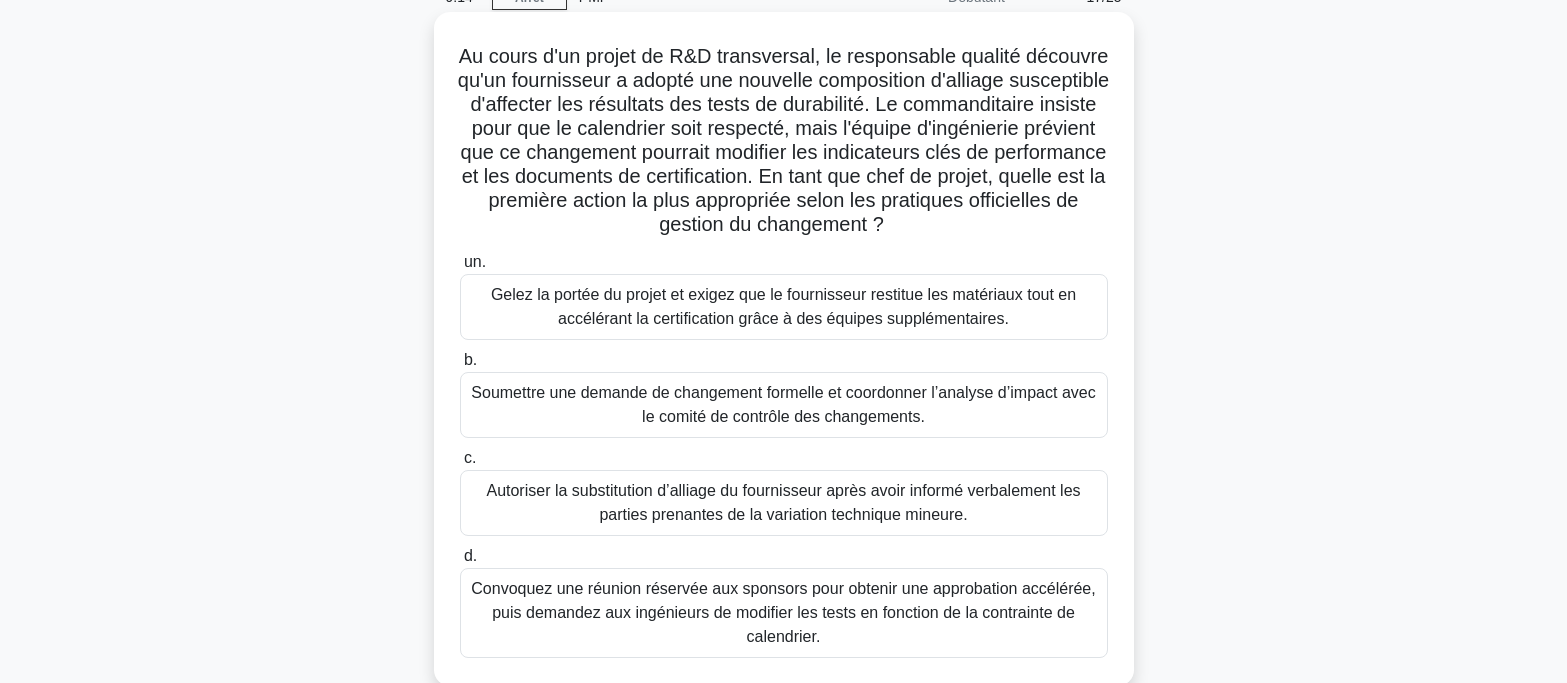 scroll, scrollTop: 200, scrollLeft: 0, axis: vertical 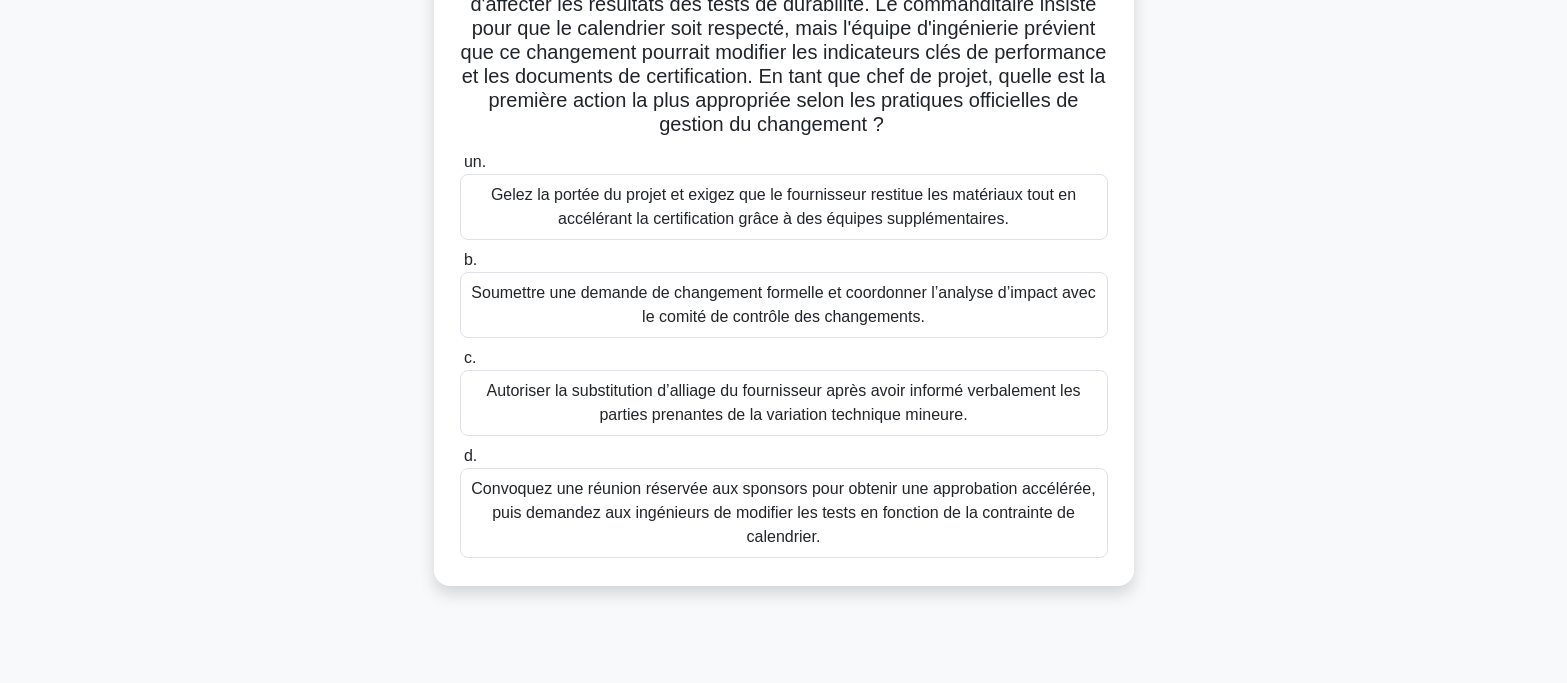 click on "Soumettre une demande de changement formelle et coordonner l’analyse d’impact avec le comité de contrôle des changements." at bounding box center (783, 304) 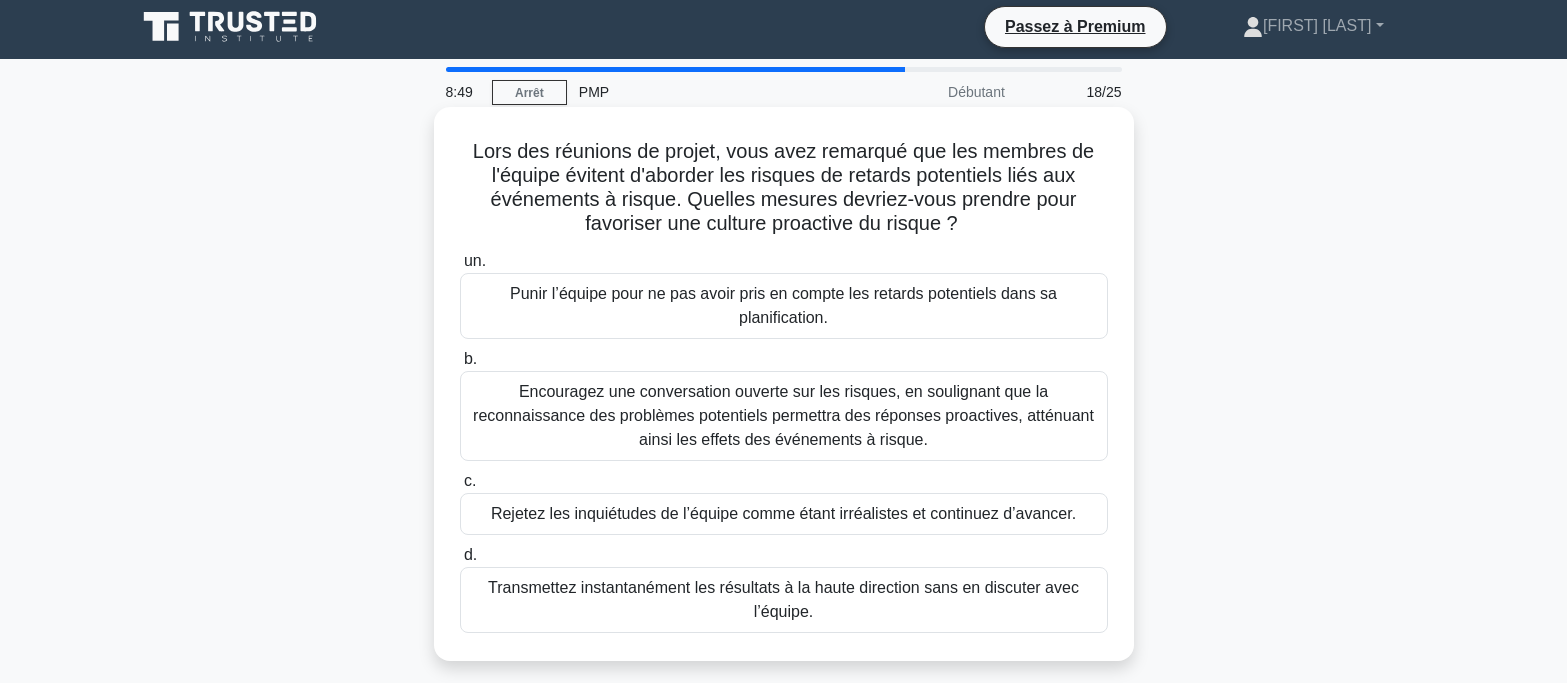 scroll, scrollTop: 0, scrollLeft: 0, axis: both 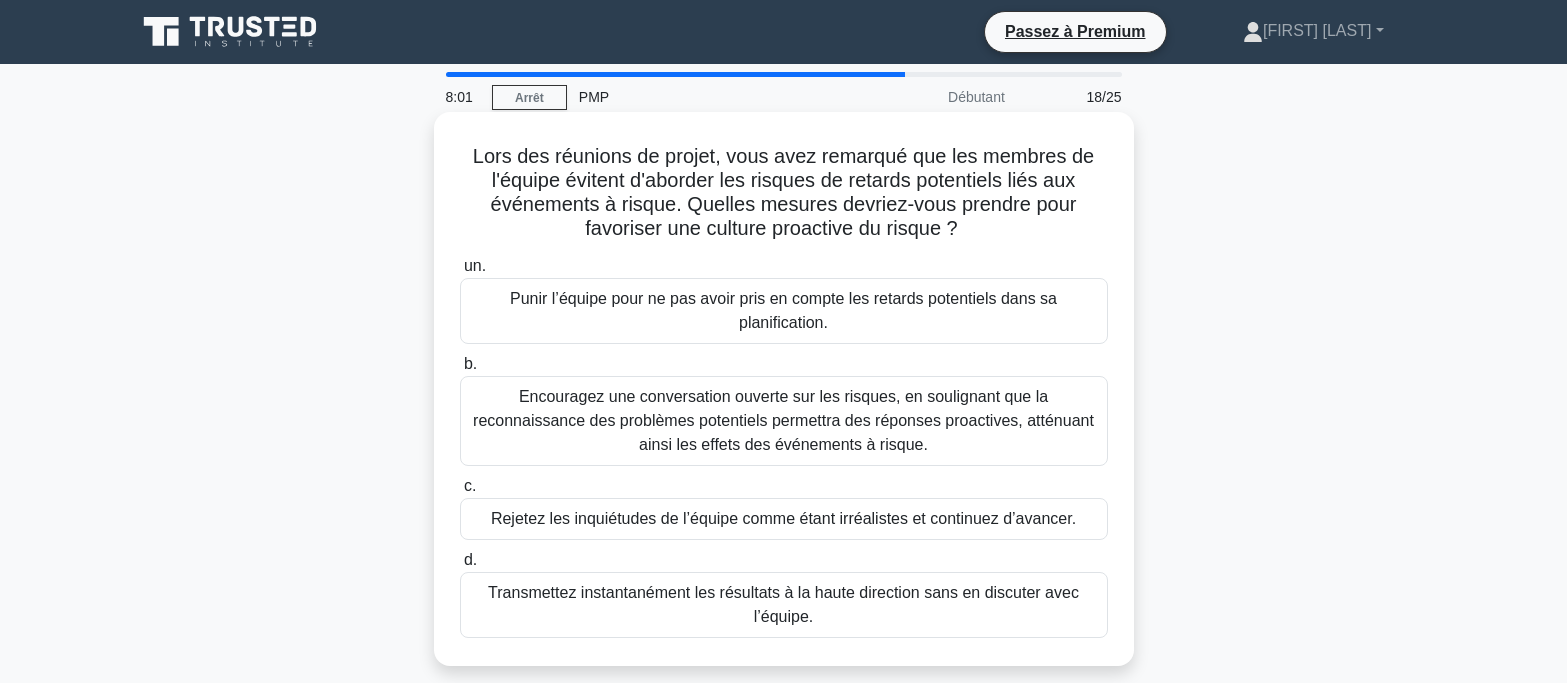 click on "Encouragez une conversation ouverte sur les risques, en soulignant que la reconnaissance des problèmes potentiels permettra des réponses proactives, atténuant ainsi les effets des événements à risque." at bounding box center [784, 421] 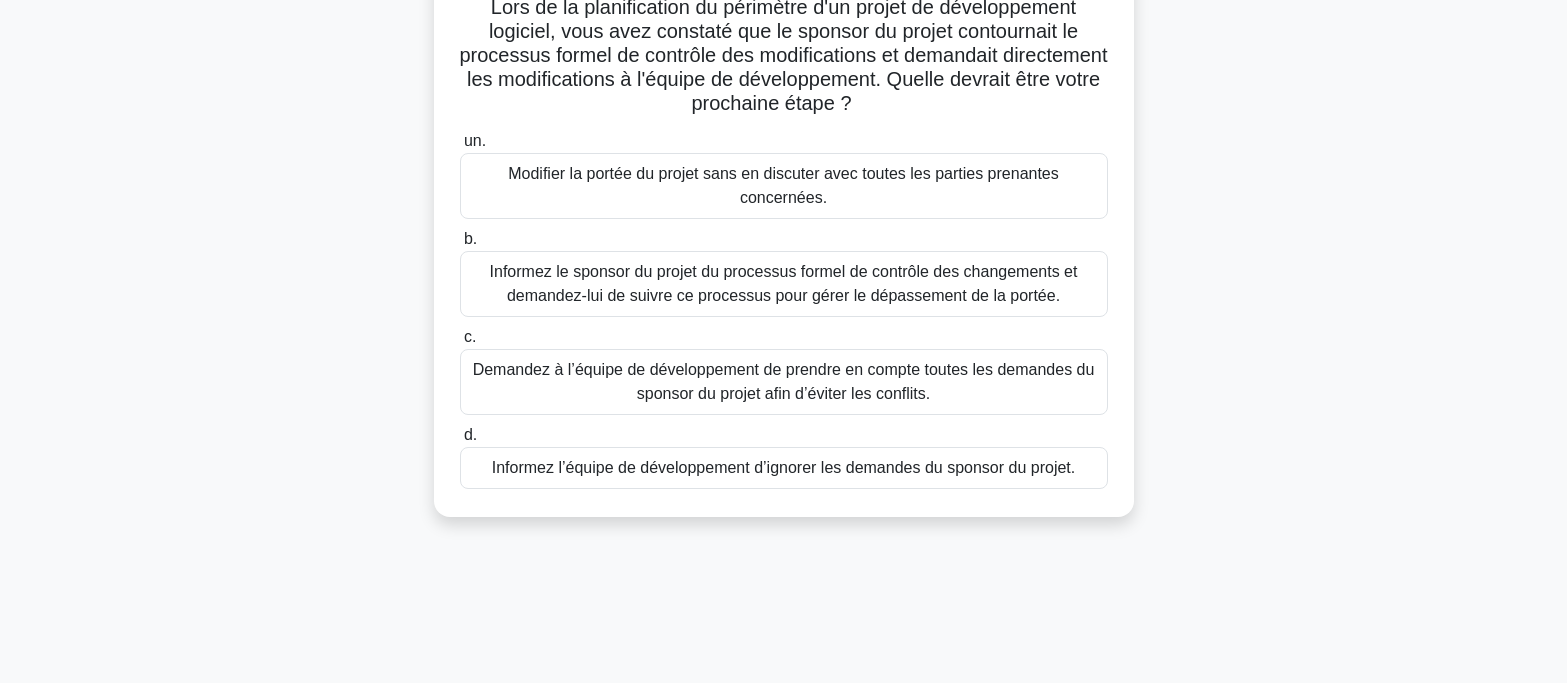 scroll, scrollTop: 200, scrollLeft: 0, axis: vertical 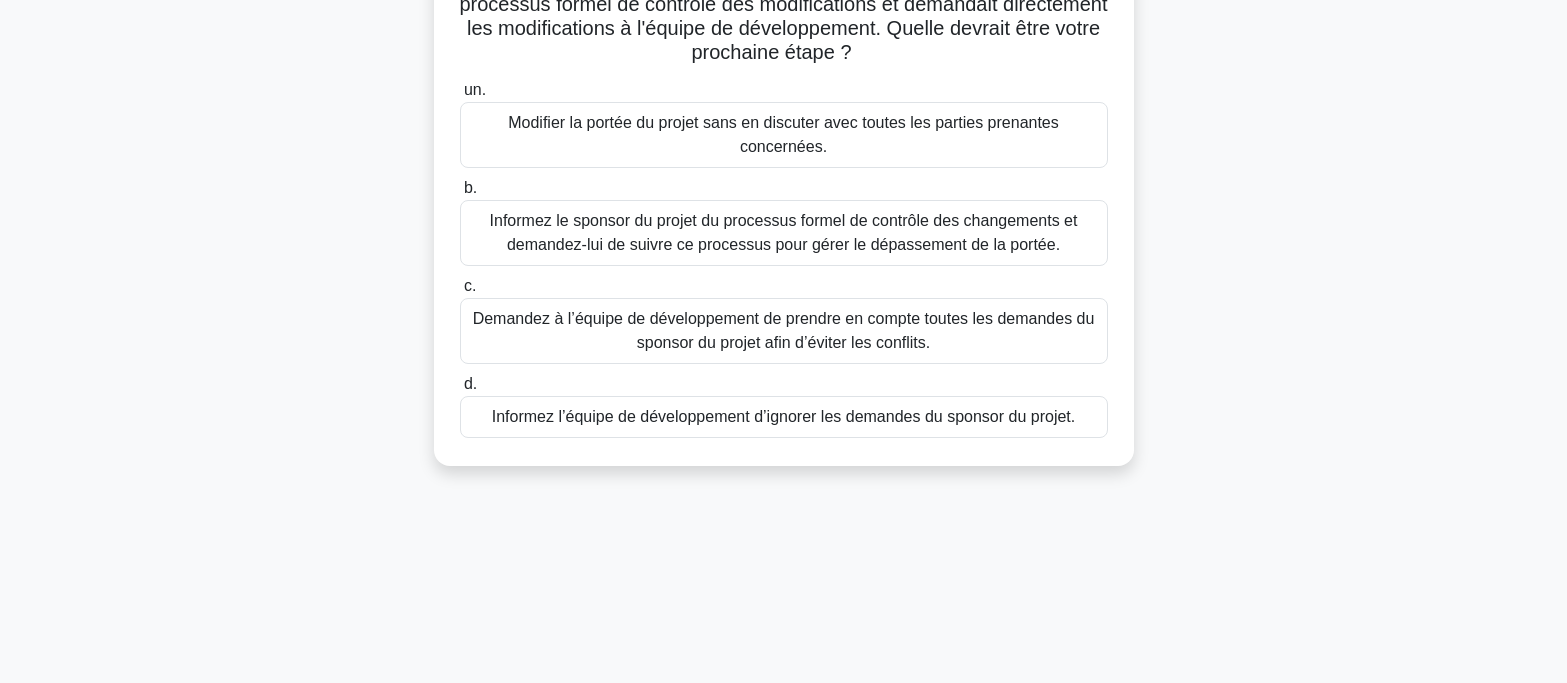 click on "Demandez à l’équipe de développement de prendre en compte toutes les demandes du sponsor du projet afin d’éviter les conflits." at bounding box center (784, 330) 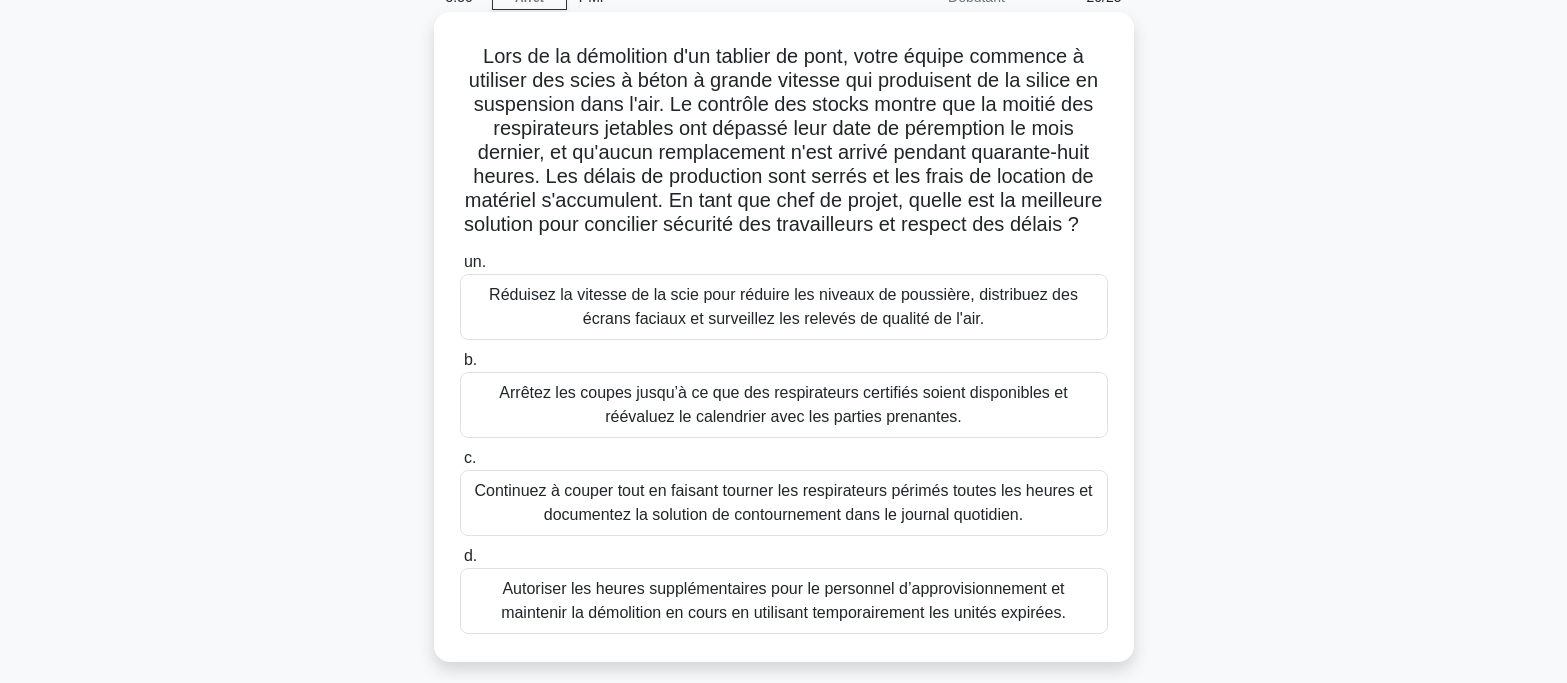 scroll, scrollTop: 200, scrollLeft: 0, axis: vertical 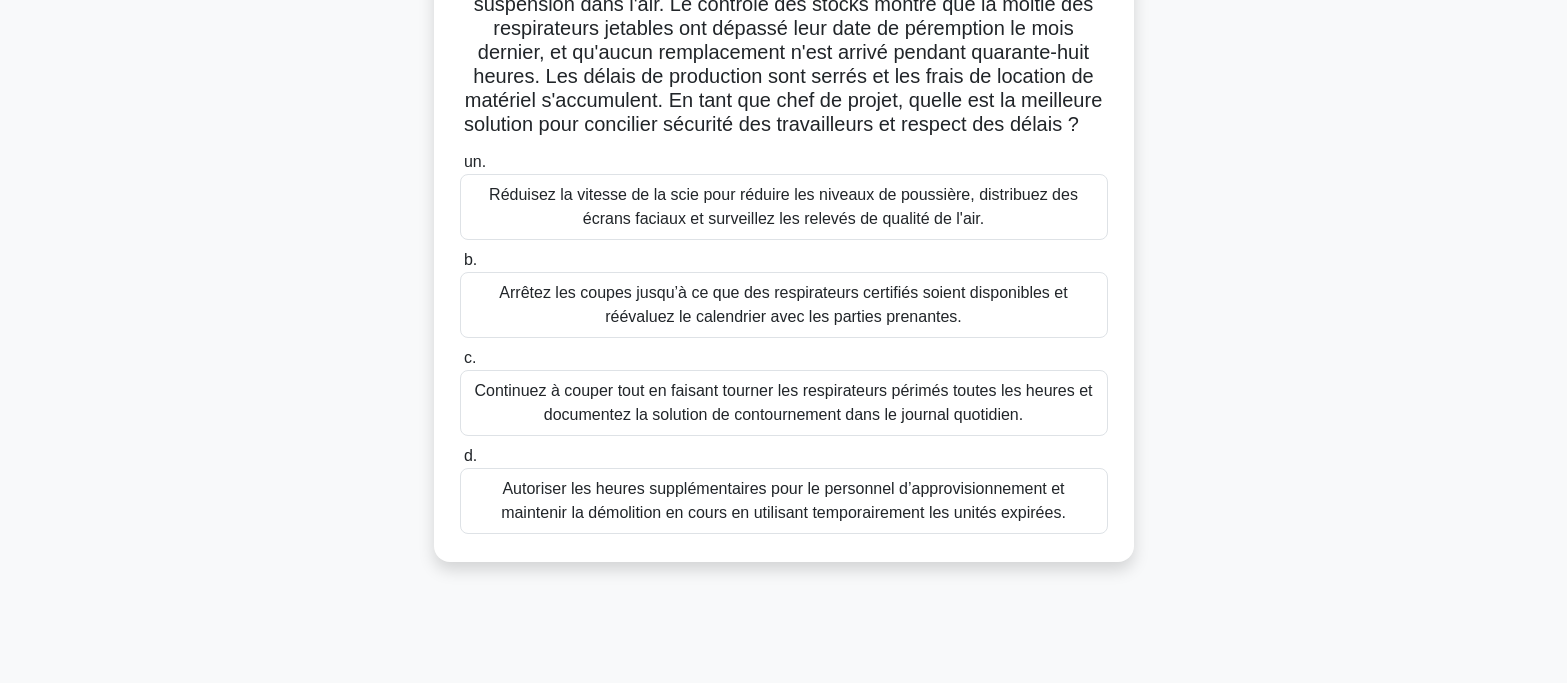 click on "Réduisez la vitesse de la scie pour réduire les niveaux de poussière, distribuez des écrans faciaux et surveillez les relevés de qualité de l'air." at bounding box center (783, 206) 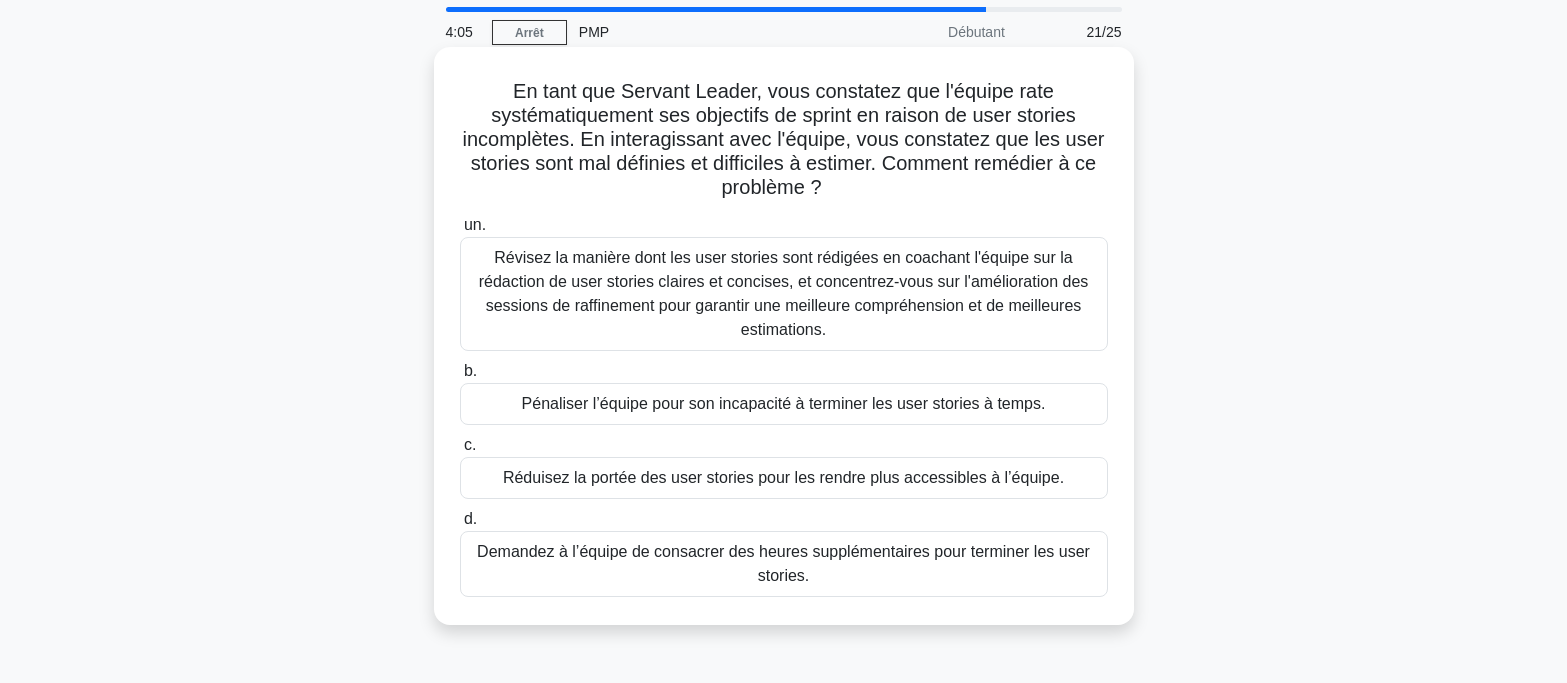 scroll, scrollTop: 100, scrollLeft: 0, axis: vertical 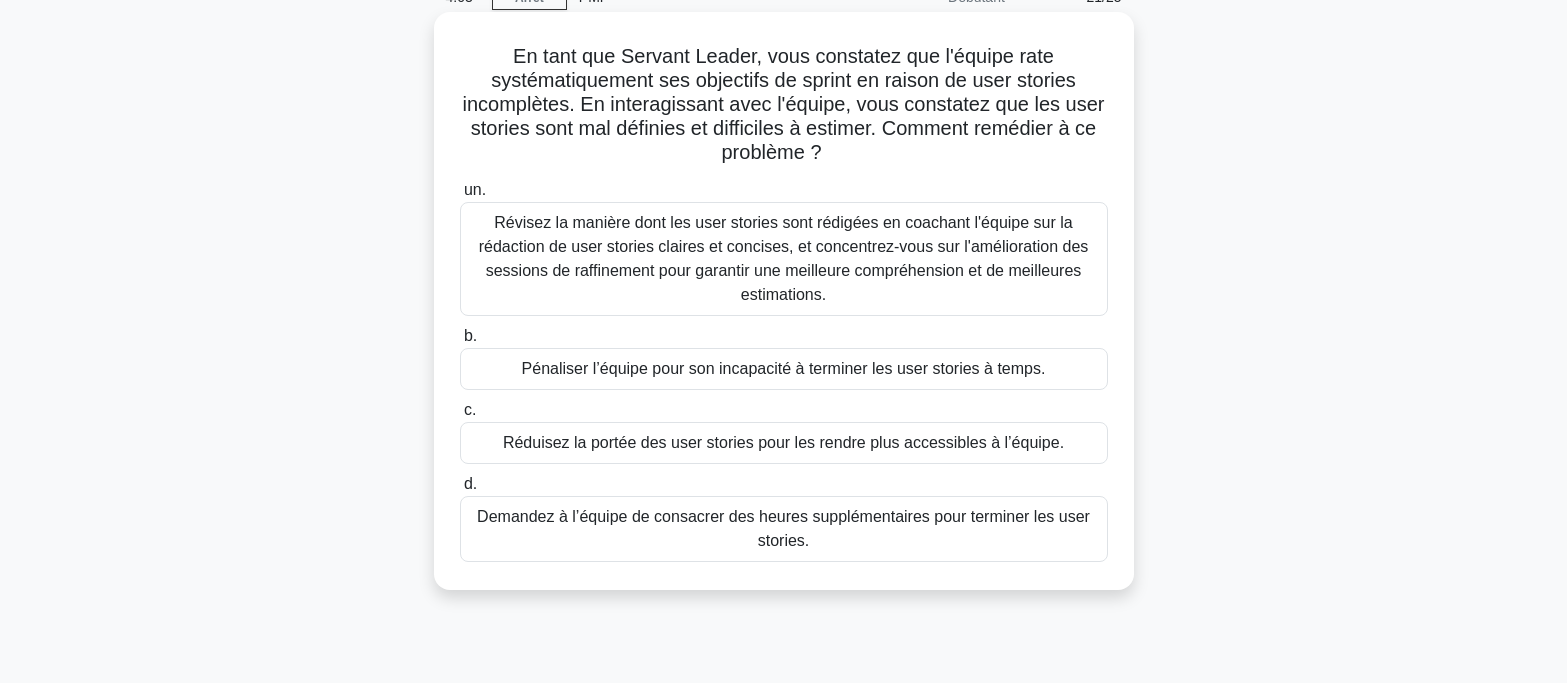 click on "Révisez la manière dont les user stories sont rédigées en coachant l'équipe sur la rédaction de user stories claires et concises, et concentrez-vous sur l'amélioration des sessions de raffinement pour garantir une meilleure compréhension et de meilleures estimations." at bounding box center [784, 258] 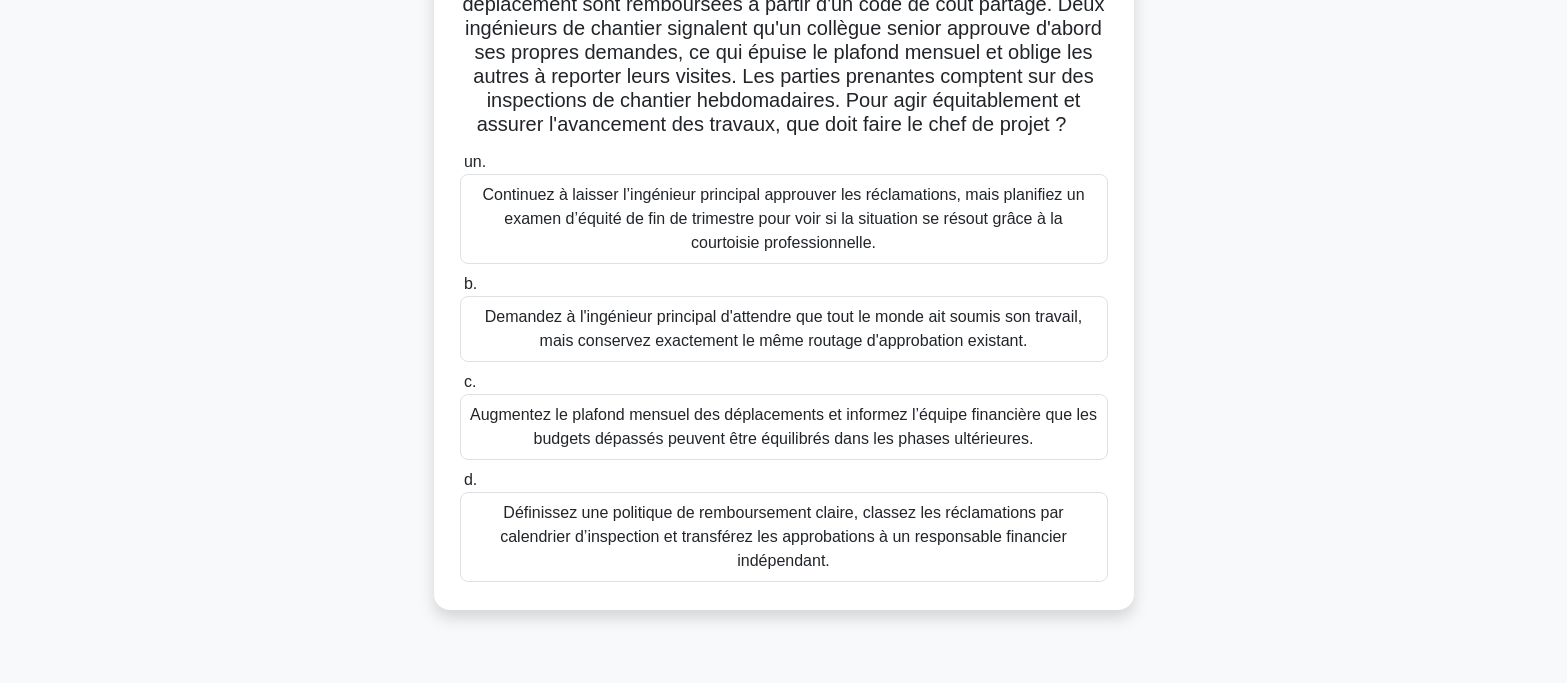 scroll, scrollTop: 200, scrollLeft: 0, axis: vertical 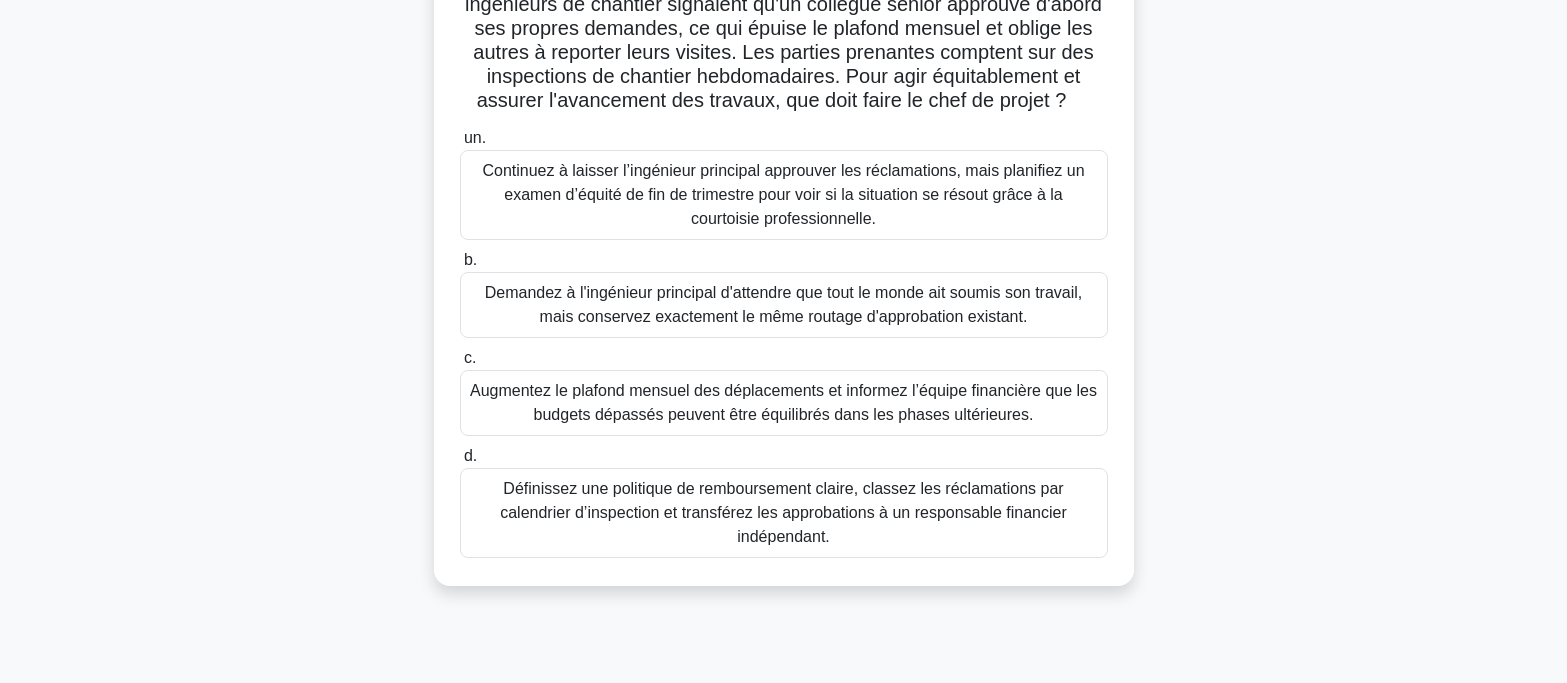 click on "Continuez à laisser l’ingénieur principal approuver les réclamations, mais planifiez un examen d’équité de fin de trimestre pour voir si la situation se résout grâce à la courtoisie professionnelle." at bounding box center [784, 195] 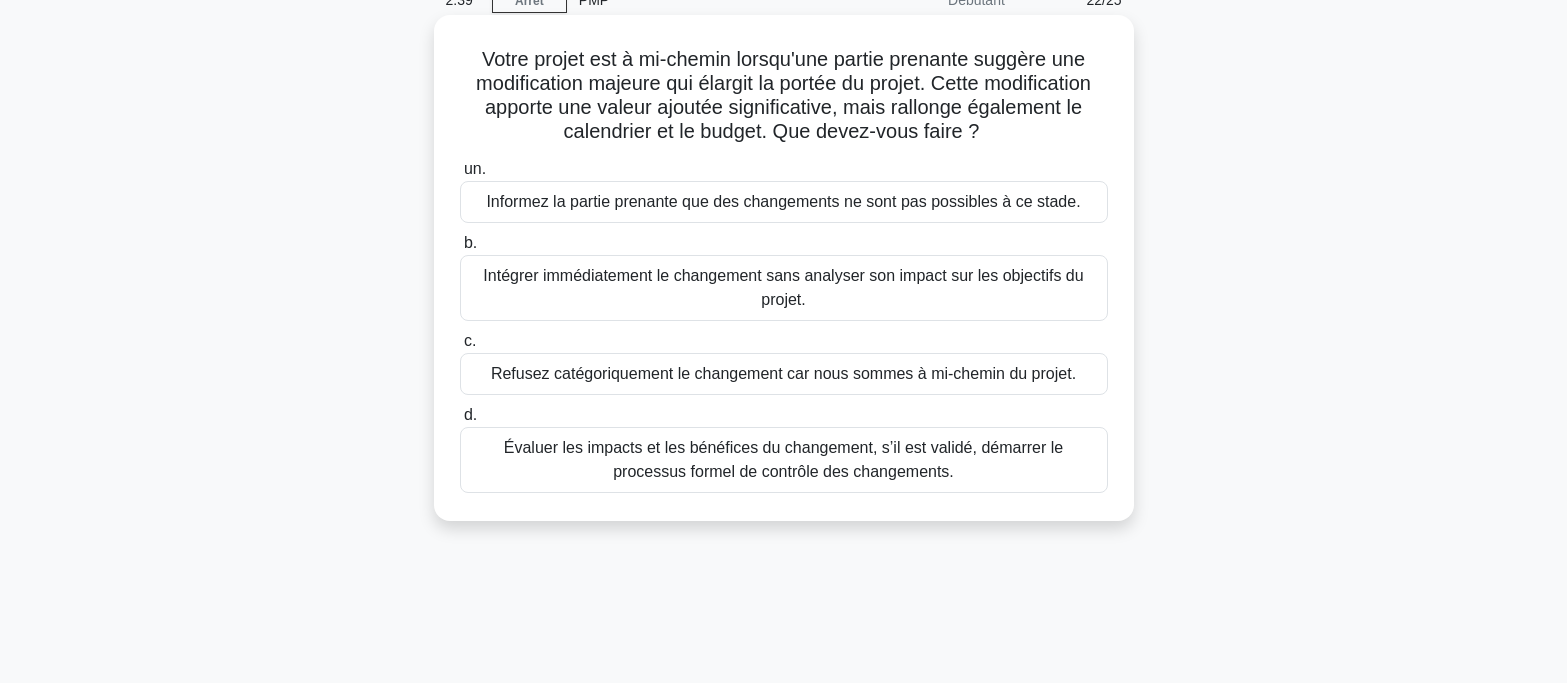 scroll, scrollTop: 0, scrollLeft: 0, axis: both 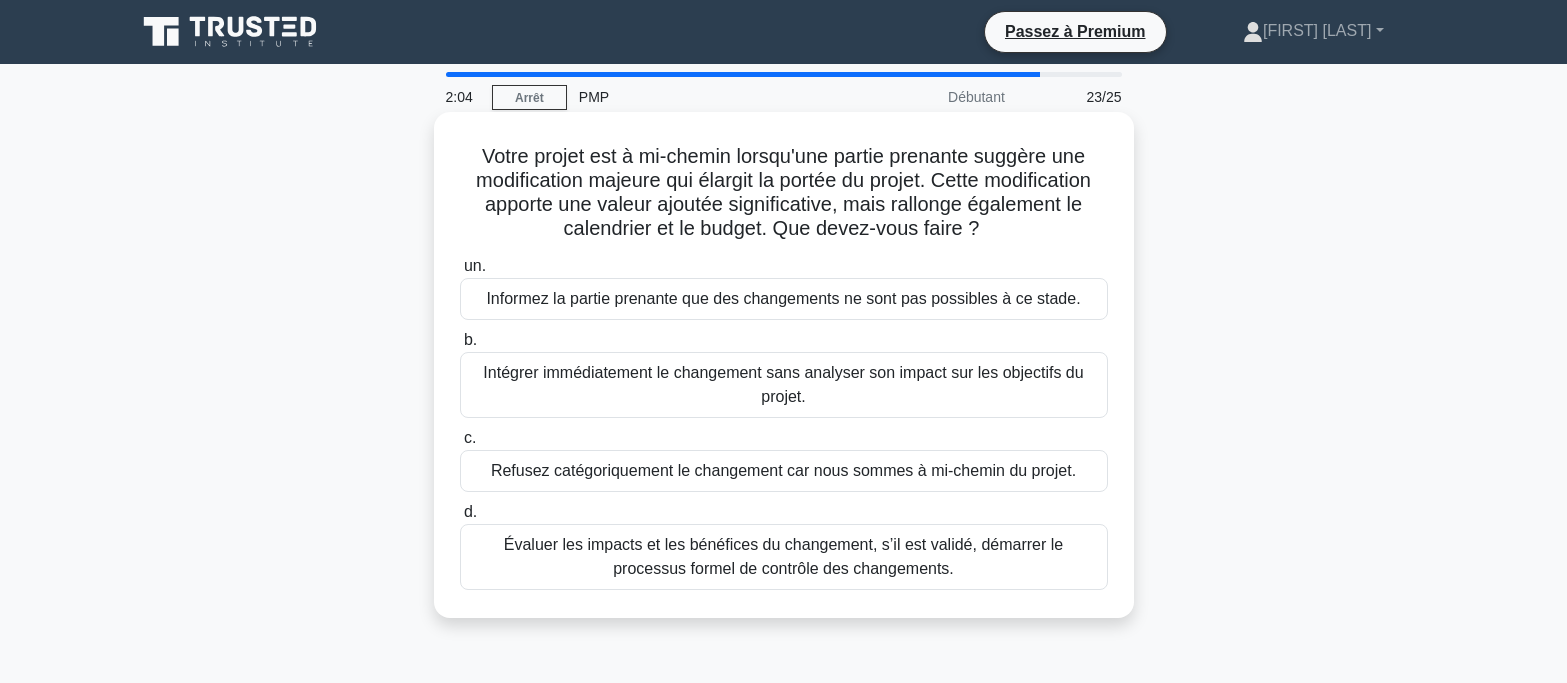 click on "Évaluer les impacts et les bénéfices du changement, s’il est validé, démarrer le processus formel de contrôle des changements." at bounding box center [784, 557] 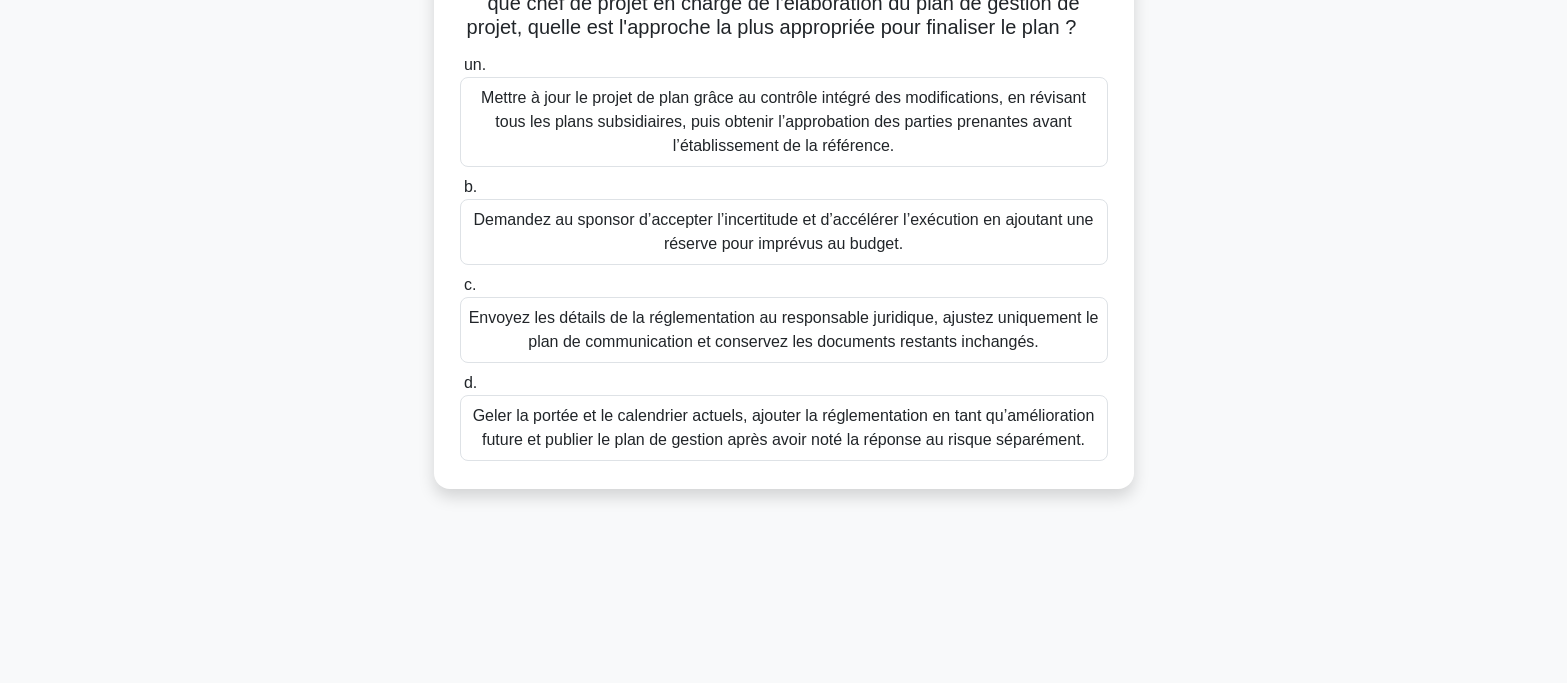 scroll, scrollTop: 300, scrollLeft: 0, axis: vertical 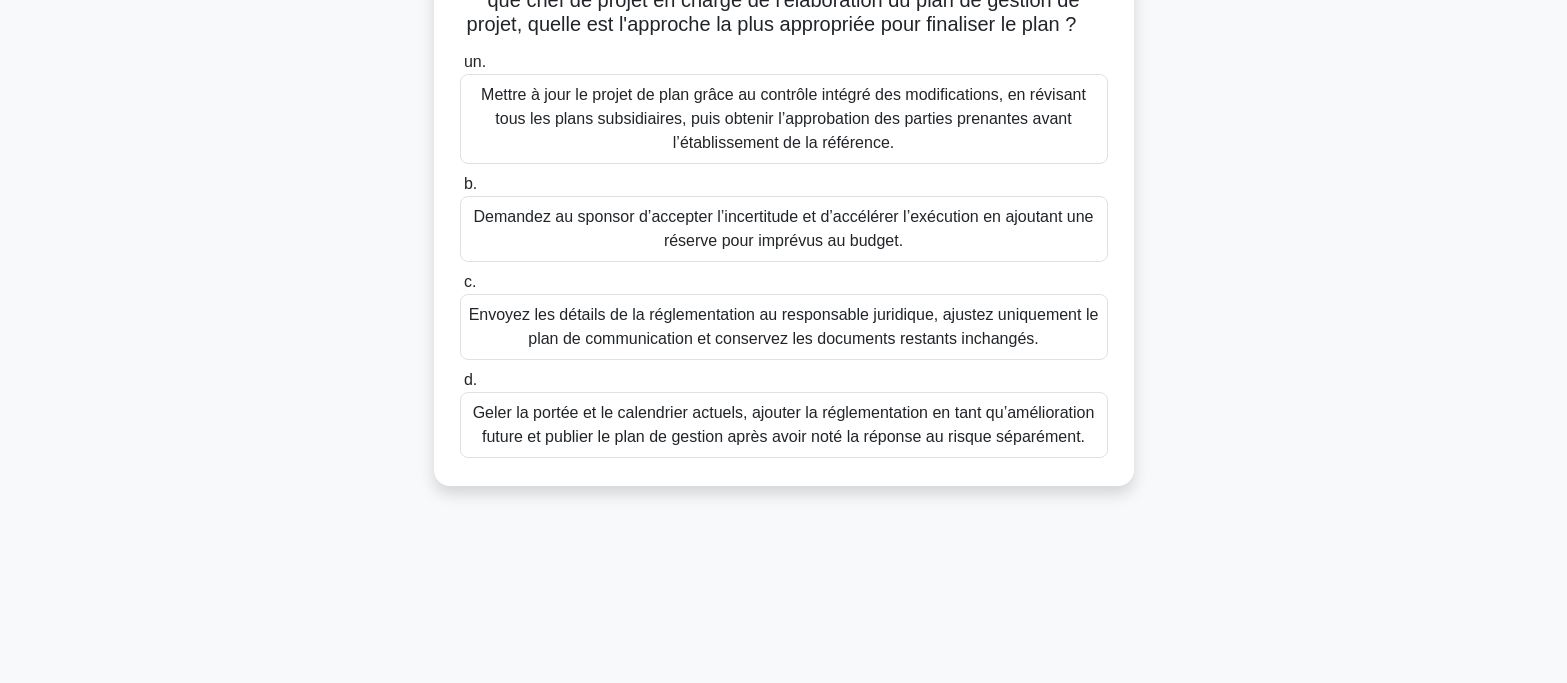 click on "Mettre à jour le projet de plan grâce au contrôle intégré des modifications, en révisant tous les plans subsidiaires, puis obtenir l’approbation des parties prenantes avant l’établissement de la référence." at bounding box center (783, 118) 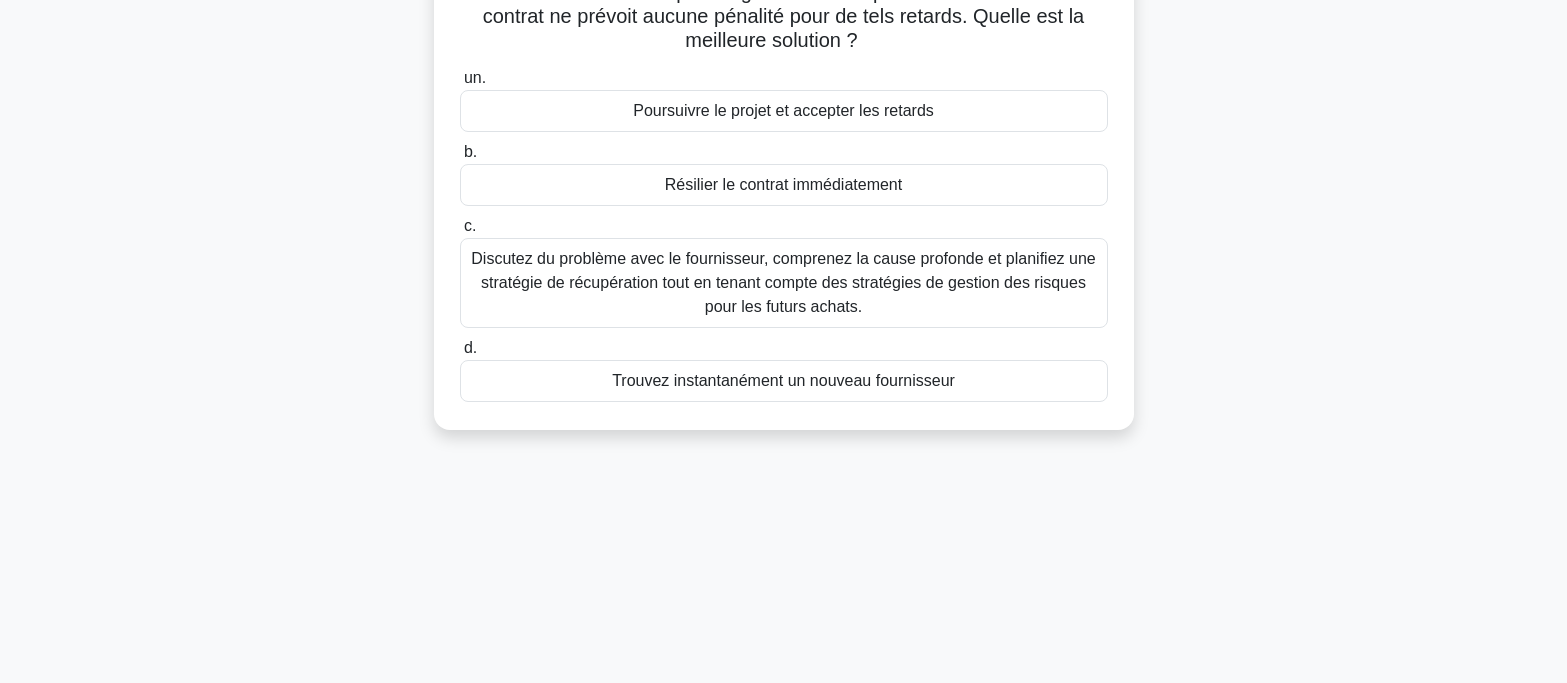 scroll, scrollTop: 0, scrollLeft: 0, axis: both 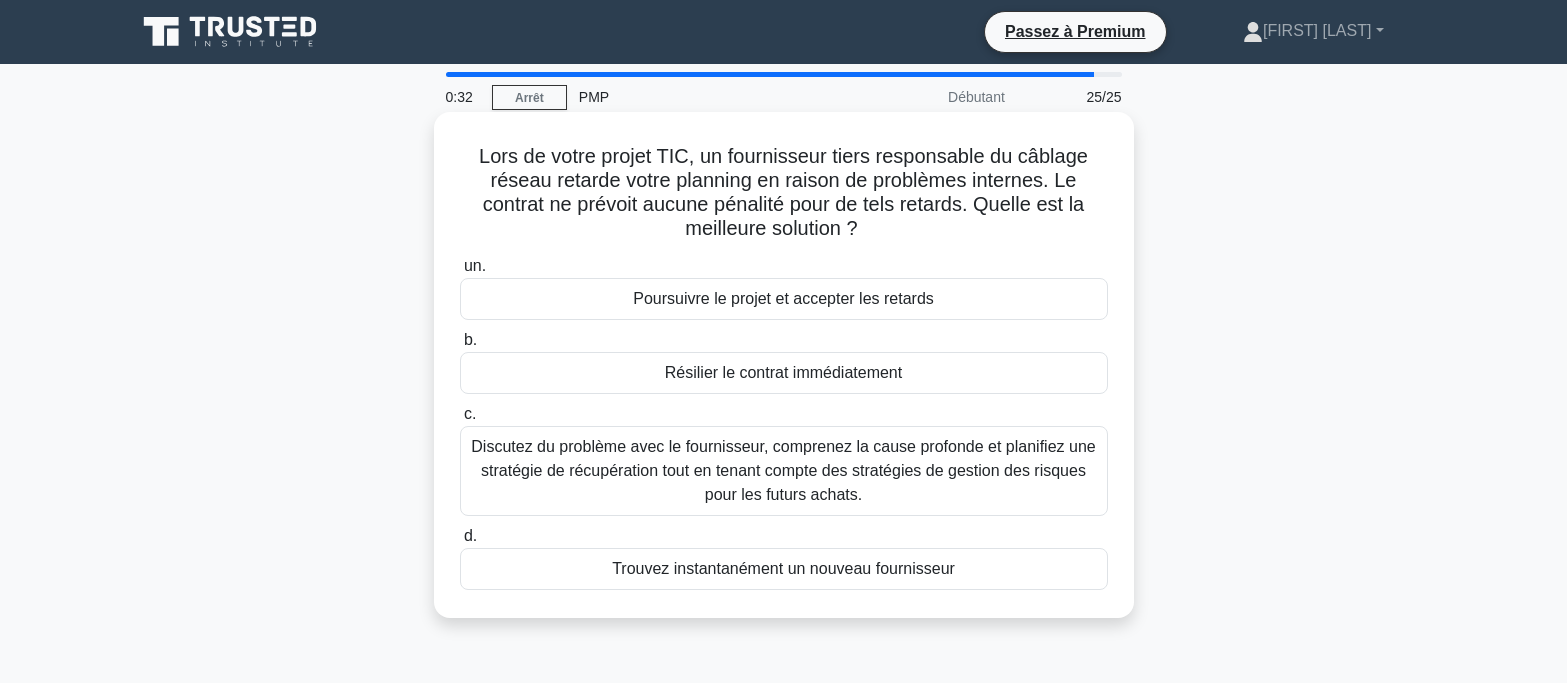 click on "Discutez du problème avec le fournisseur, comprenez la cause profonde et planifiez une stratégie de récupération tout en tenant compte des stratégies de gestion des risques pour les futurs achats." at bounding box center (783, 470) 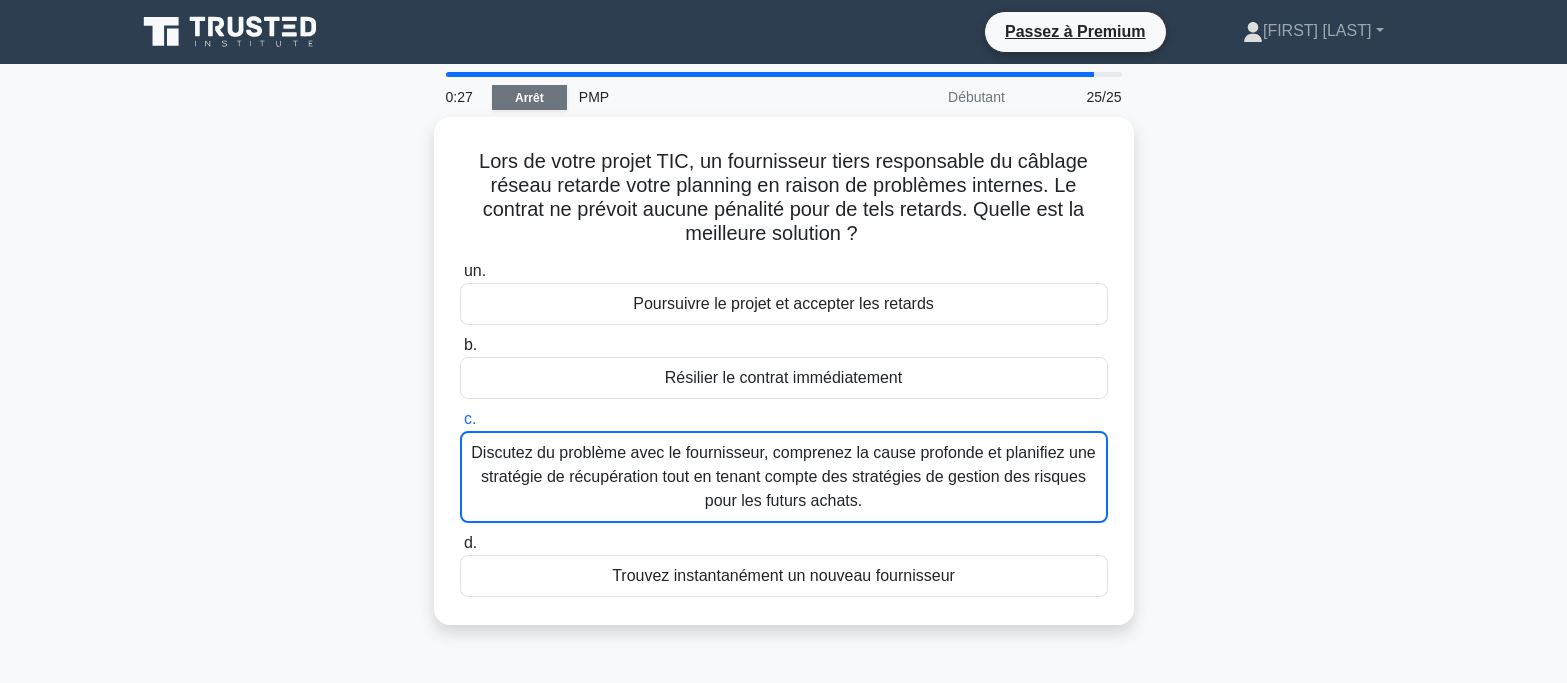 click on "Arrêt" at bounding box center (529, 98) 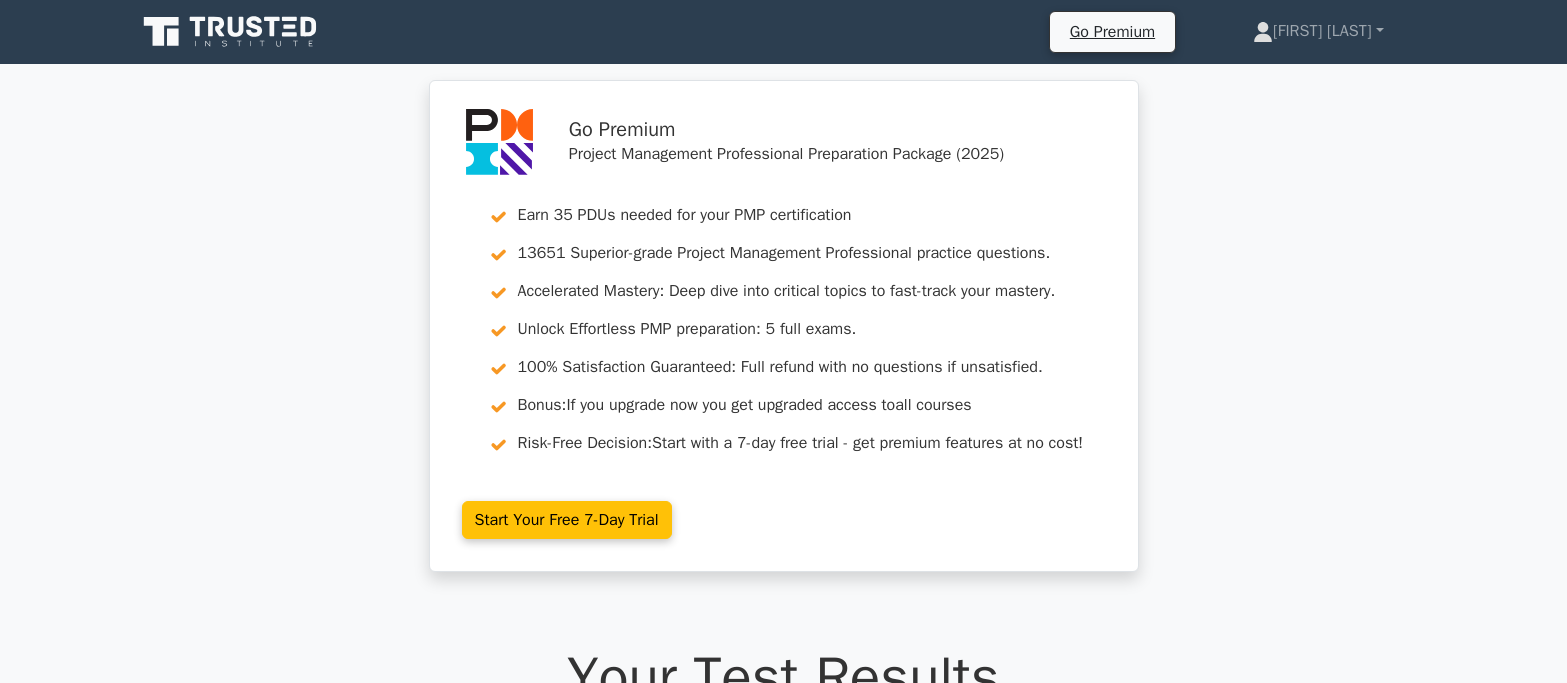 scroll, scrollTop: 0, scrollLeft: 0, axis: both 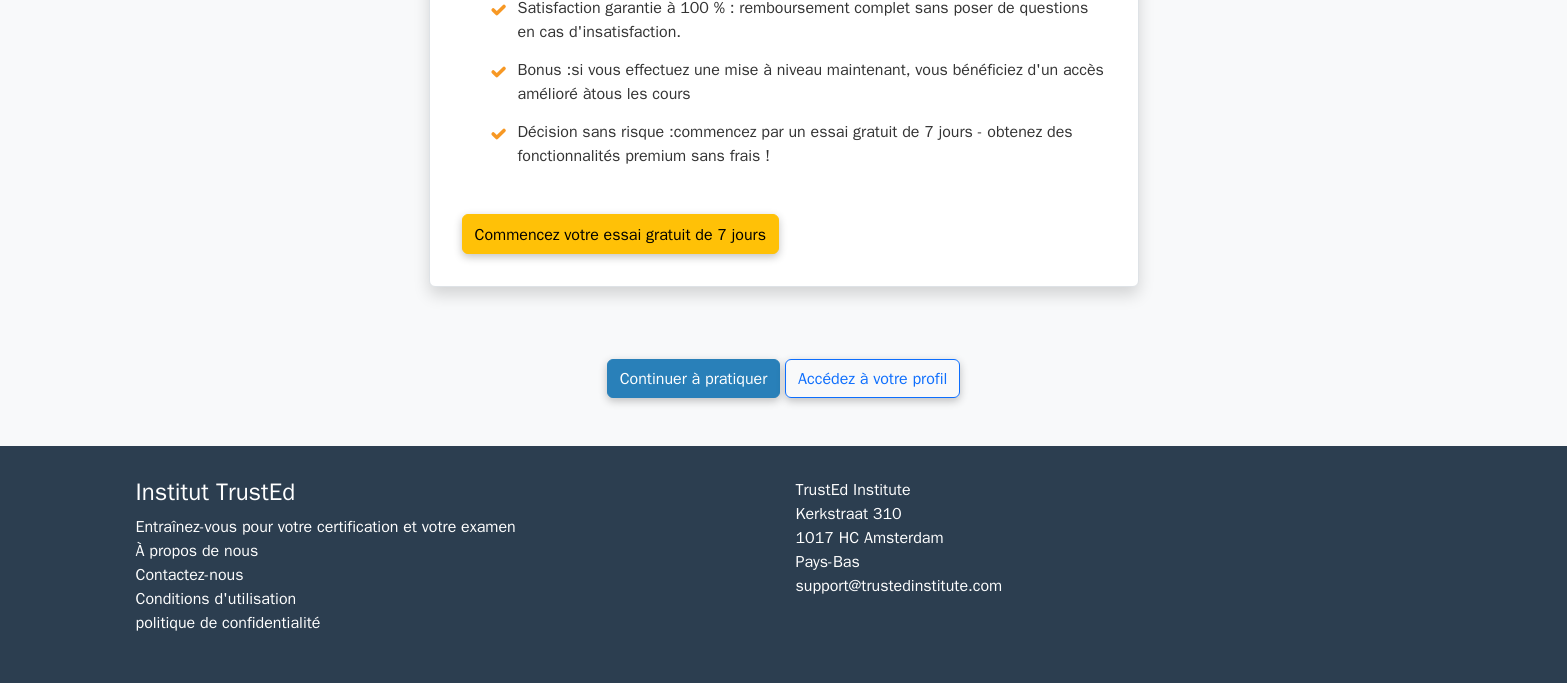 click on "Continuer à pratiquer" at bounding box center (694, 379) 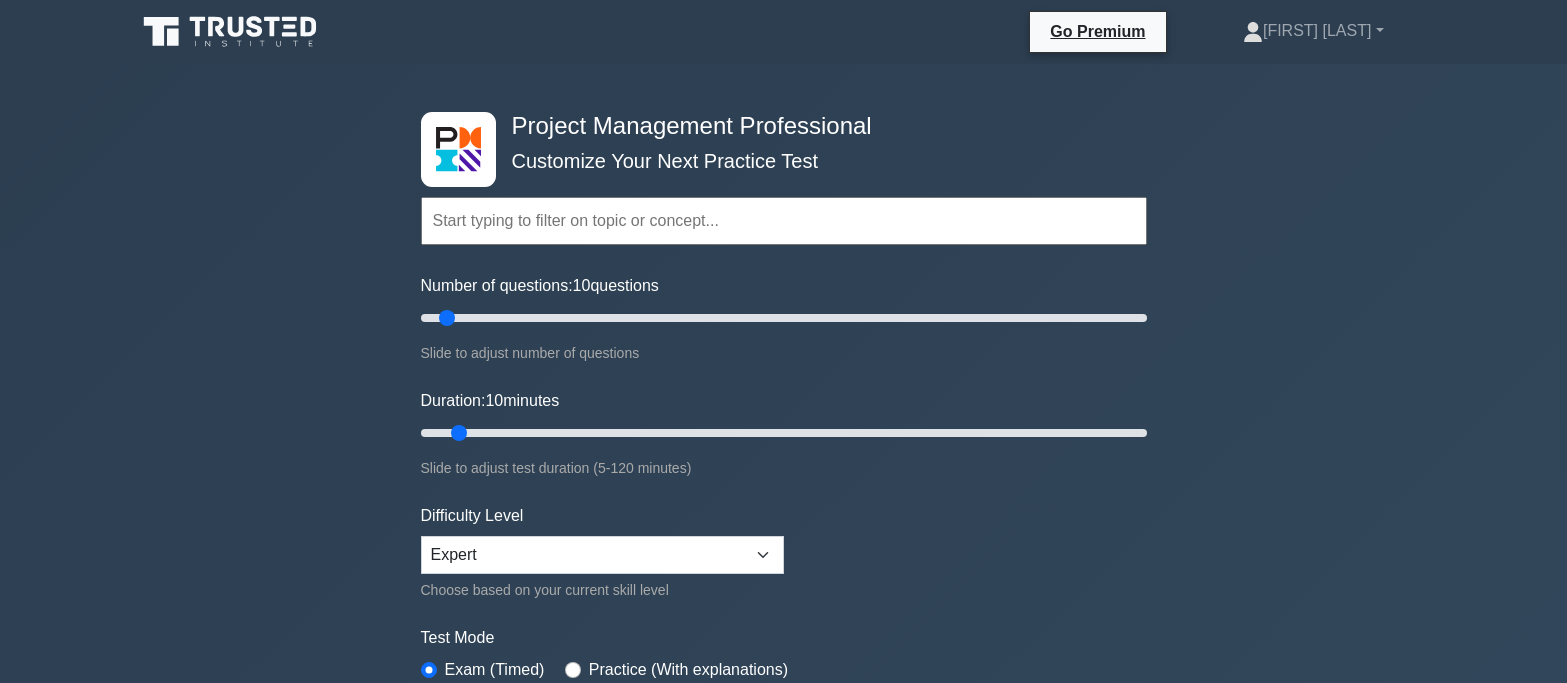 scroll, scrollTop: 0, scrollLeft: 0, axis: both 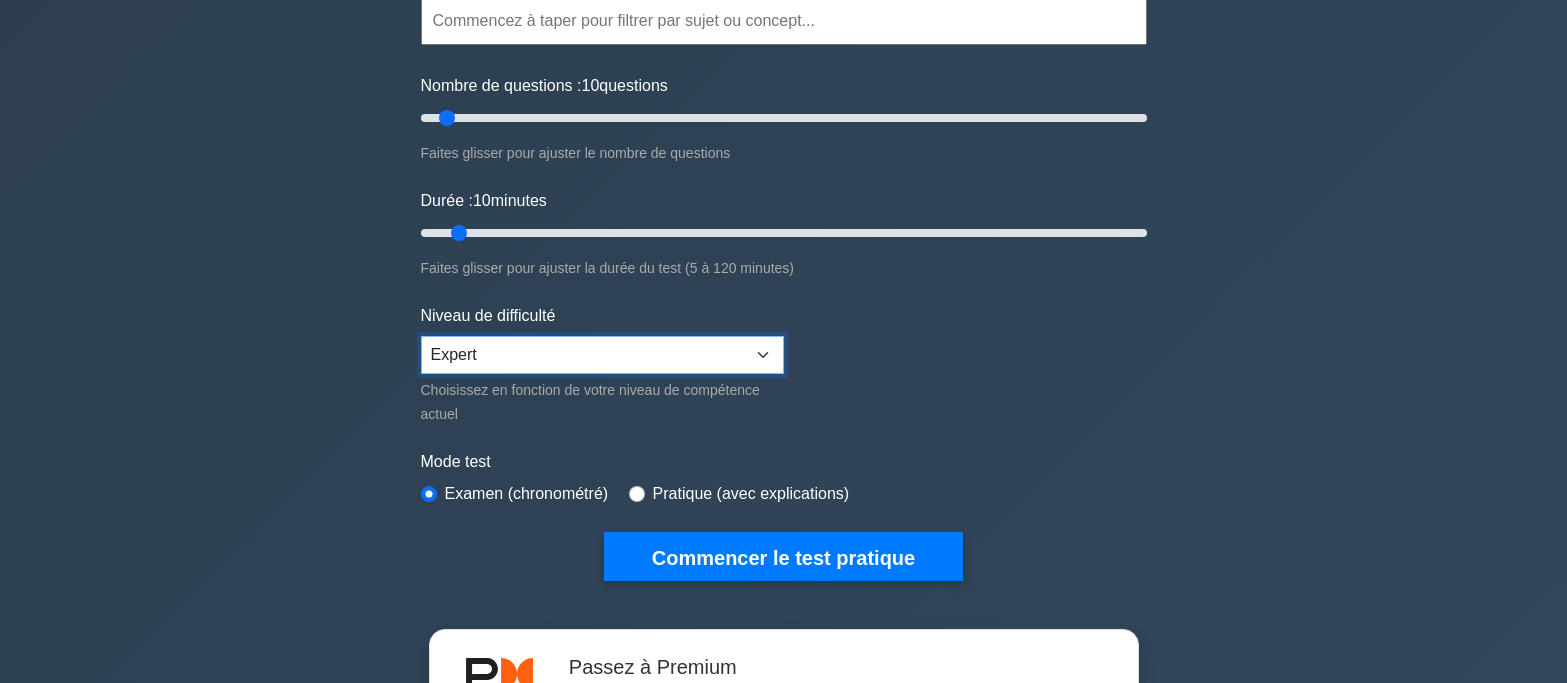 click on "Débutant
Intermédiaire
Expert" at bounding box center [602, 355] 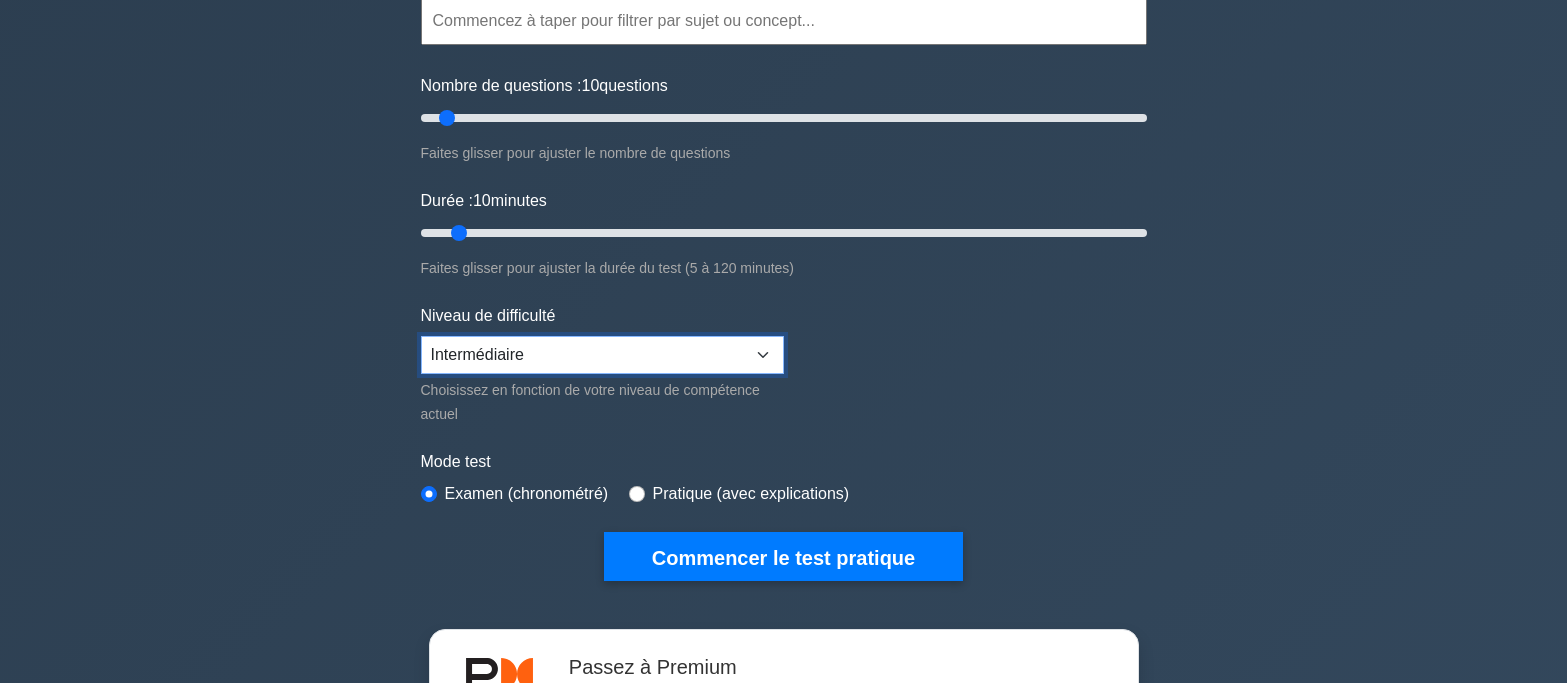 click on "Débutant
Intermédiaire
Expert" at bounding box center [602, 355] 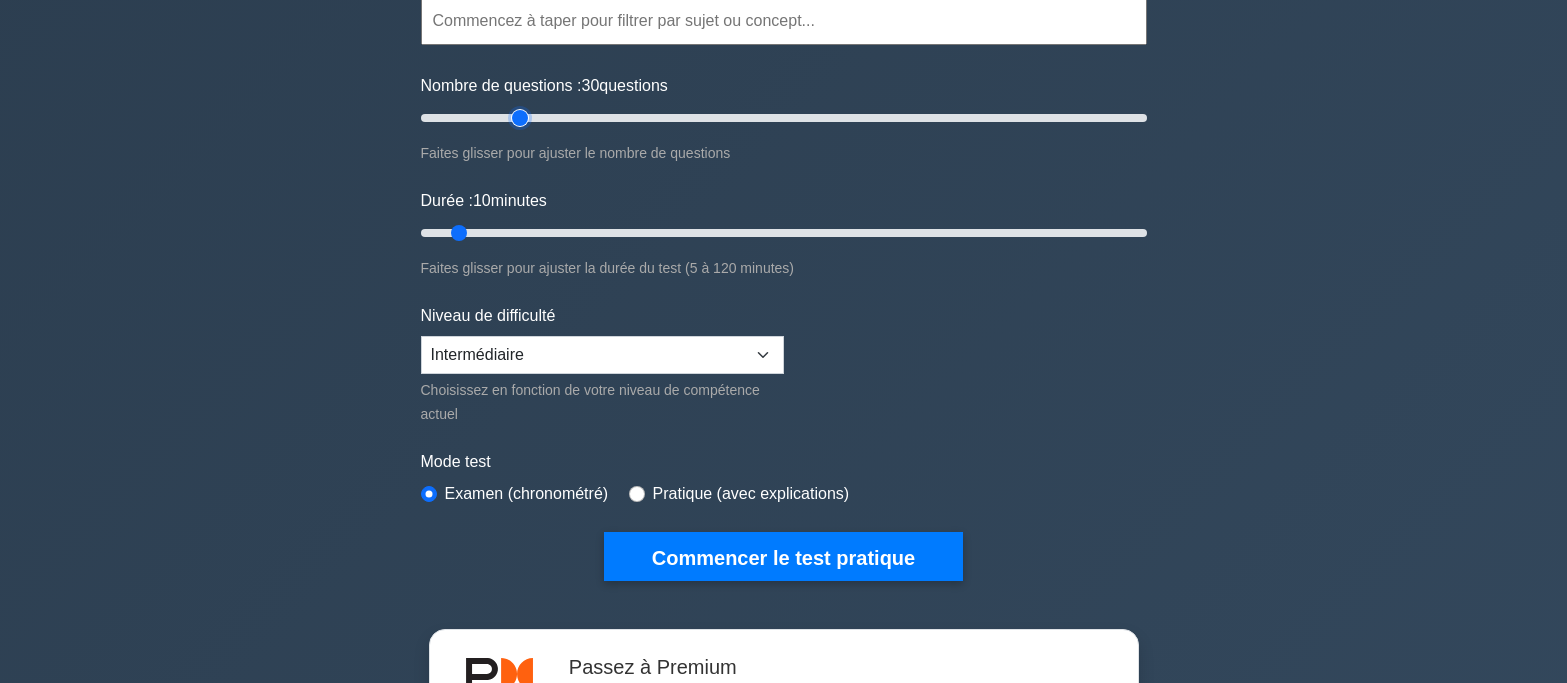drag, startPoint x: 445, startPoint y: 115, endPoint x: 527, endPoint y: 115, distance: 82 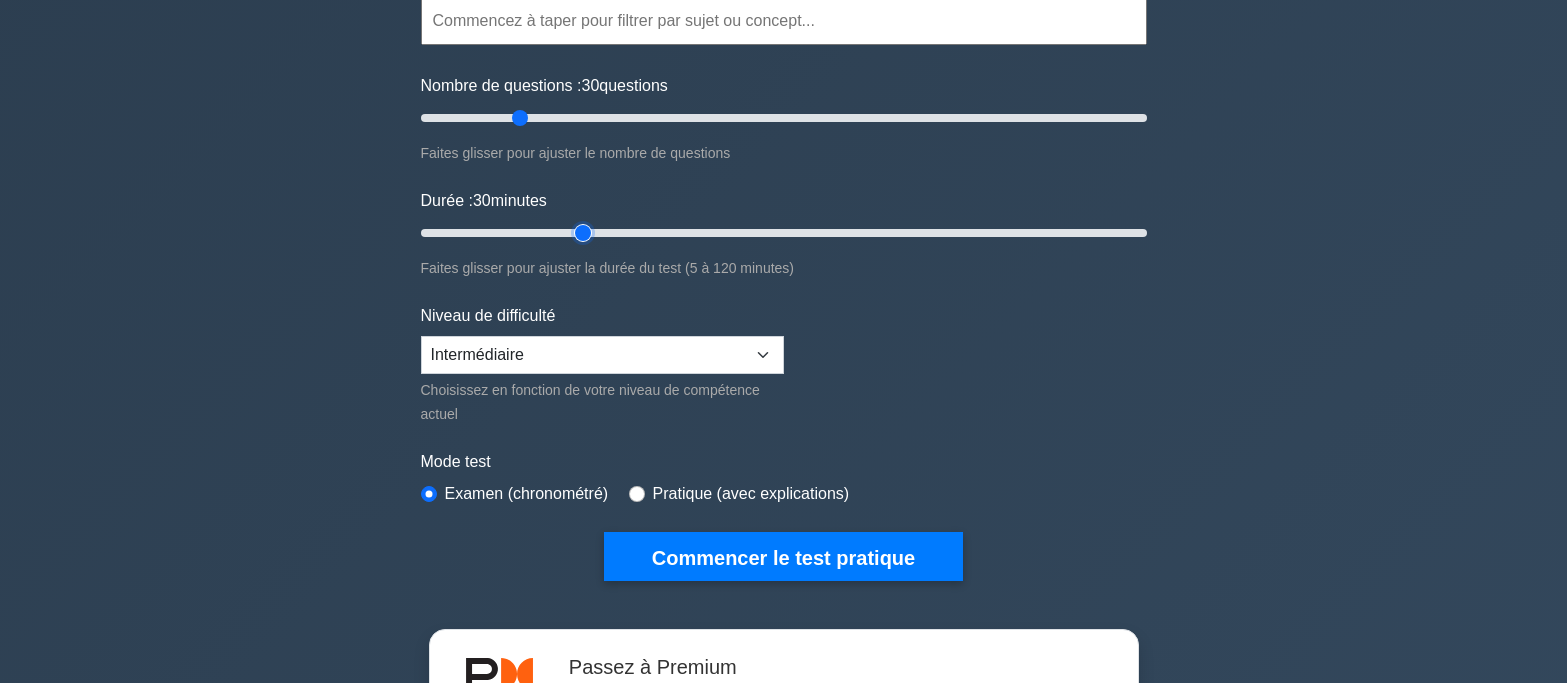 drag, startPoint x: 457, startPoint y: 229, endPoint x: 576, endPoint y: 229, distance: 119 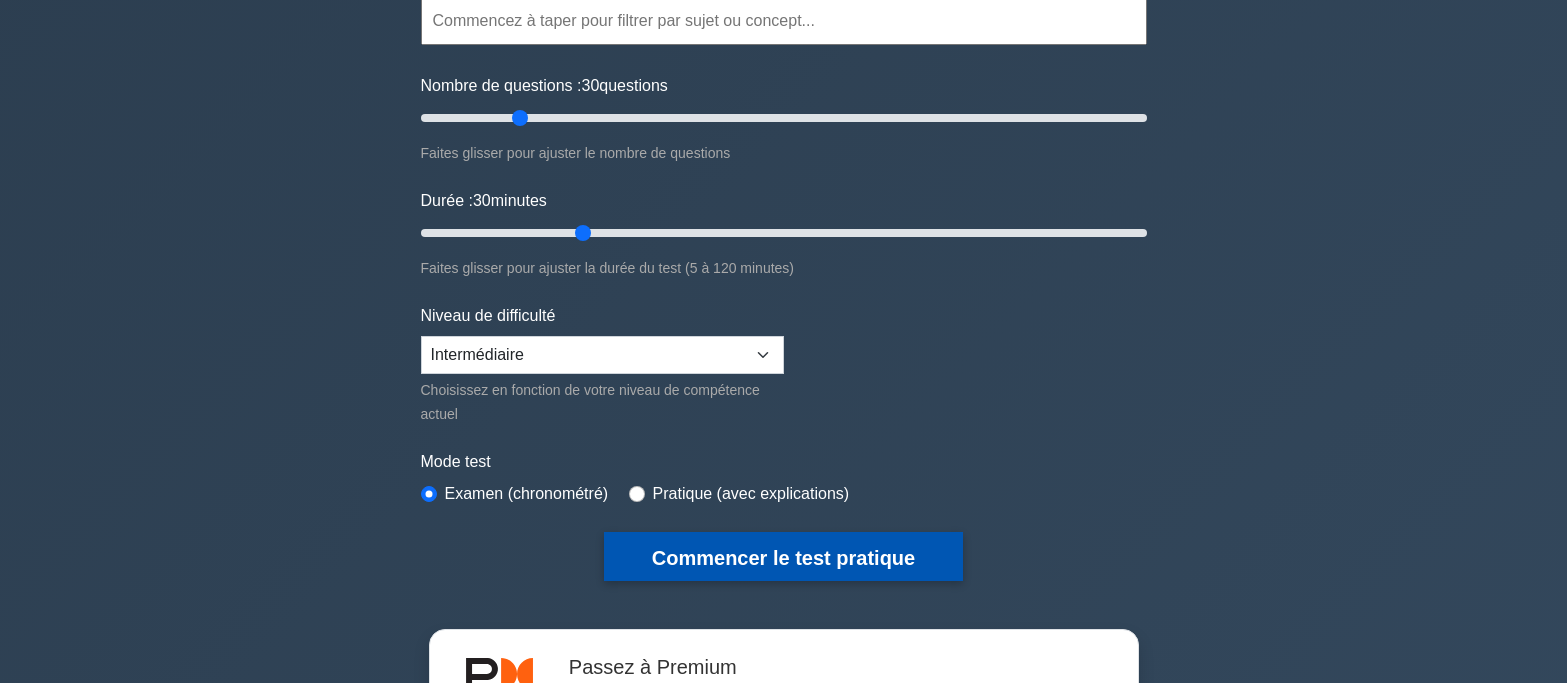 click on "Commencer le test pratique" at bounding box center (783, 558) 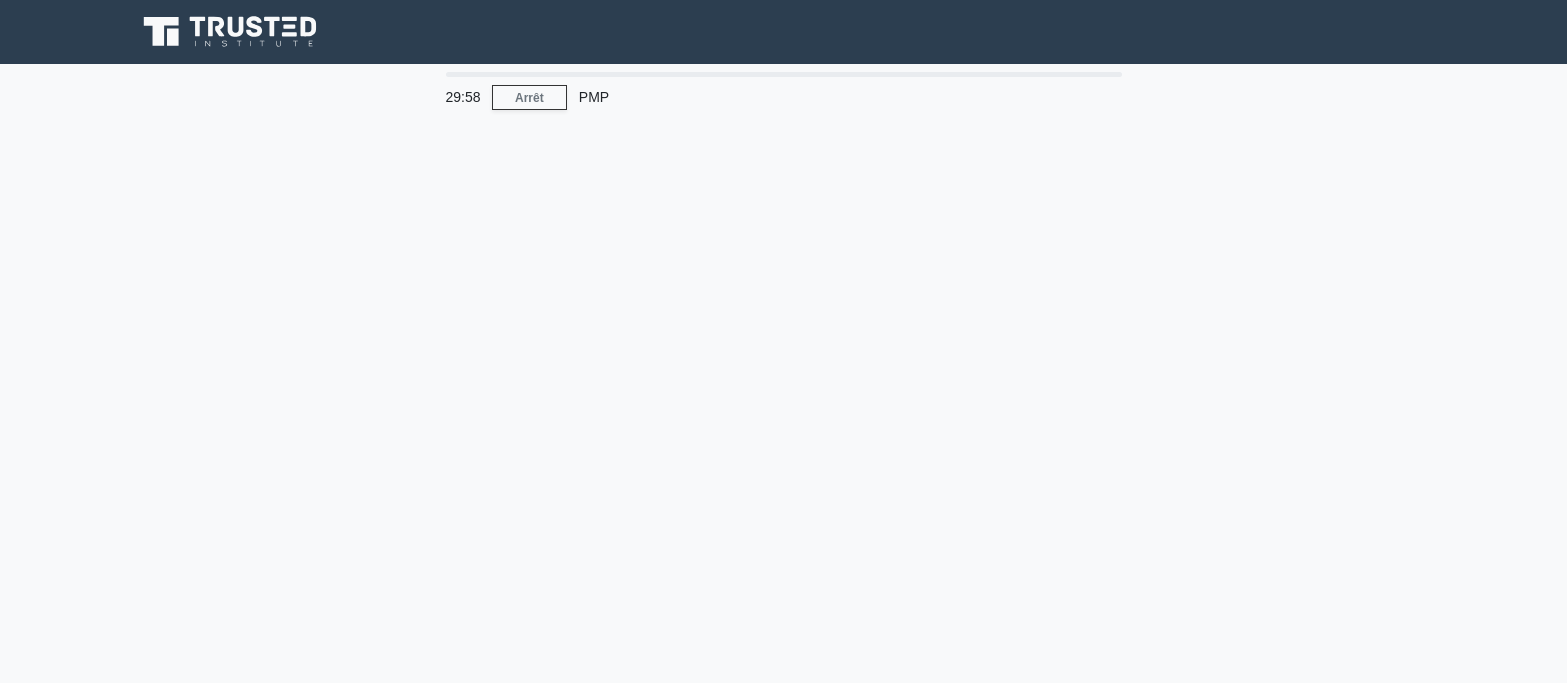 scroll, scrollTop: 0, scrollLeft: 0, axis: both 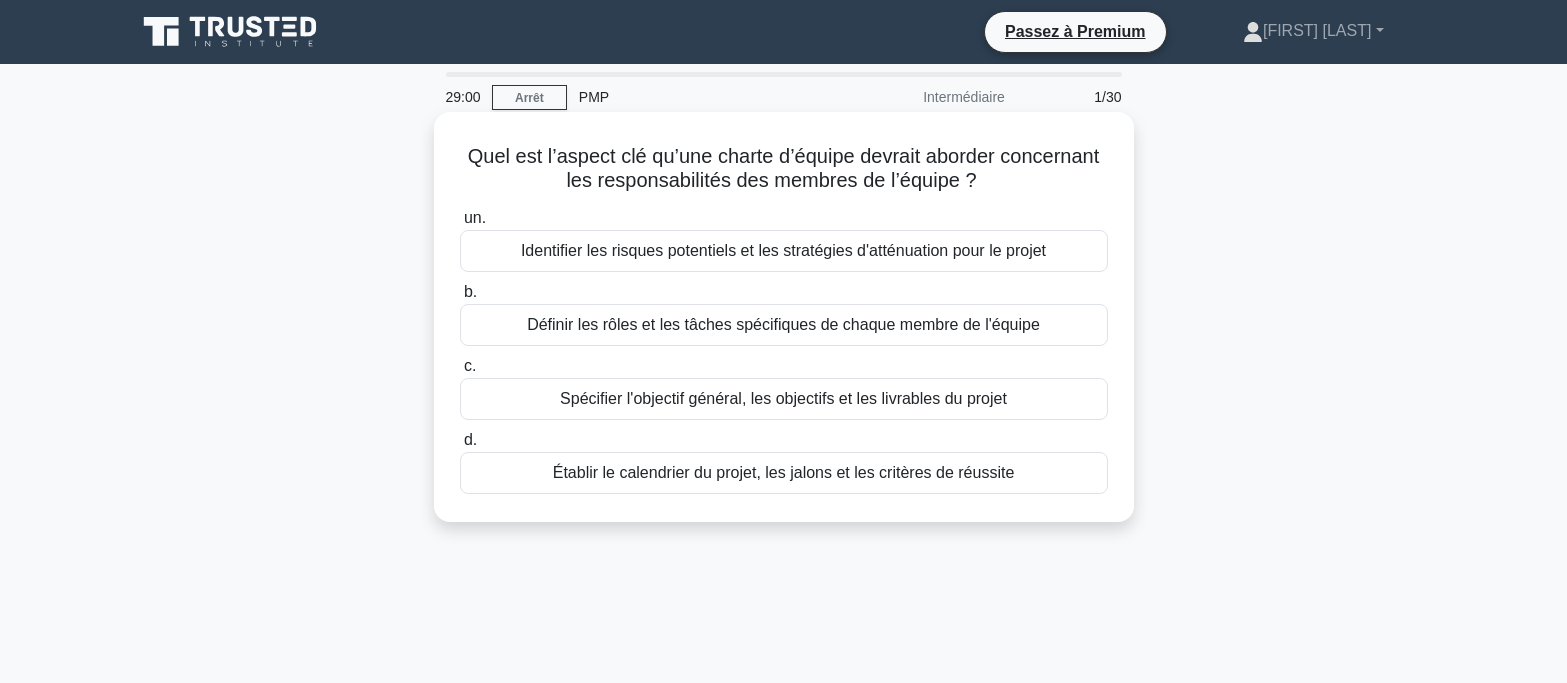 click on "Définir les rôles et les tâches spécifiques de chaque membre de l'équipe" at bounding box center [783, 324] 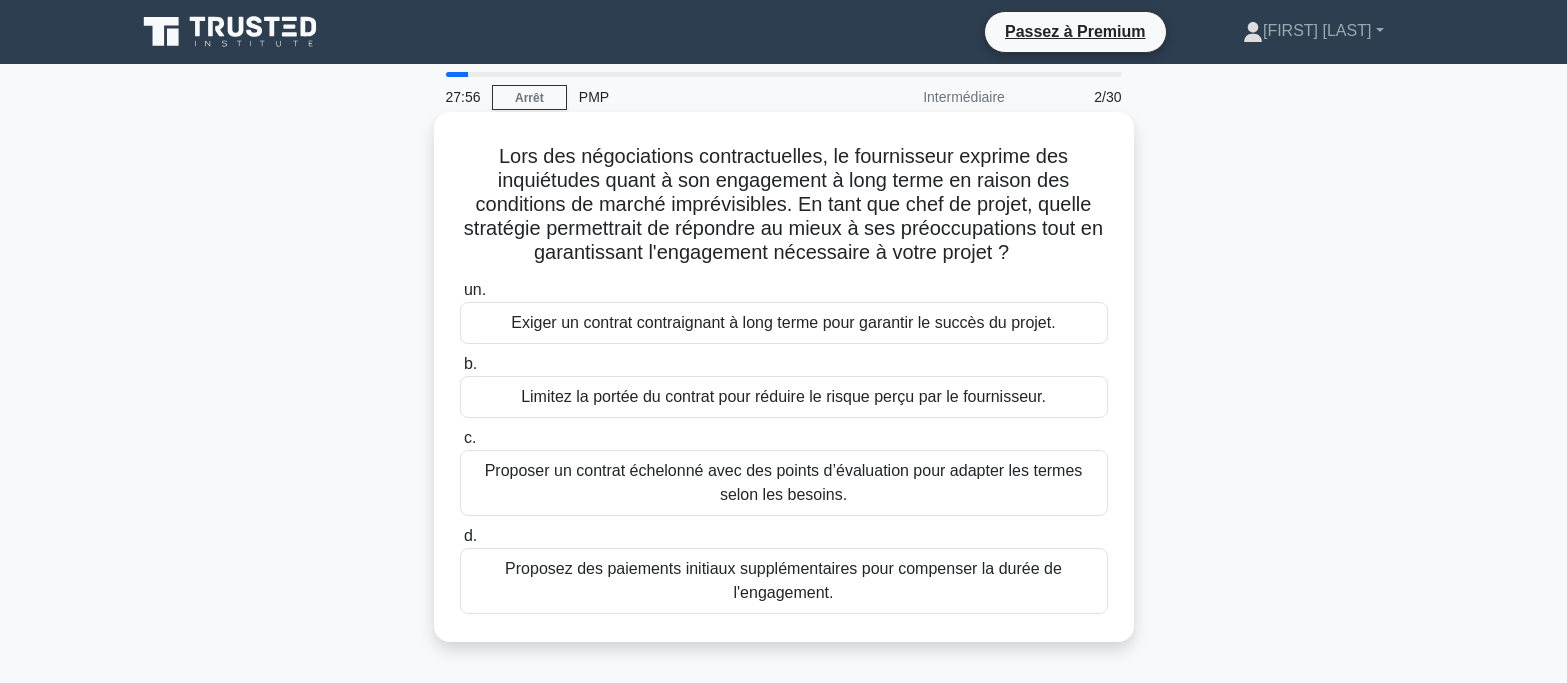 click on "Proposer un contrat échelonné avec des points d’évaluation pour adapter les termes selon les besoins." at bounding box center [784, 483] 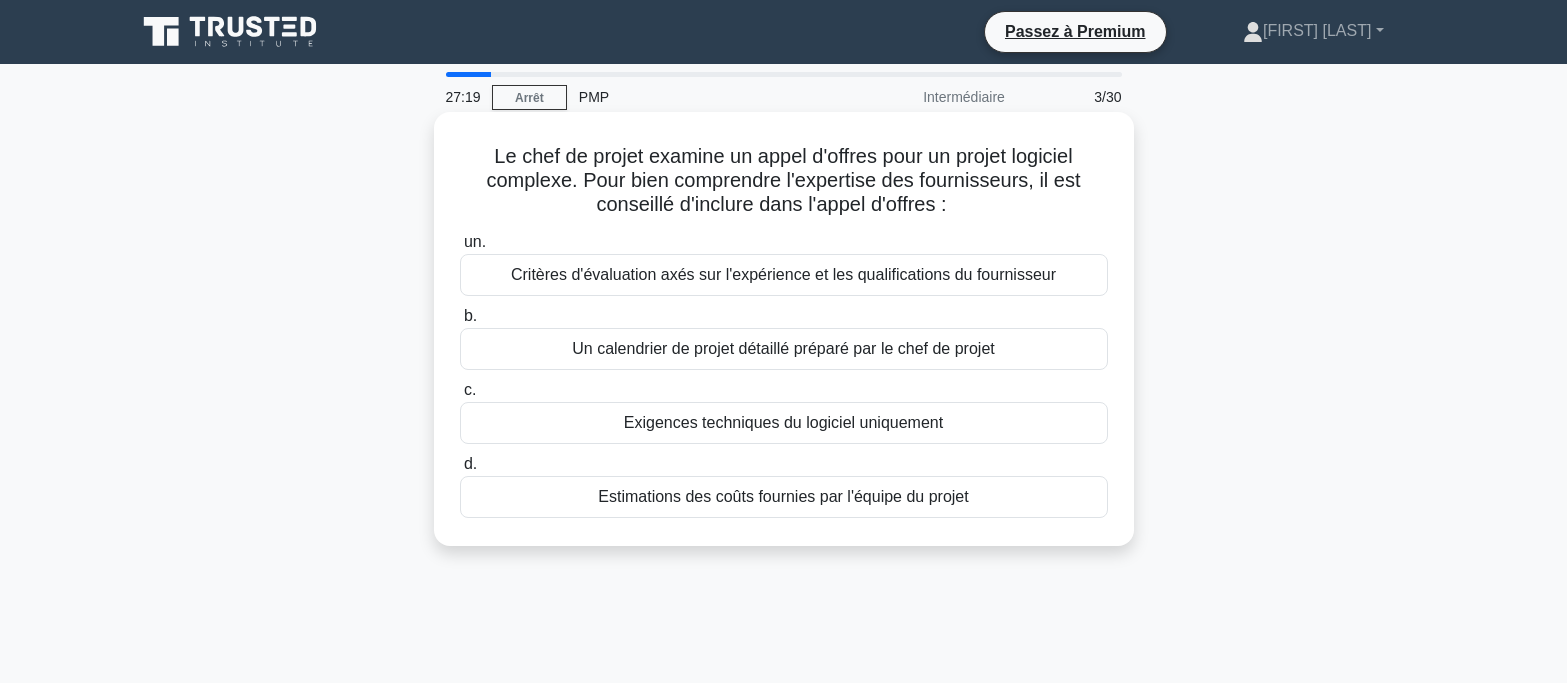 click on "Critères d'évaluation axés sur l'expérience et les qualifications du fournisseur" at bounding box center (783, 274) 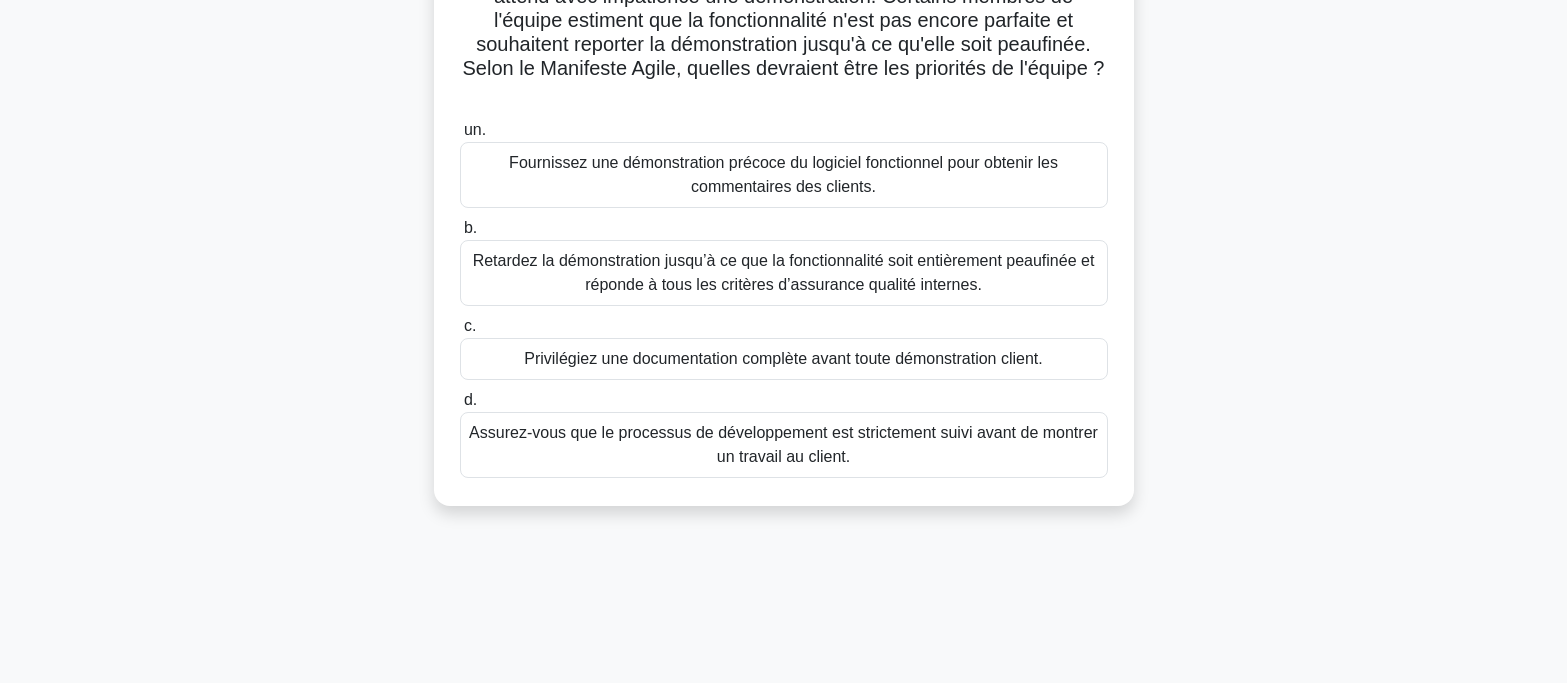 scroll, scrollTop: 200, scrollLeft: 0, axis: vertical 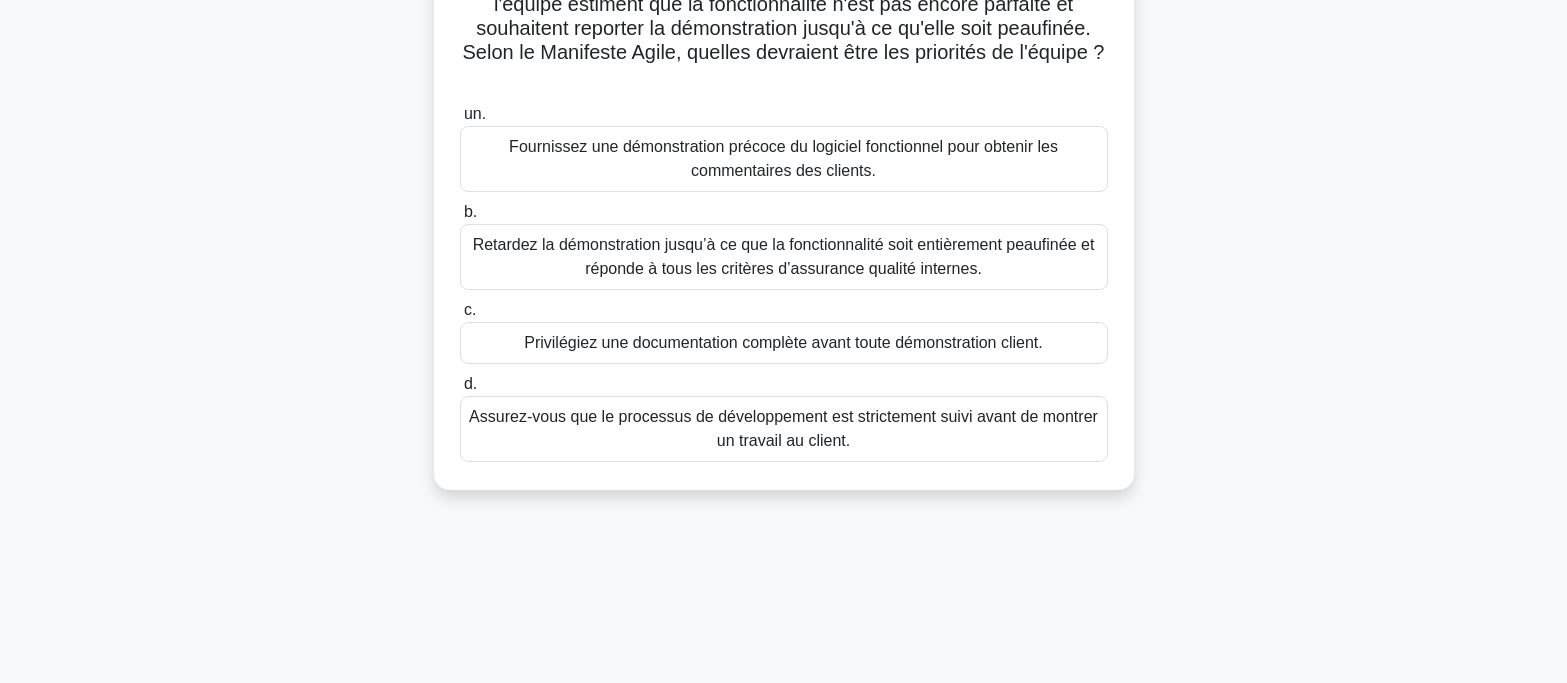 click on "Fournissez une démonstration précoce du logiciel fonctionnel pour obtenir les commentaires des clients." at bounding box center (783, 158) 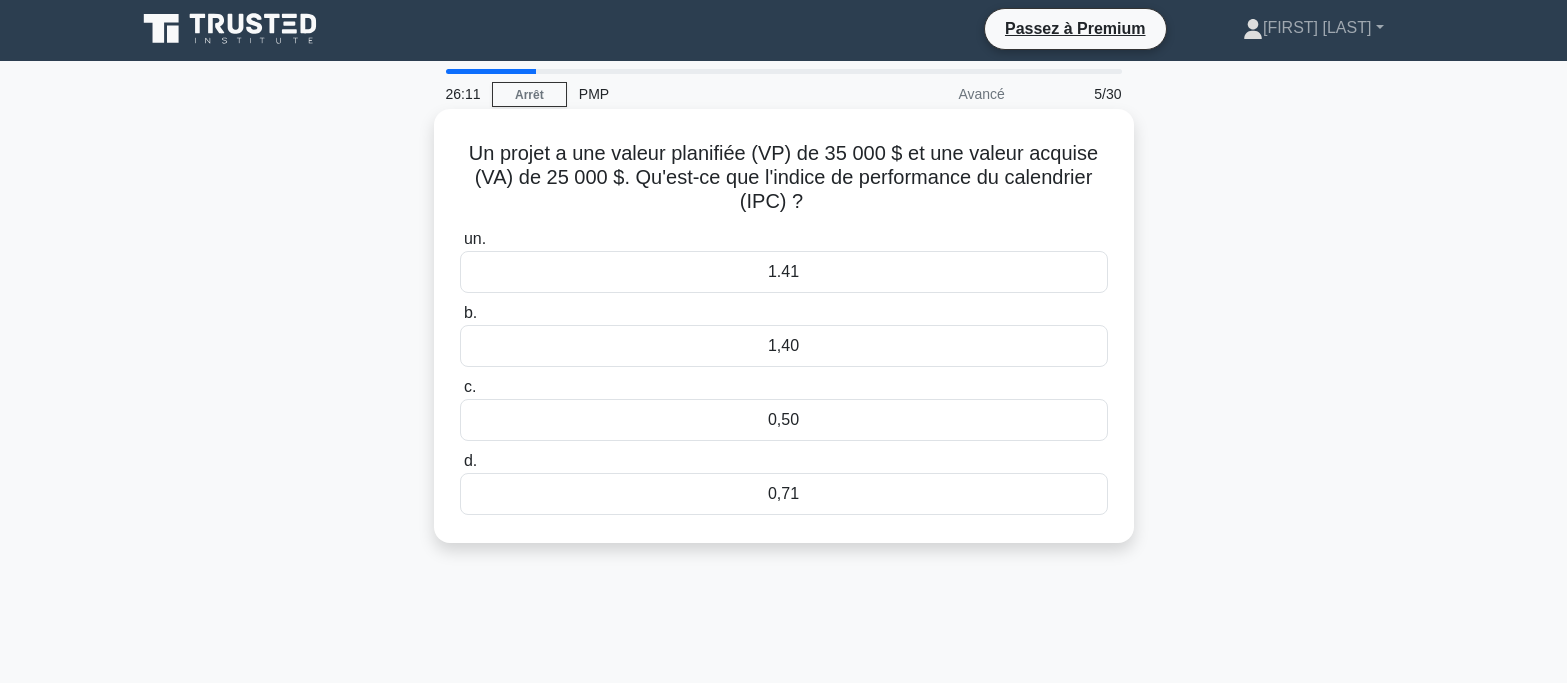 scroll, scrollTop: 0, scrollLeft: 0, axis: both 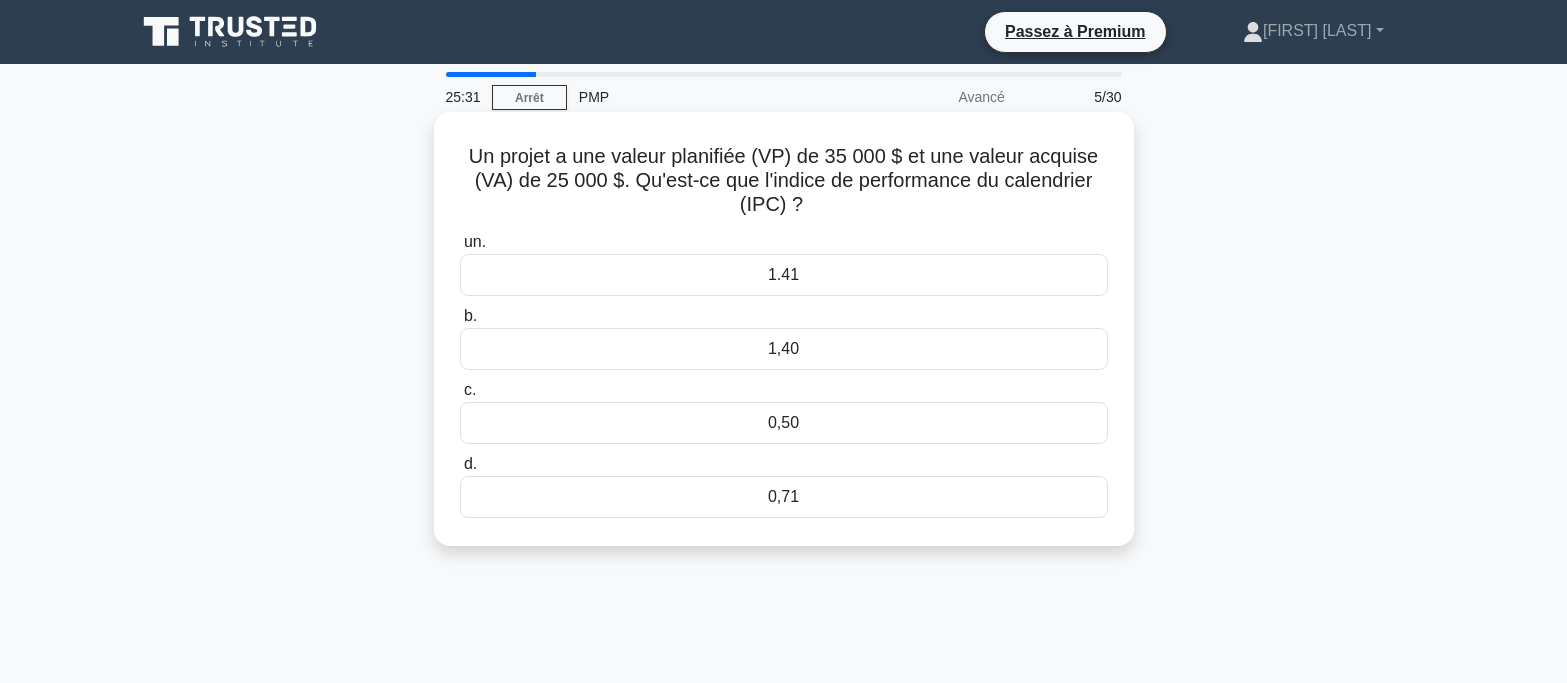 click on "0,71" at bounding box center (784, 497) 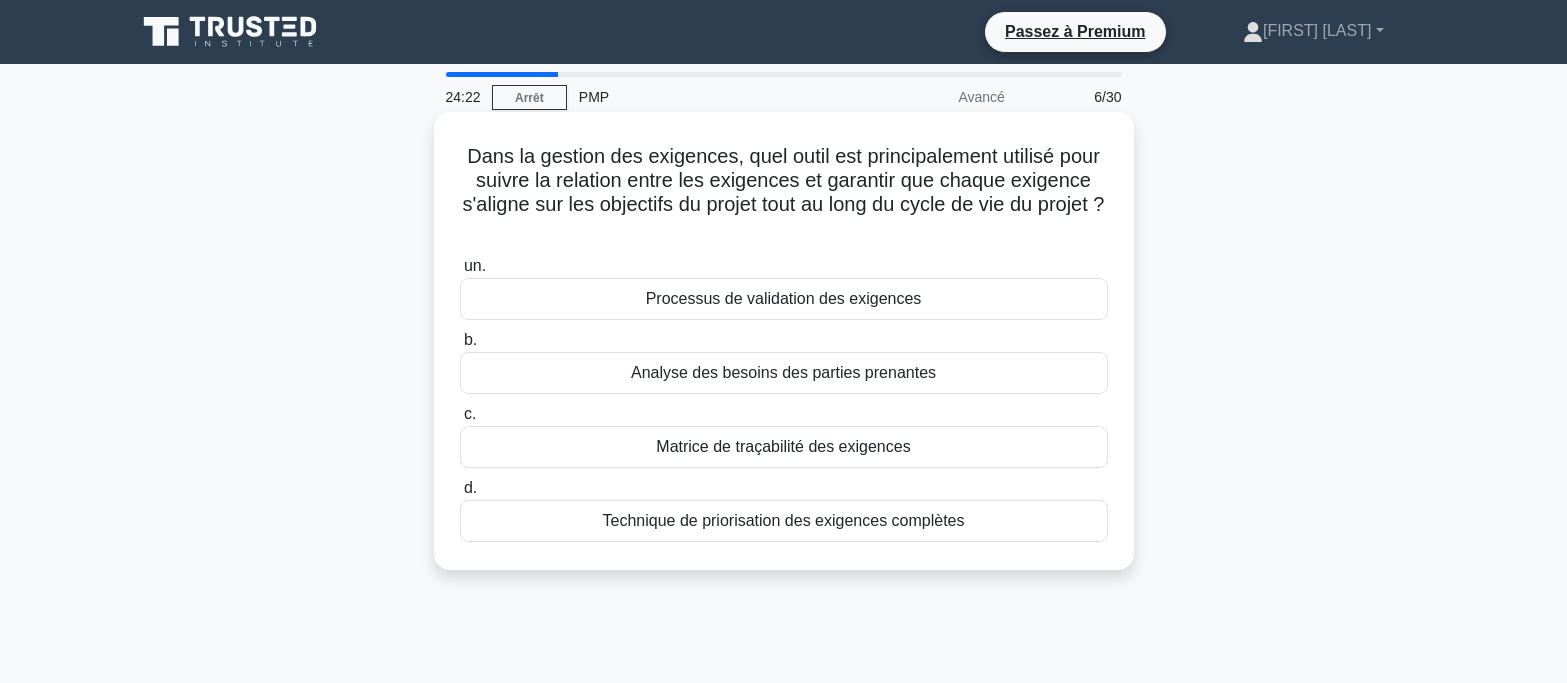 click on "Processus de validation des exigences" at bounding box center [784, 298] 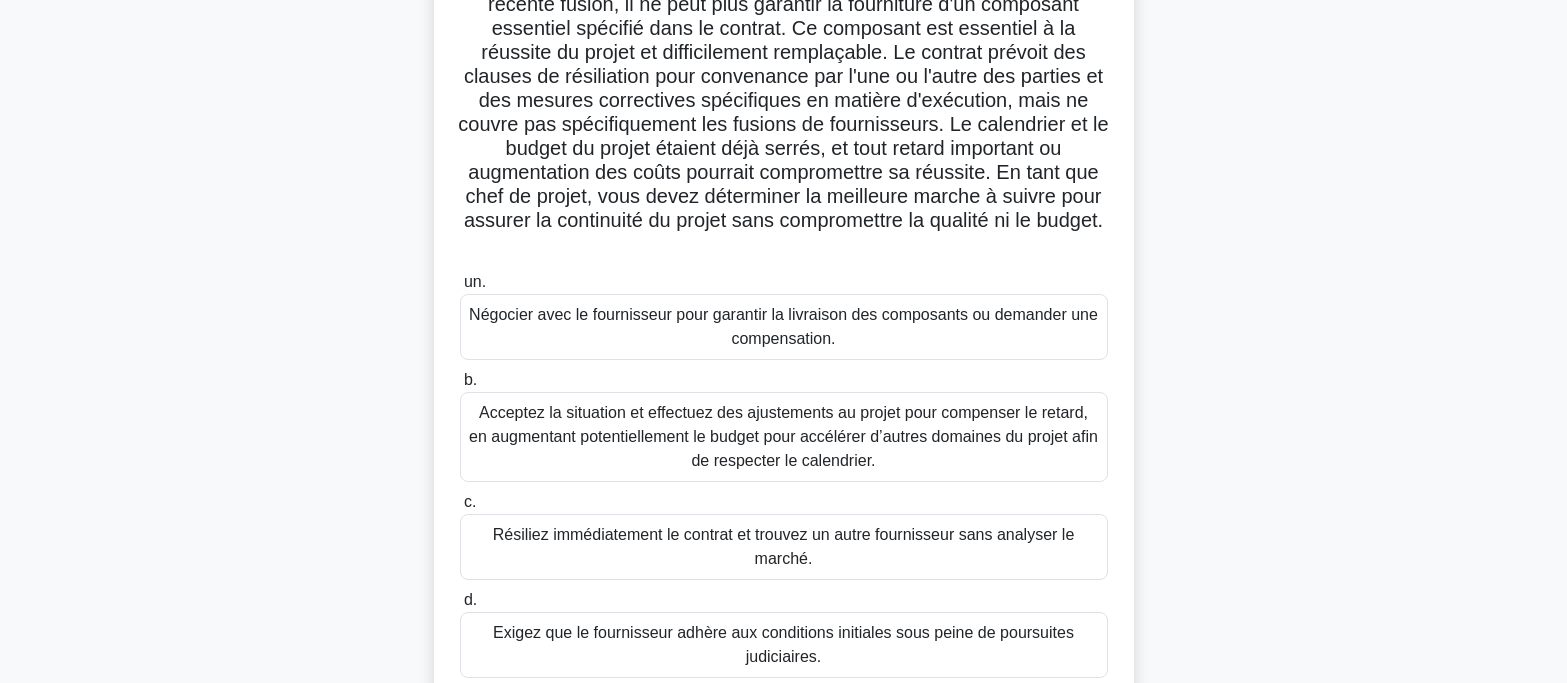 scroll, scrollTop: 300, scrollLeft: 0, axis: vertical 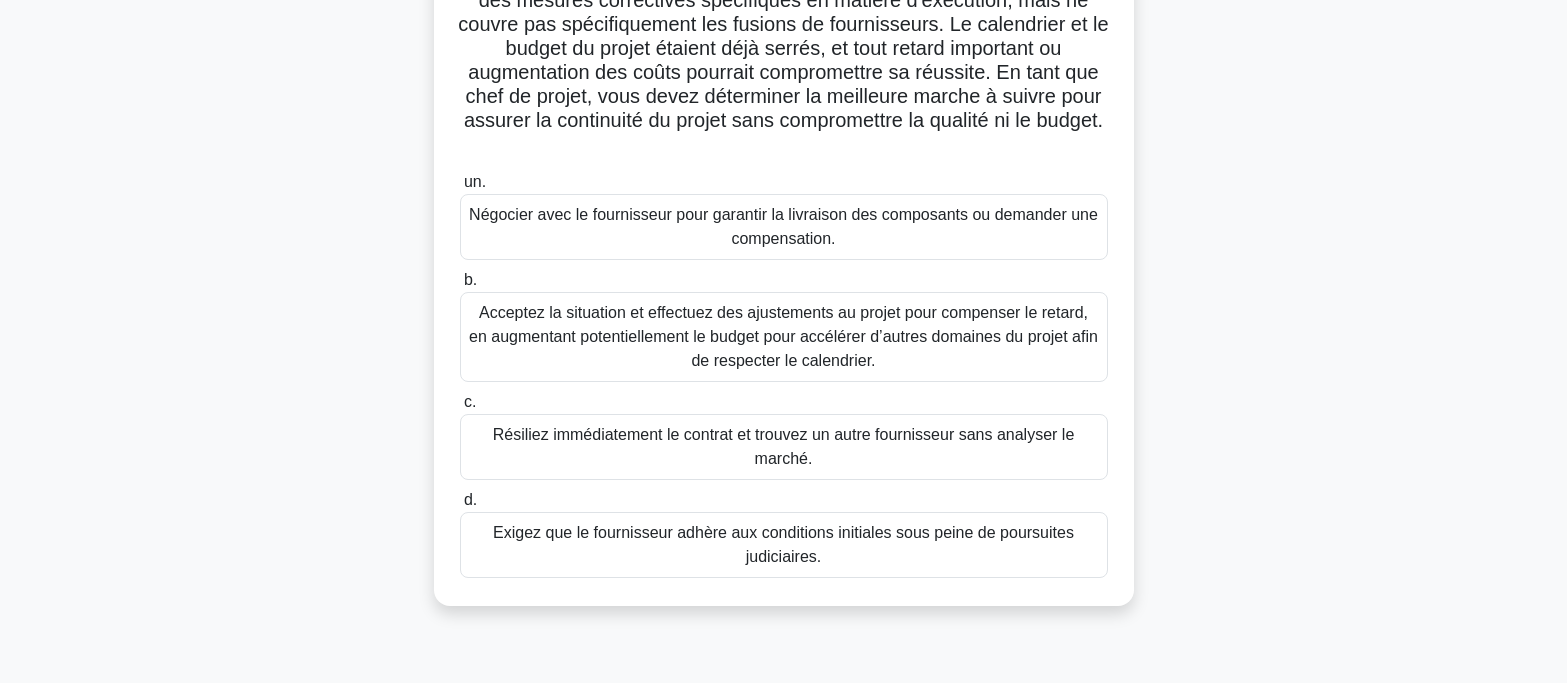 click on "Acceptez la situation et effectuez des ajustements au projet pour compenser le retard, en augmentant potentiellement le budget pour accélérer d’autres domaines du projet afin de respecter le calendrier." at bounding box center [783, 336] 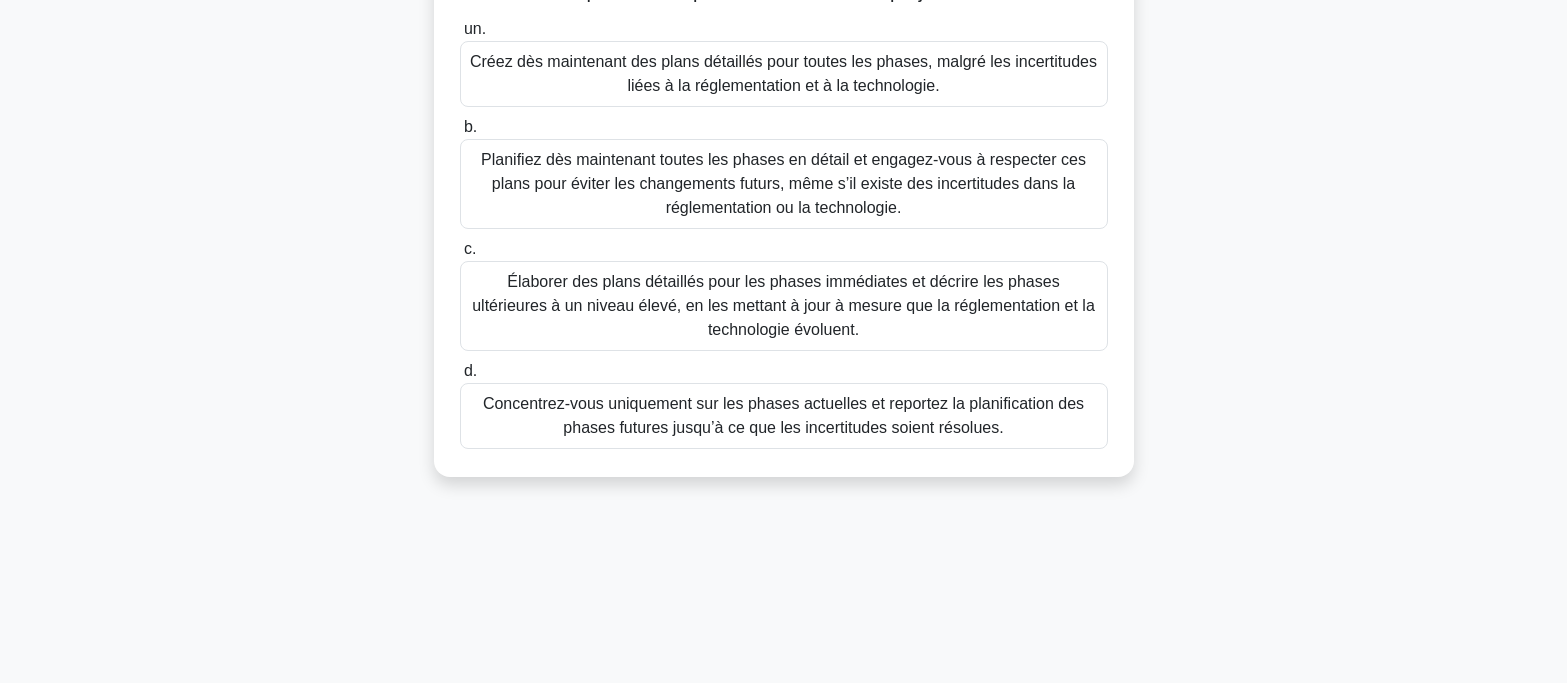 scroll, scrollTop: 300, scrollLeft: 0, axis: vertical 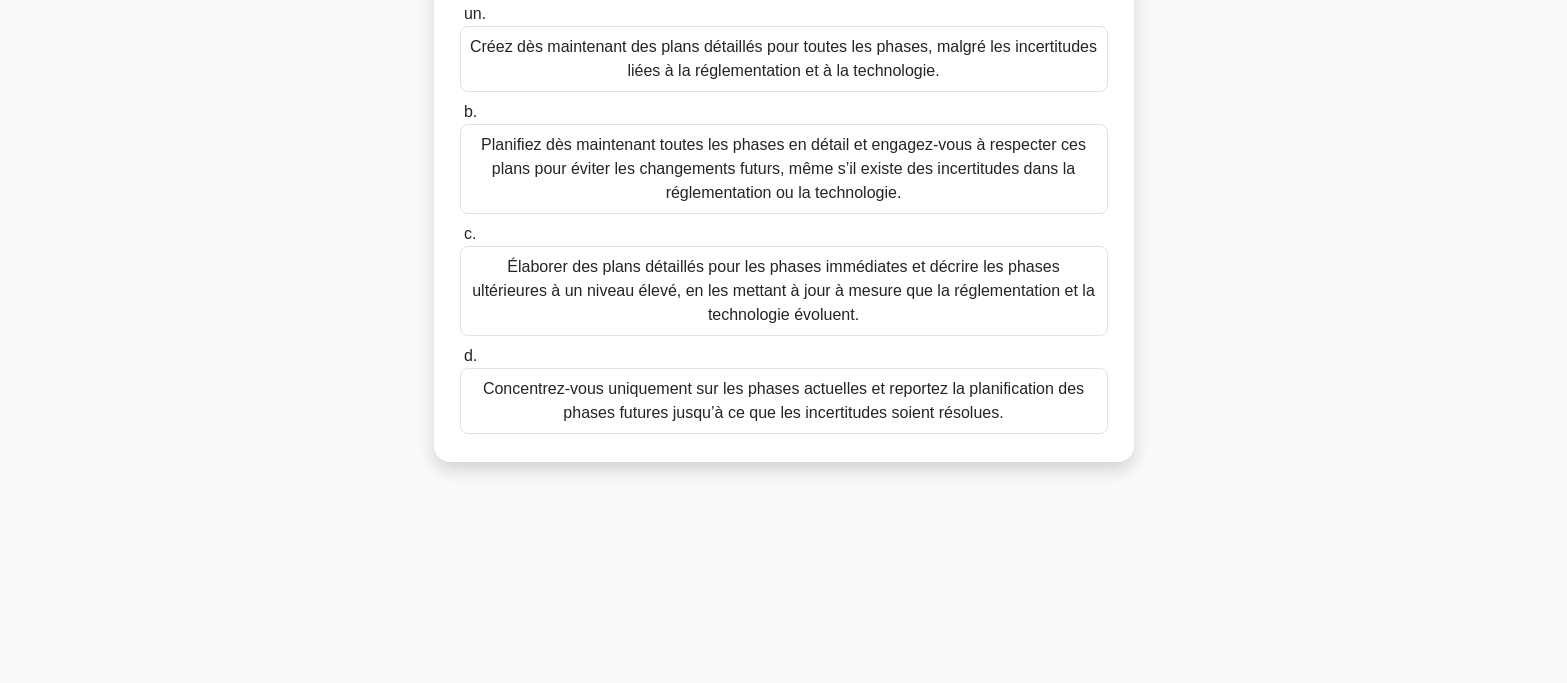 click on "Élaborer des plans détaillés pour les phases immédiates et décrire les phases ultérieures à un niveau élevé, en les mettant à jour à mesure que la réglementation et la technologie évoluent." at bounding box center [783, 290] 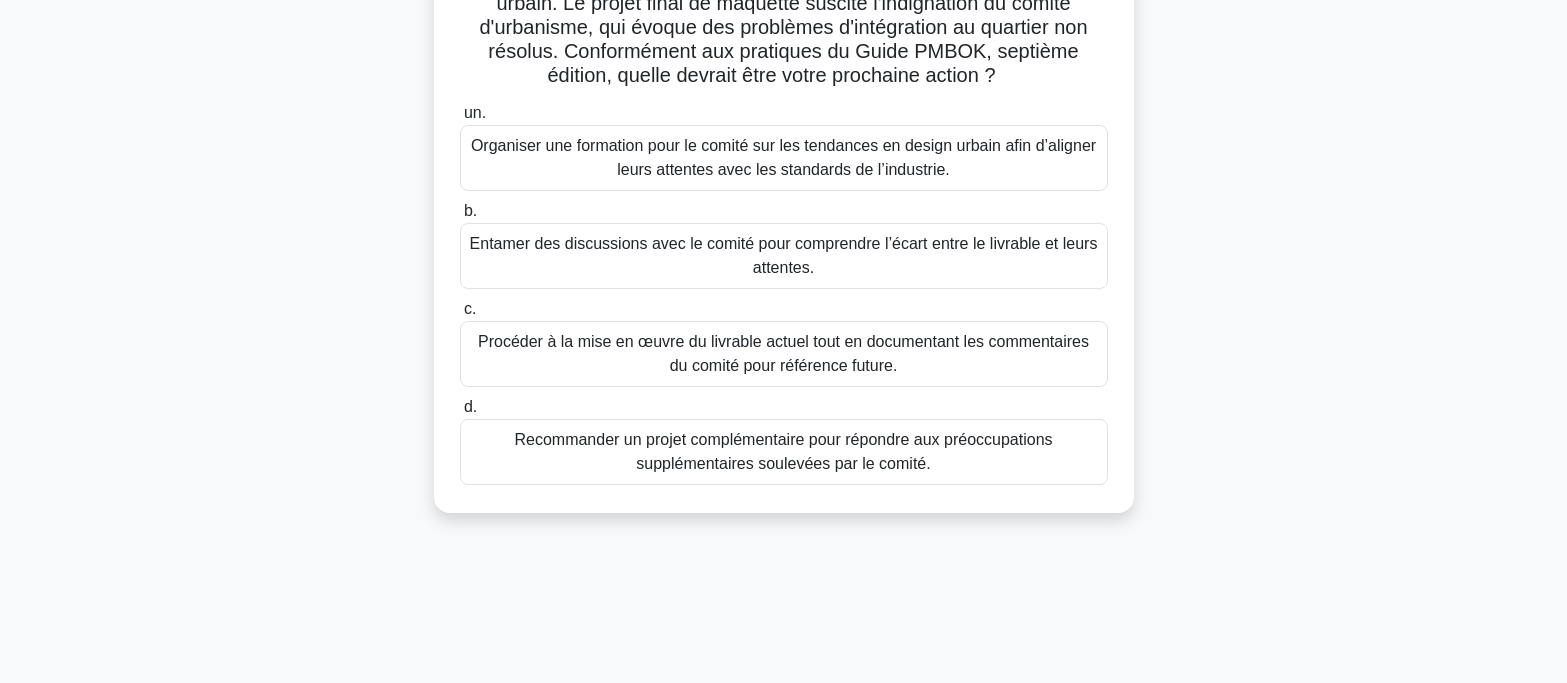 scroll, scrollTop: 200, scrollLeft: 0, axis: vertical 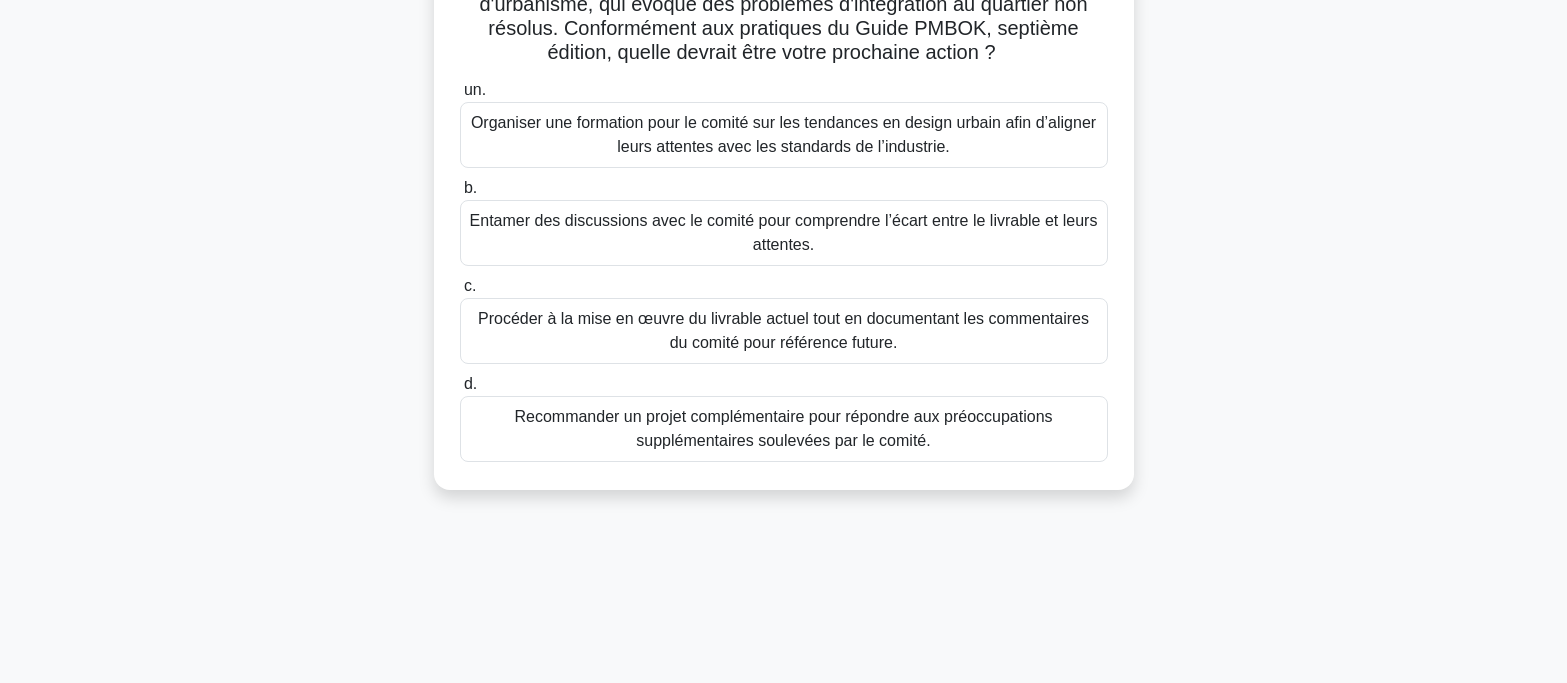 click on "Organiser une formation pour le comité sur les tendances en design urbain afin d’aligner leurs attentes avec les standards de l’industrie." at bounding box center (783, 134) 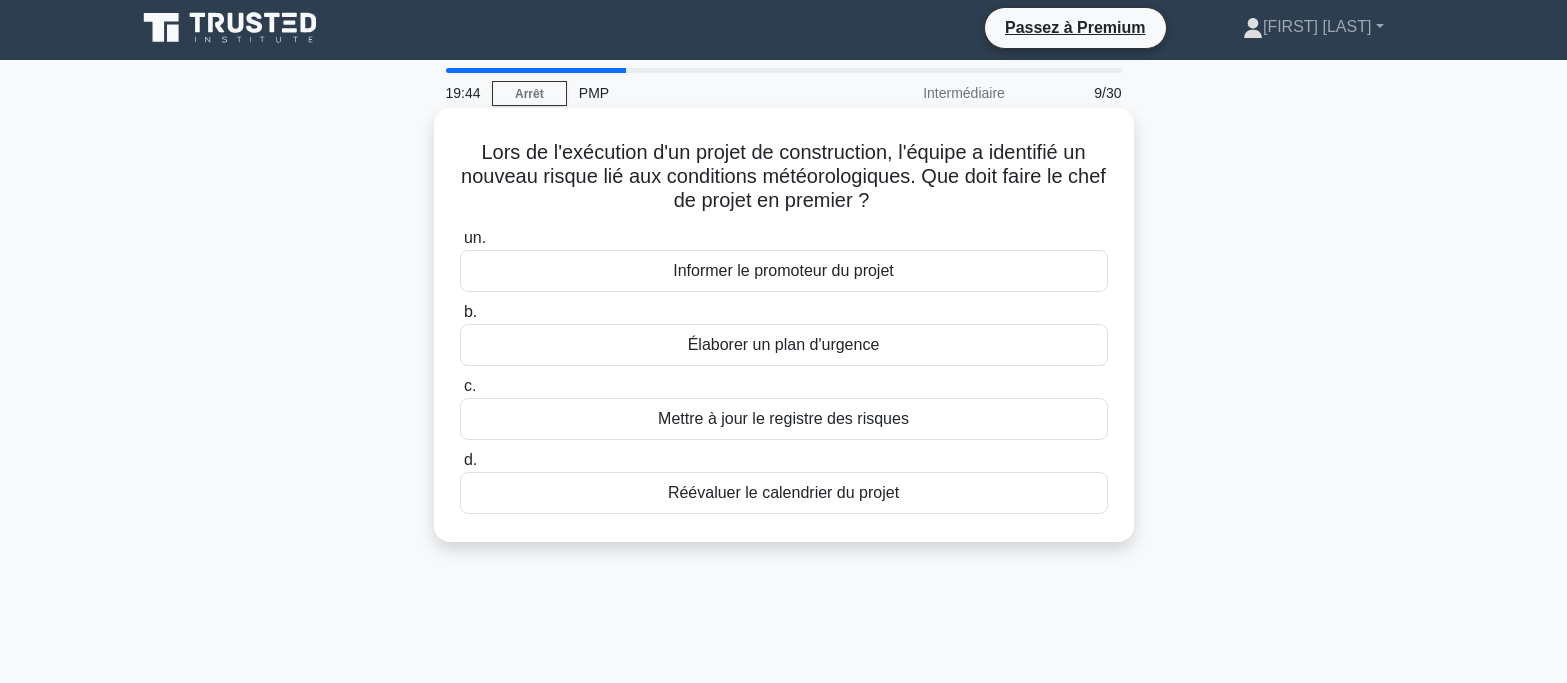 scroll, scrollTop: 0, scrollLeft: 0, axis: both 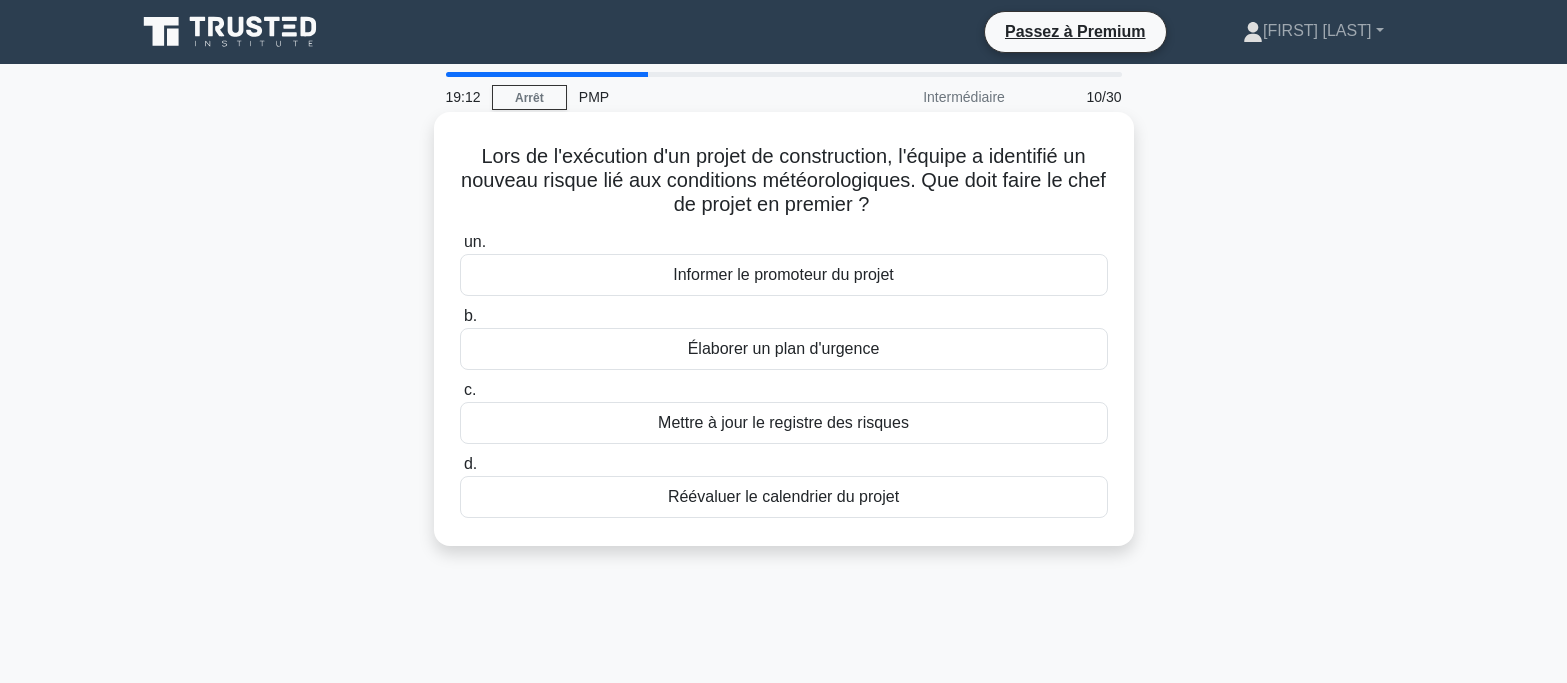 click on "Informer le promoteur du projet" at bounding box center [784, 275] 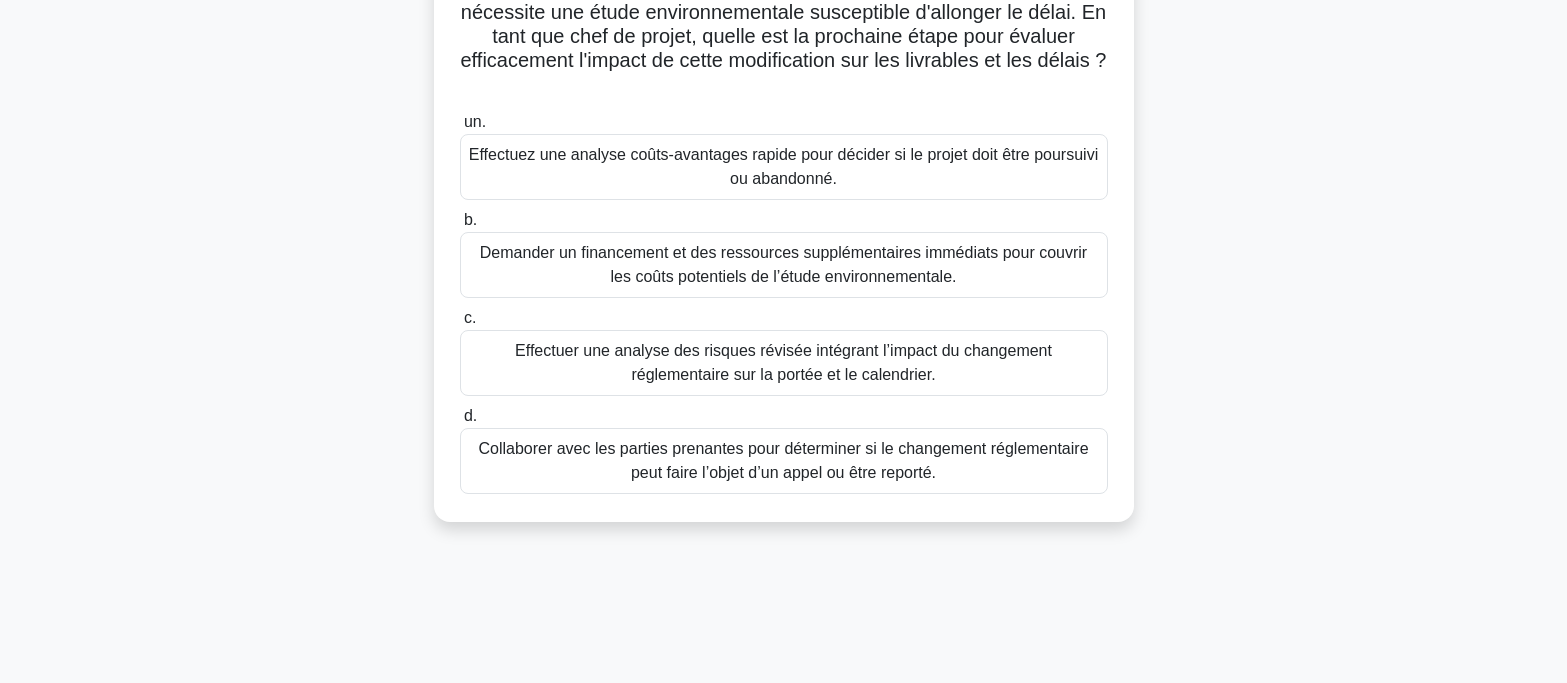 scroll, scrollTop: 200, scrollLeft: 0, axis: vertical 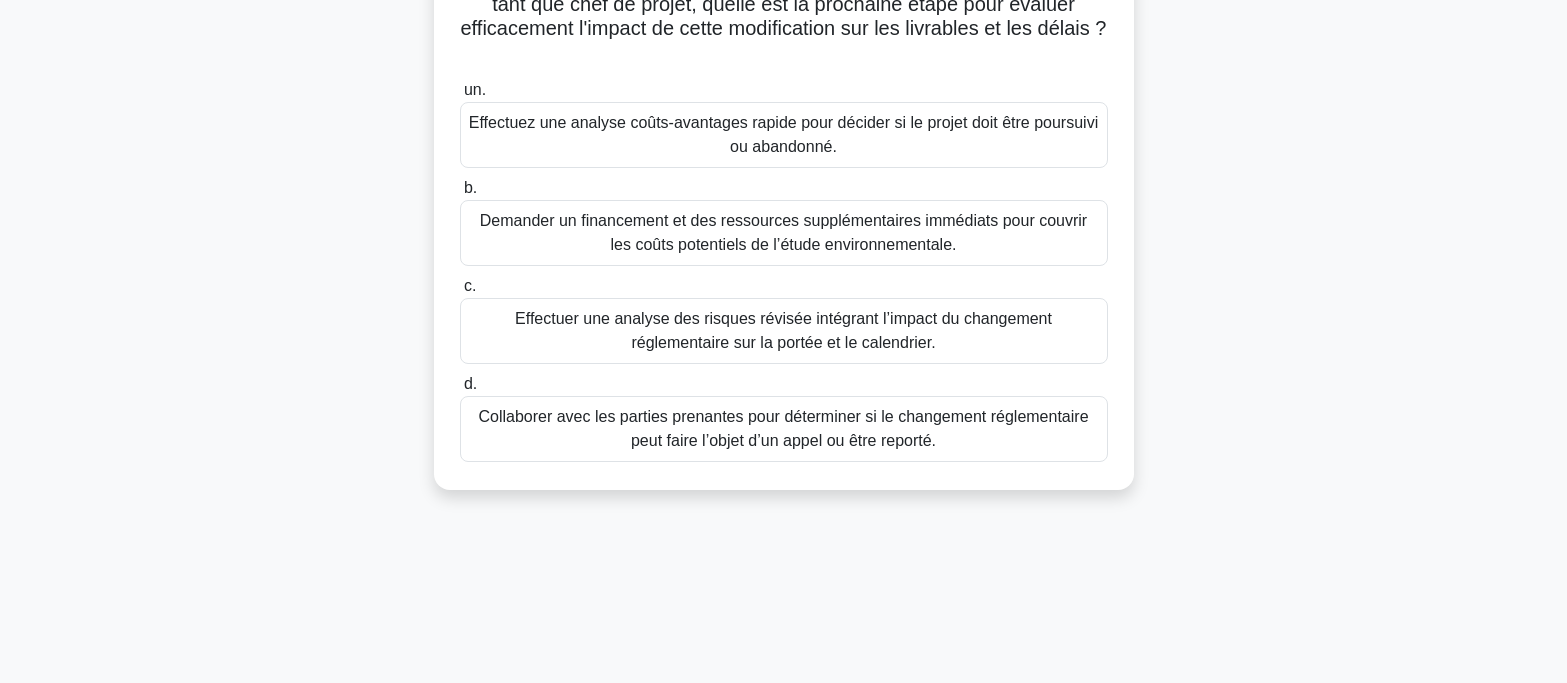 click on "Collaborer avec les parties prenantes pour déterminer si le changement réglementaire peut faire l’objet d’un appel ou être reporté." at bounding box center [783, 428] 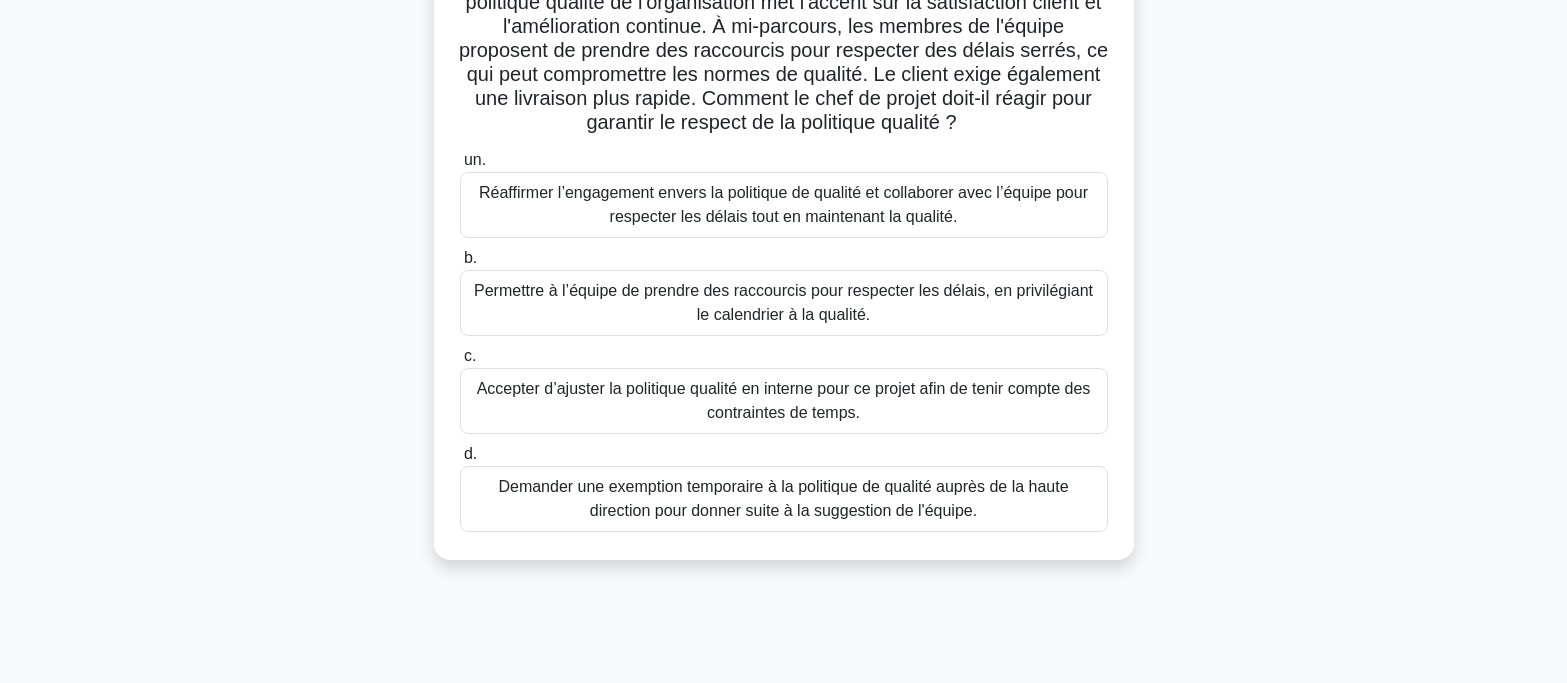 scroll, scrollTop: 200, scrollLeft: 0, axis: vertical 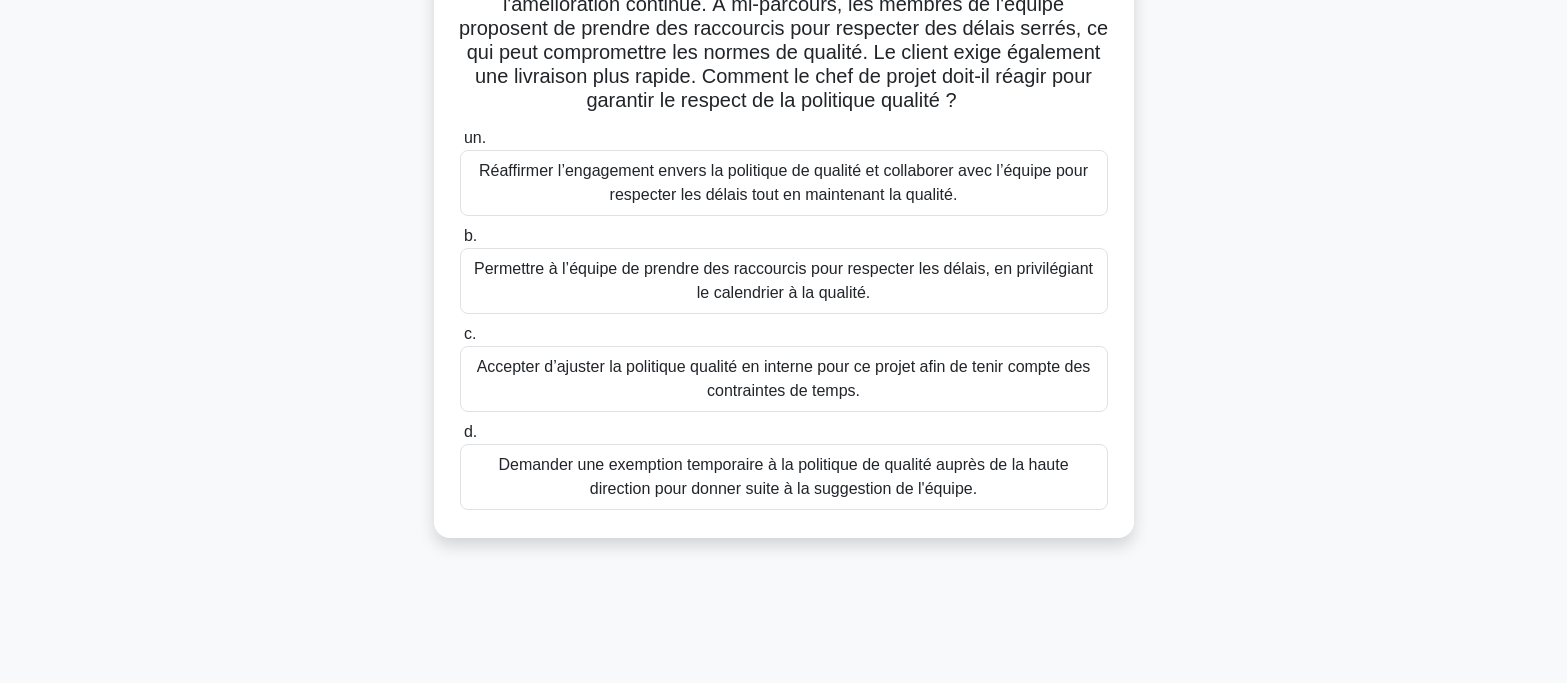 click on "Réaffirmer l’engagement envers la politique de qualité et collaborer avec l’équipe pour respecter les délais tout en maintenant la qualité." at bounding box center [783, 182] 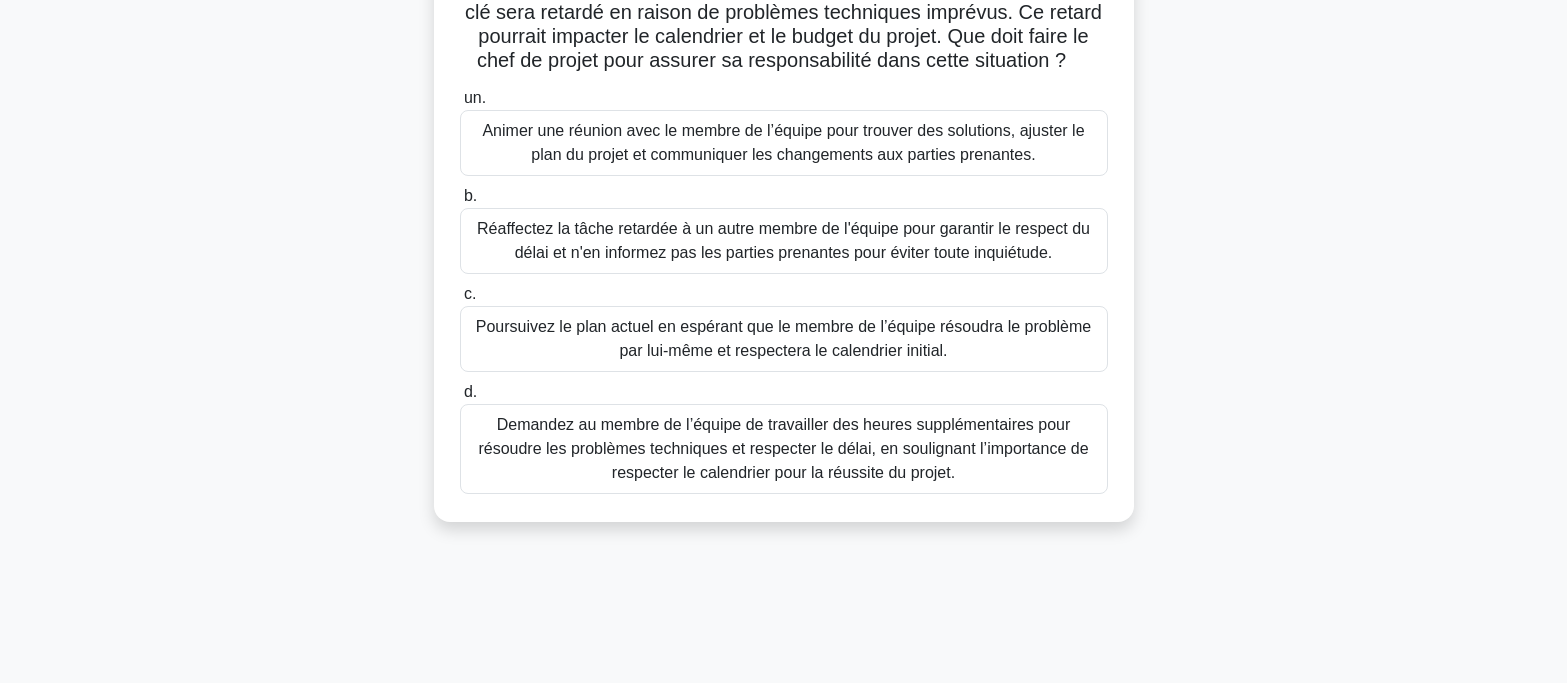 scroll, scrollTop: 200, scrollLeft: 0, axis: vertical 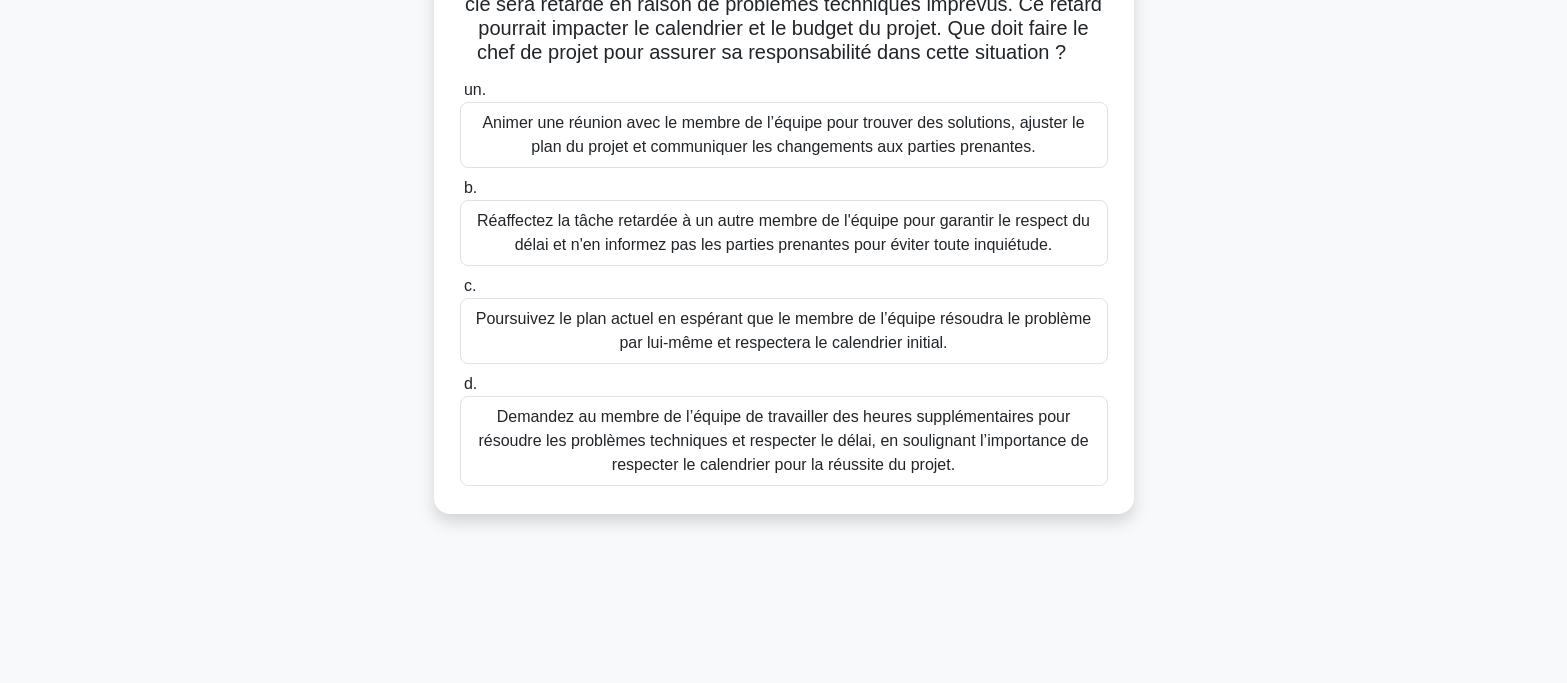 click on "Animer une réunion avec le membre de l’équipe pour trouver des solutions, ajuster le plan du projet et communiquer les changements aux parties prenantes." at bounding box center [783, 134] 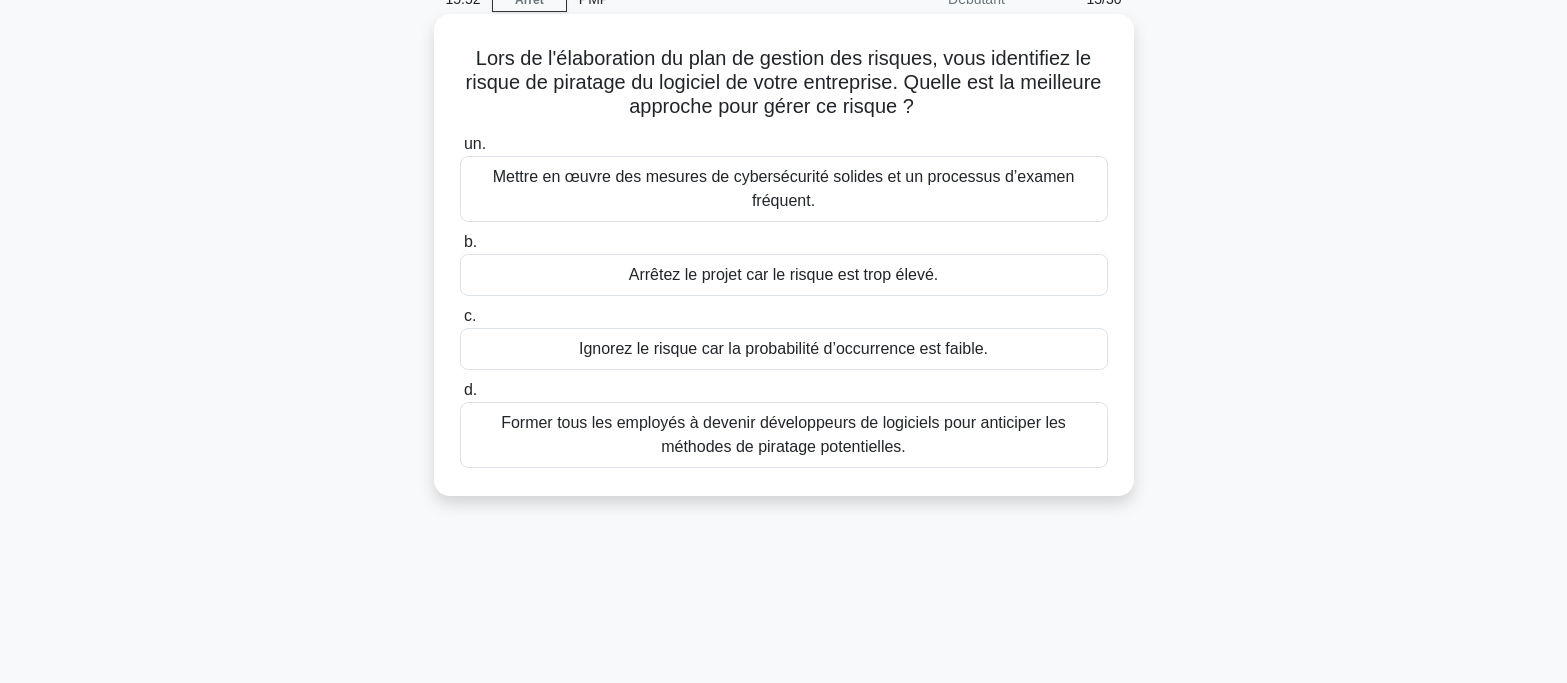 scroll, scrollTop: 0, scrollLeft: 0, axis: both 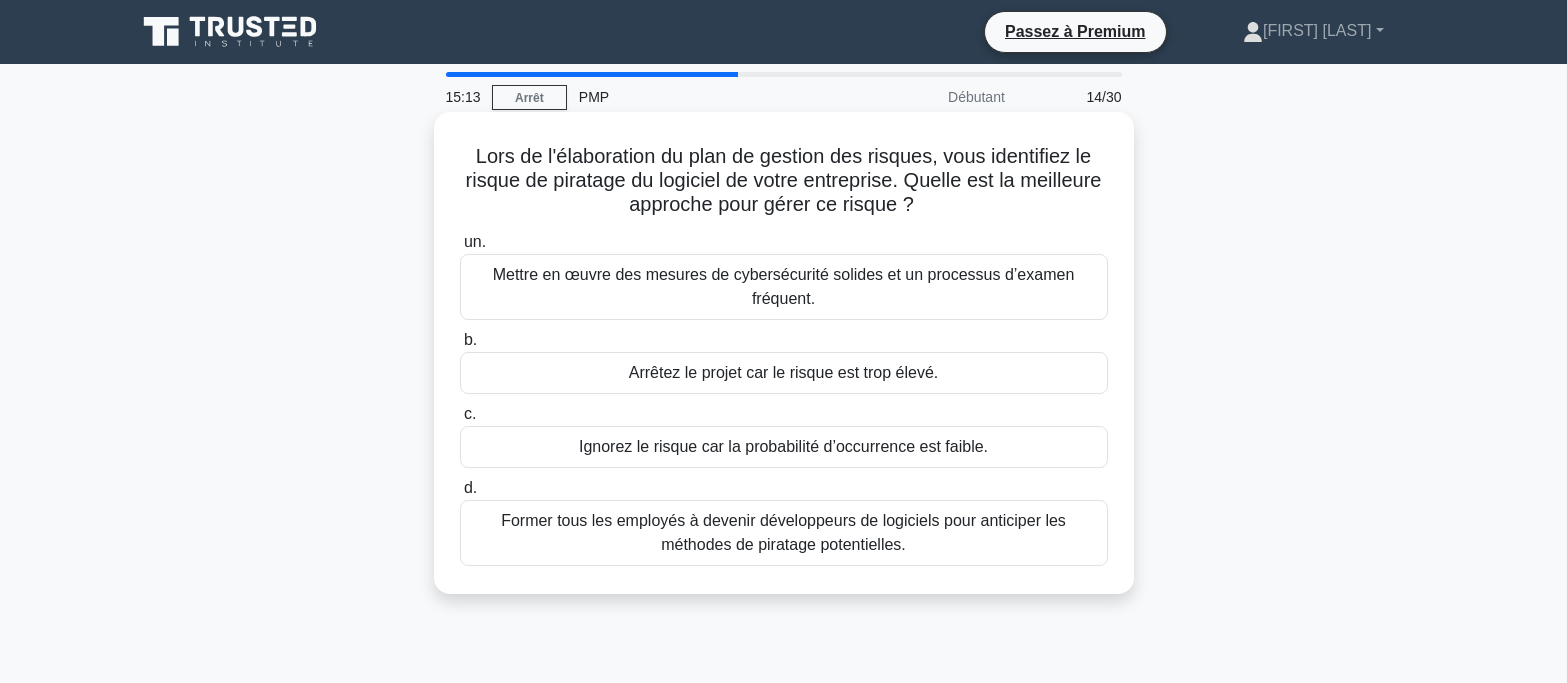 click on "Former tous les employés à devenir développeurs de logiciels pour anticiper les méthodes de piratage potentielles." at bounding box center [783, 532] 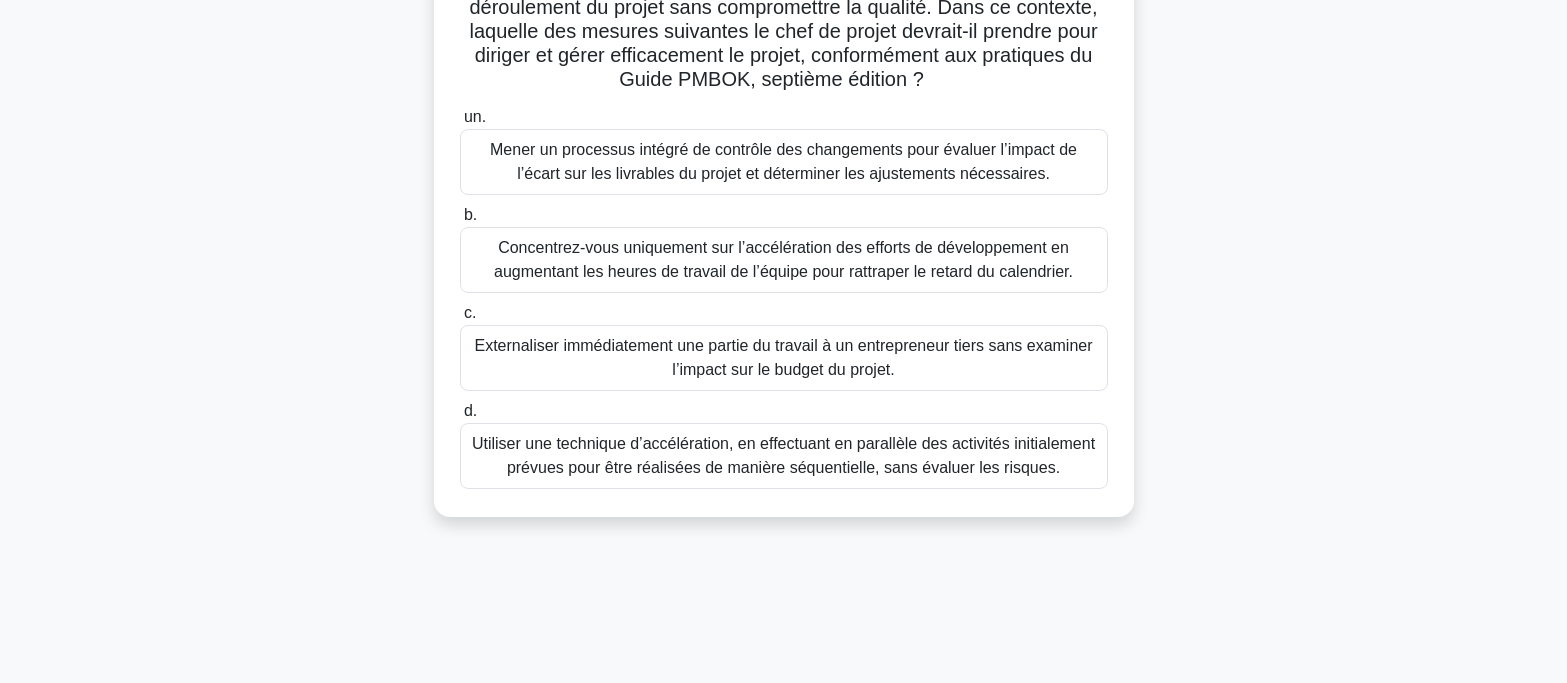 scroll, scrollTop: 397, scrollLeft: 0, axis: vertical 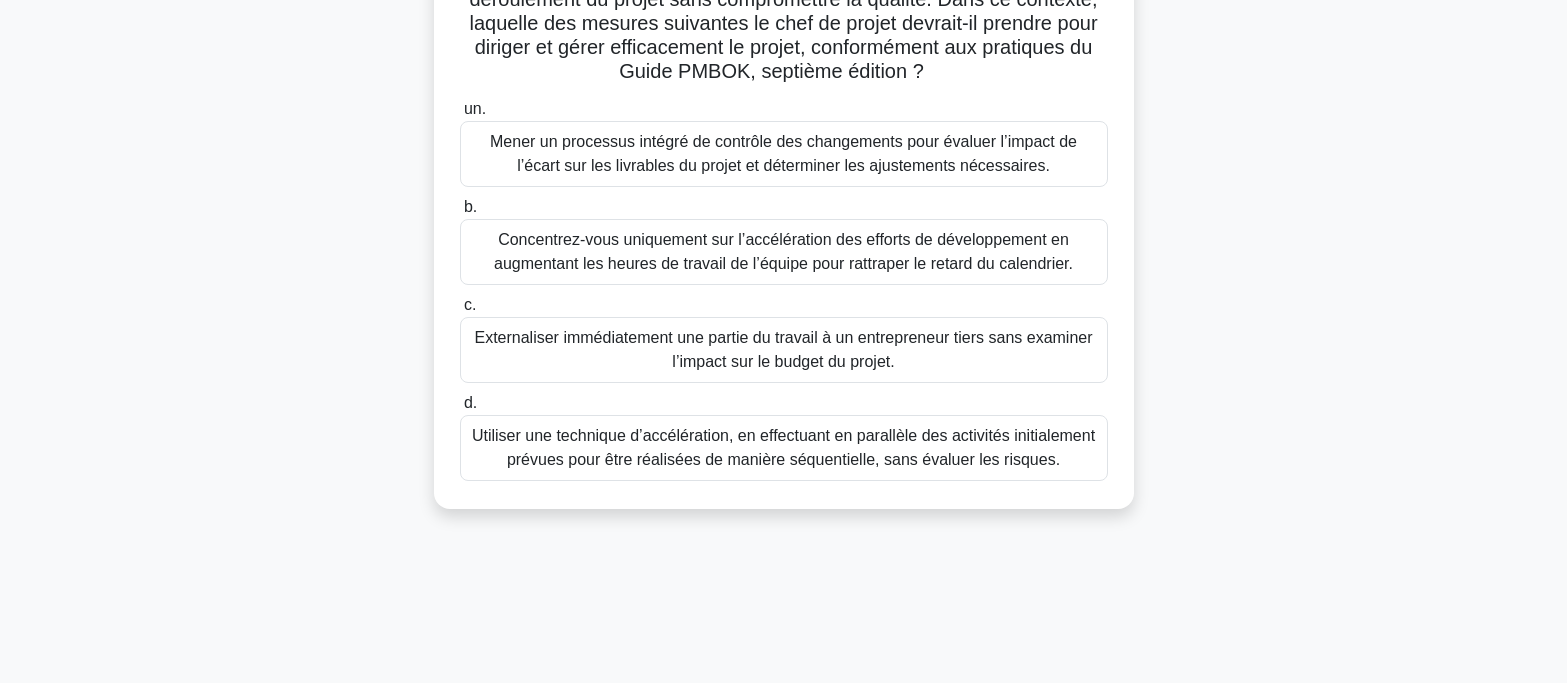 click on "Mener un processus intégré de contrôle des changements pour évaluer l’impact de l’écart sur les livrables du projet et déterminer les ajustements nécessaires." at bounding box center [784, 154] 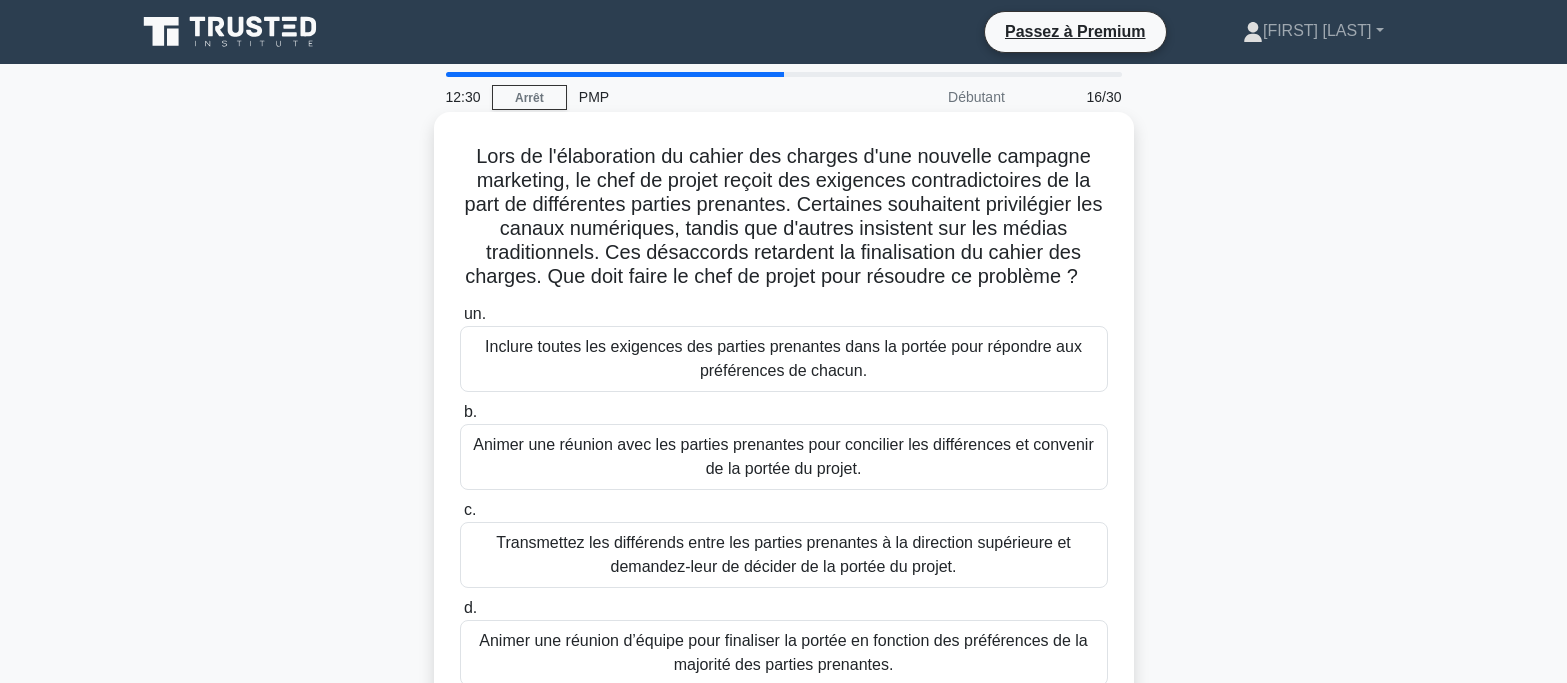 scroll, scrollTop: 100, scrollLeft: 0, axis: vertical 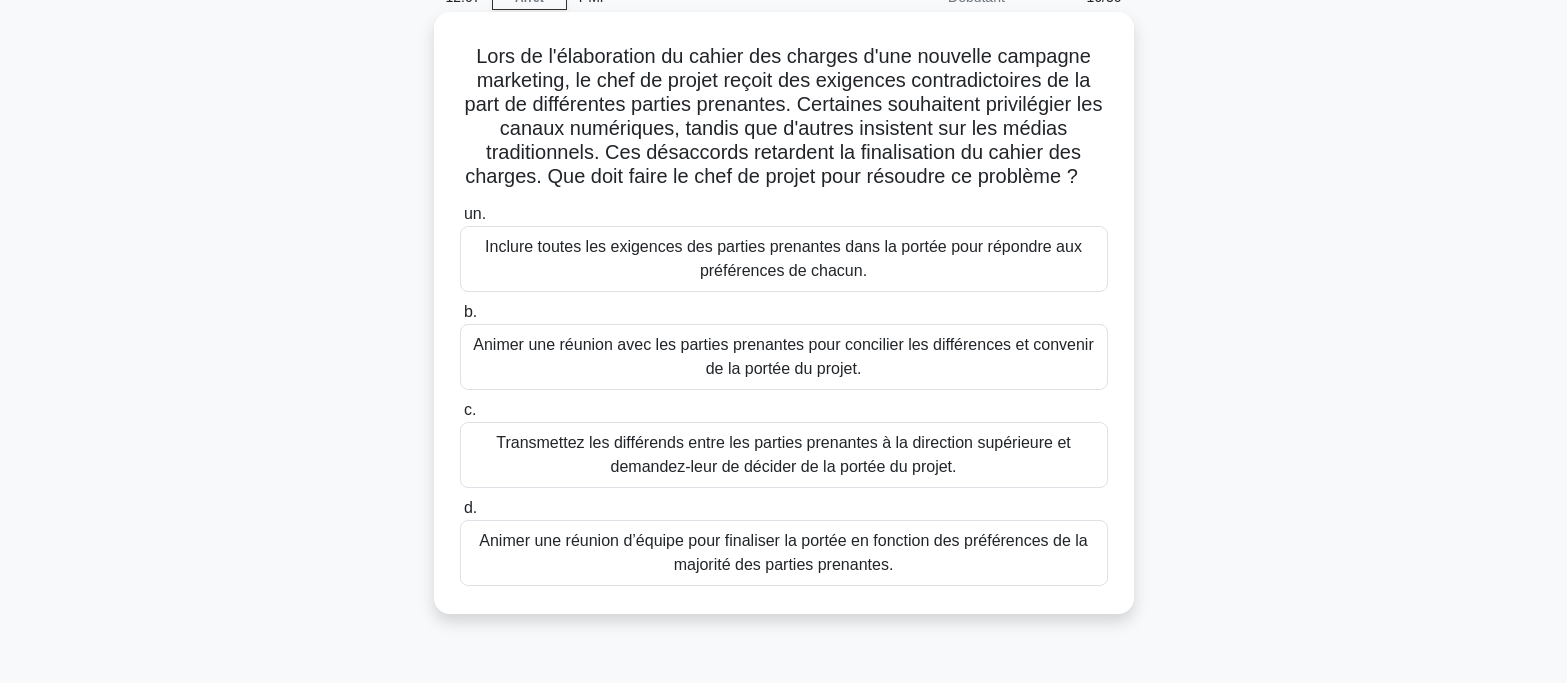 click on "Animer une réunion avec les parties prenantes pour concilier les différences et convenir de la portée du projet." at bounding box center [784, 357] 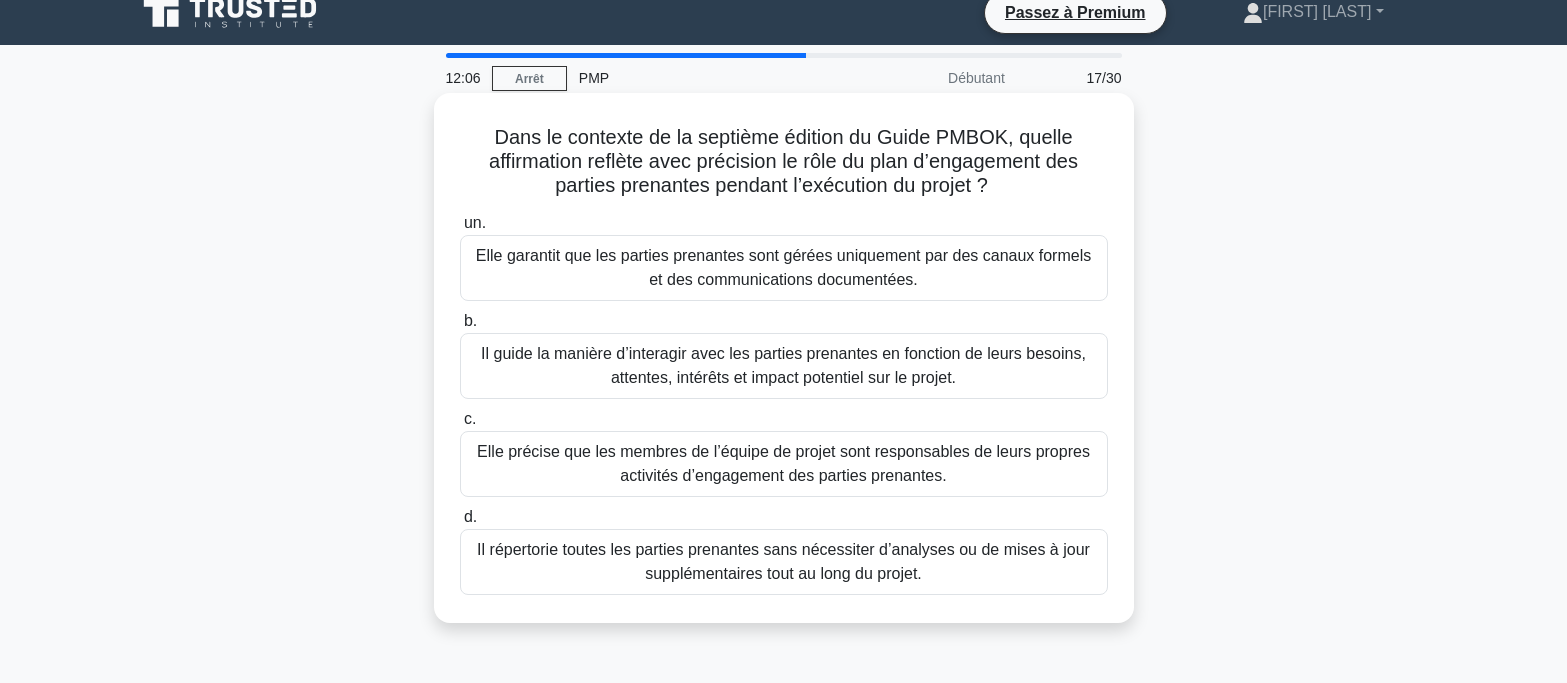 scroll, scrollTop: 0, scrollLeft: 0, axis: both 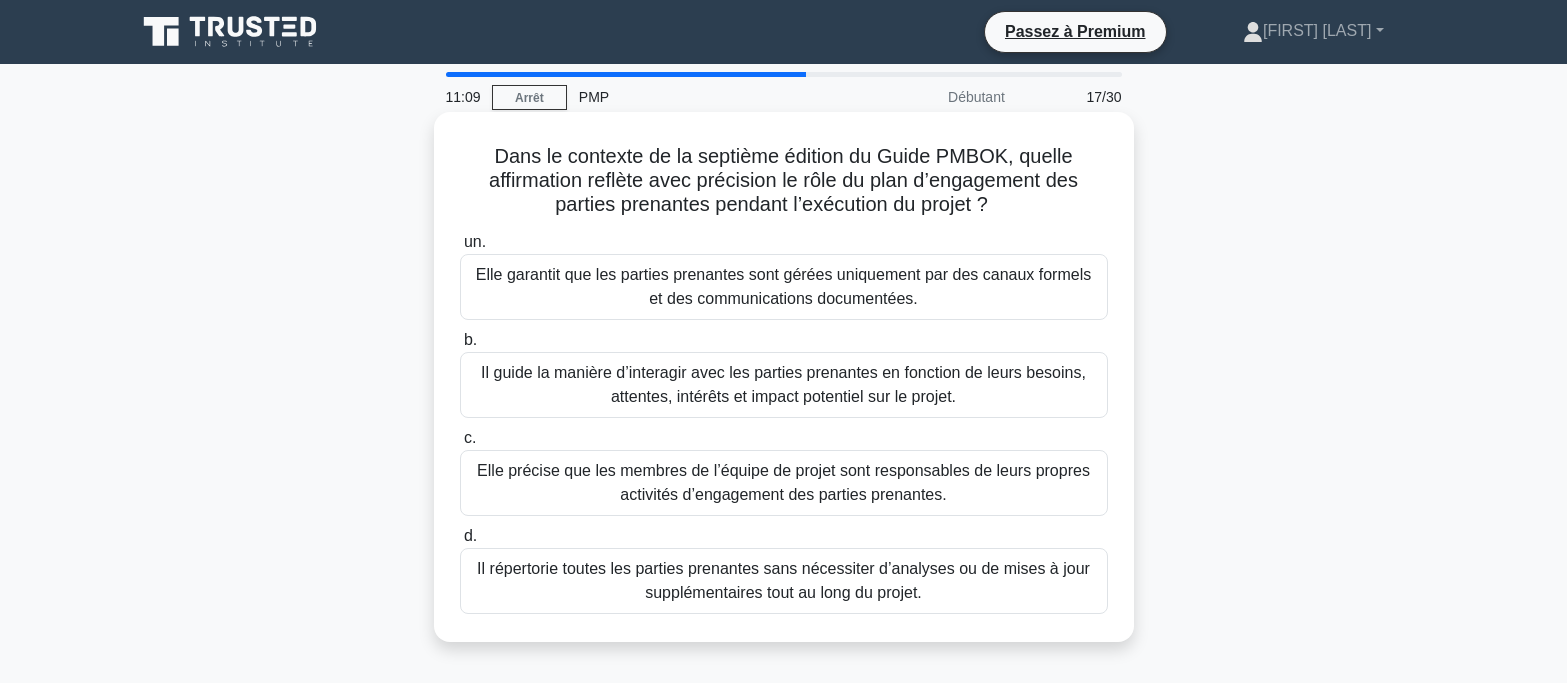 click on "Il guide la manière d’interagir avec les parties prenantes en fonction de leurs besoins, attentes, intérêts et impact potentiel sur le projet." at bounding box center [784, 385] 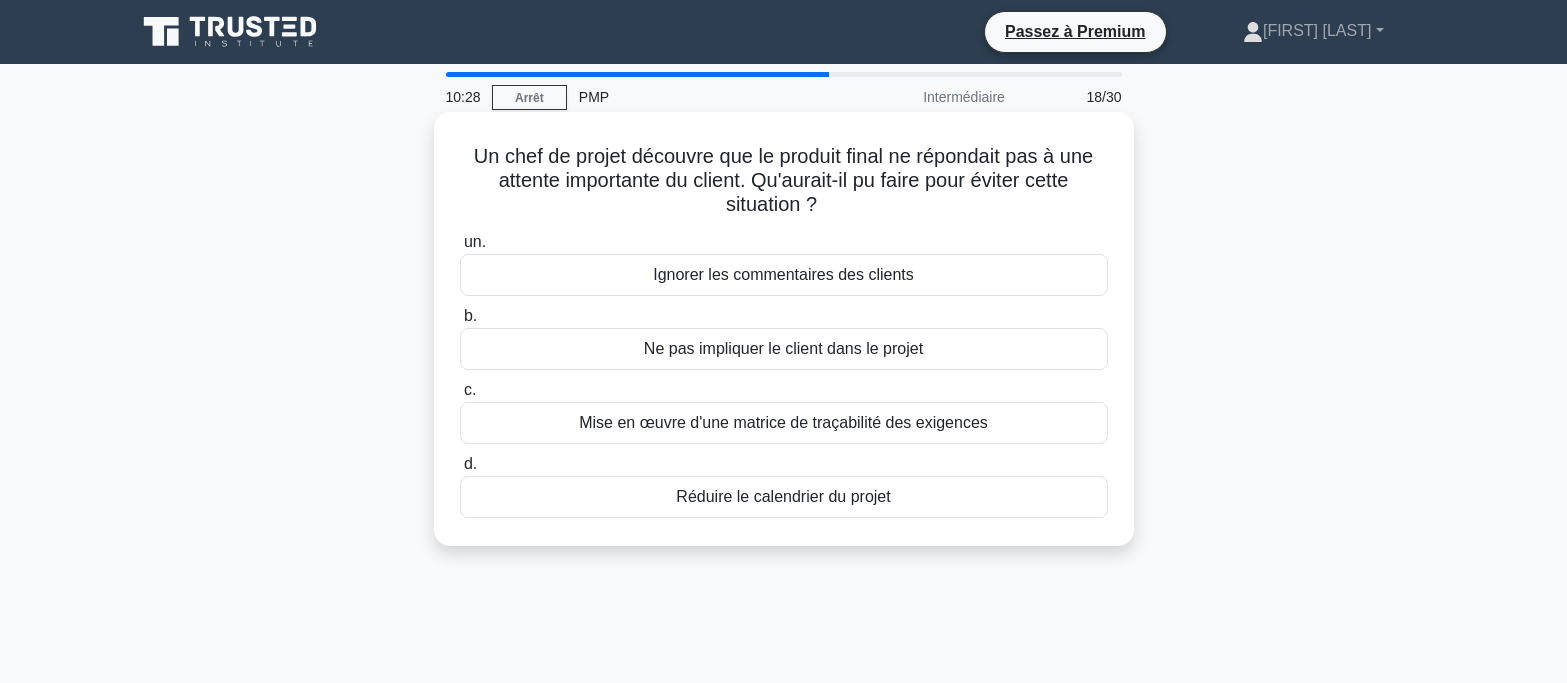 click on "Mise en œuvre d'une matrice de traçabilité des exigences" at bounding box center (783, 422) 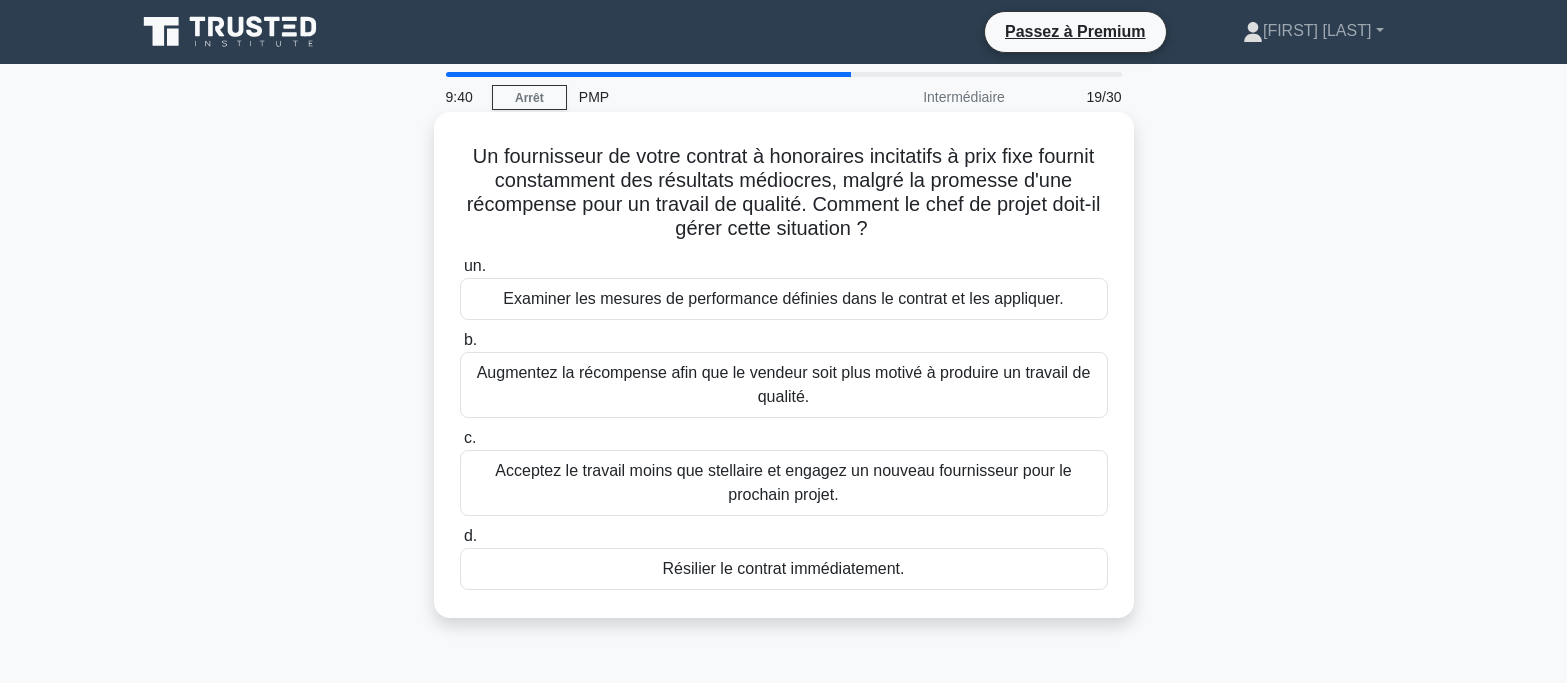 click on "Examiner les mesures de performance définies dans le contrat et les appliquer." at bounding box center (783, 298) 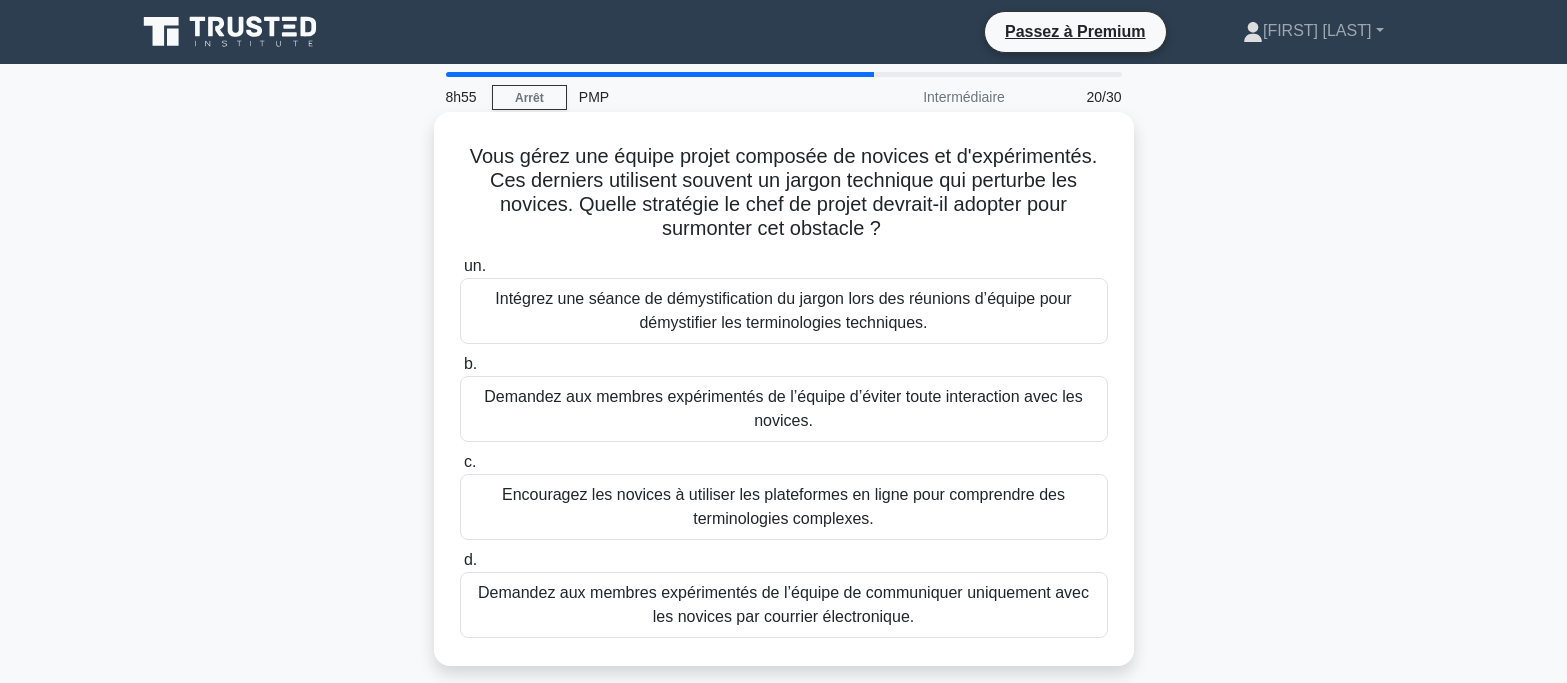 click on "Intégrez une séance de démystification du jargon lors des réunions d’équipe pour démystifier les terminologies techniques." at bounding box center [783, 310] 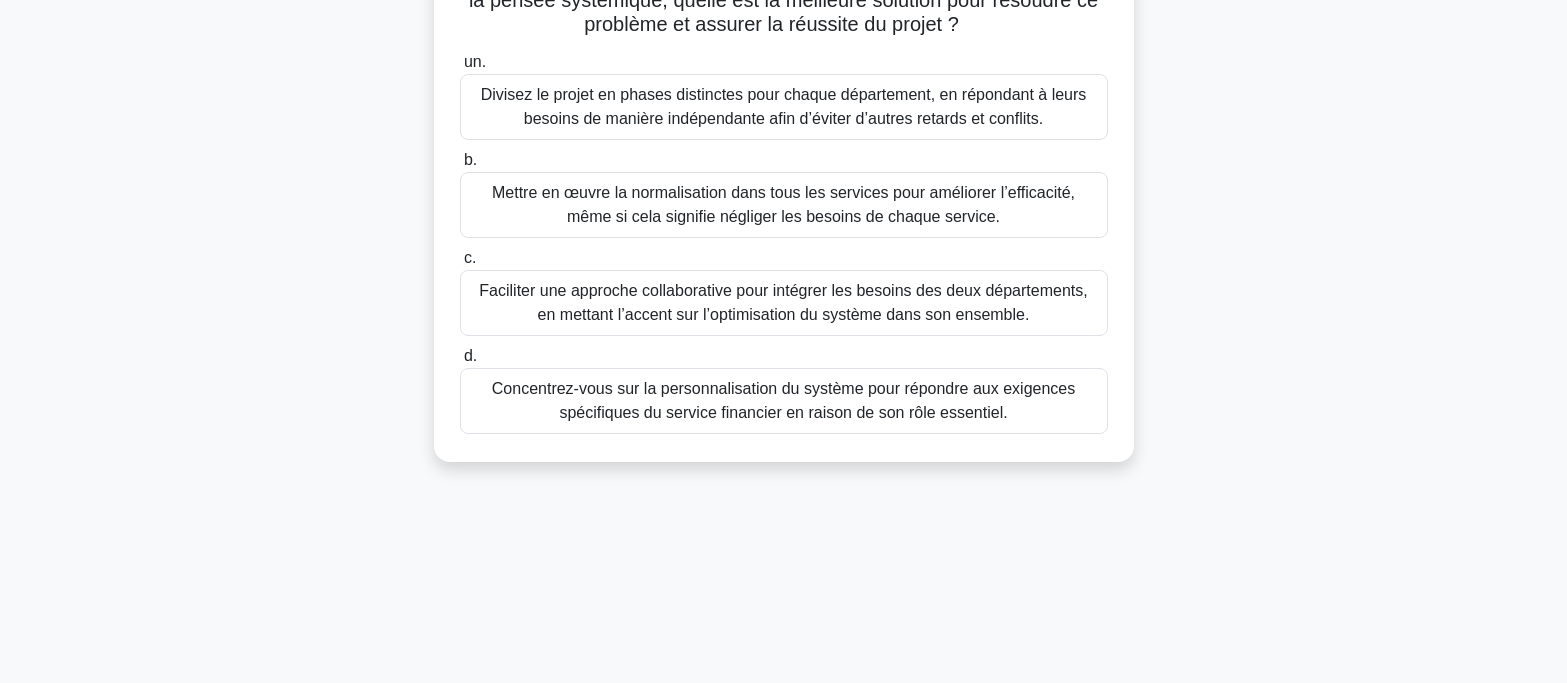 scroll, scrollTop: 200, scrollLeft: 0, axis: vertical 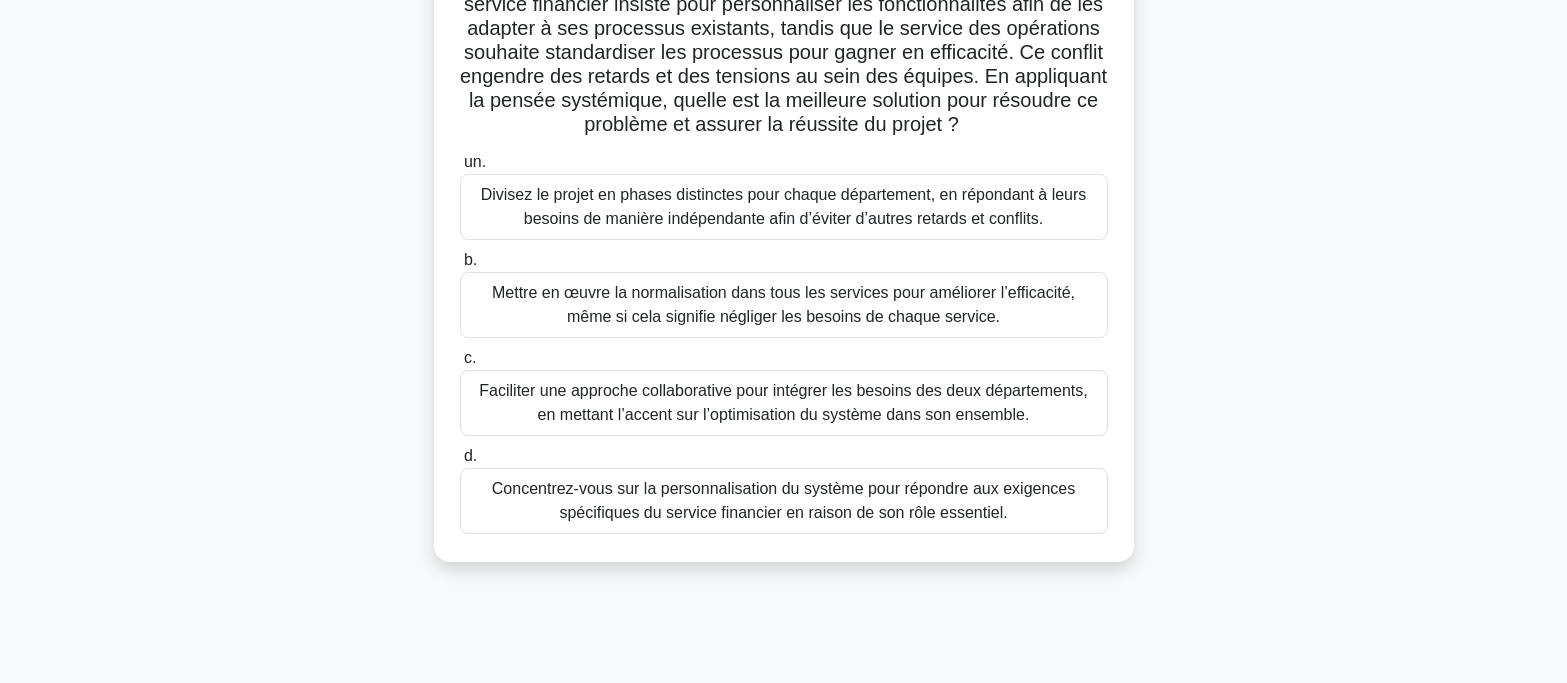 click on "Faciliter une approche collaborative pour intégrer les besoins des deux départements, en mettant l’accent sur l’optimisation du système dans son ensemble." at bounding box center (783, 402) 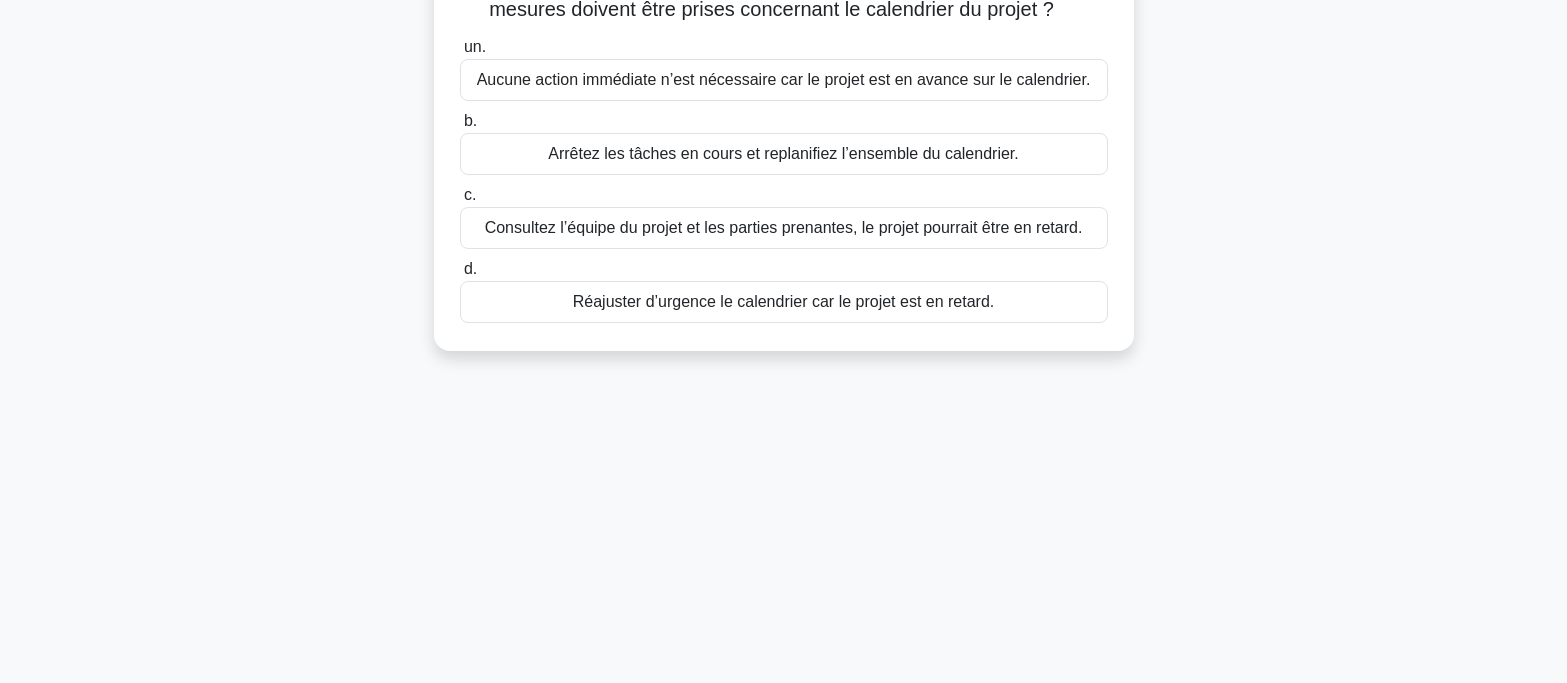 scroll, scrollTop: 0, scrollLeft: 0, axis: both 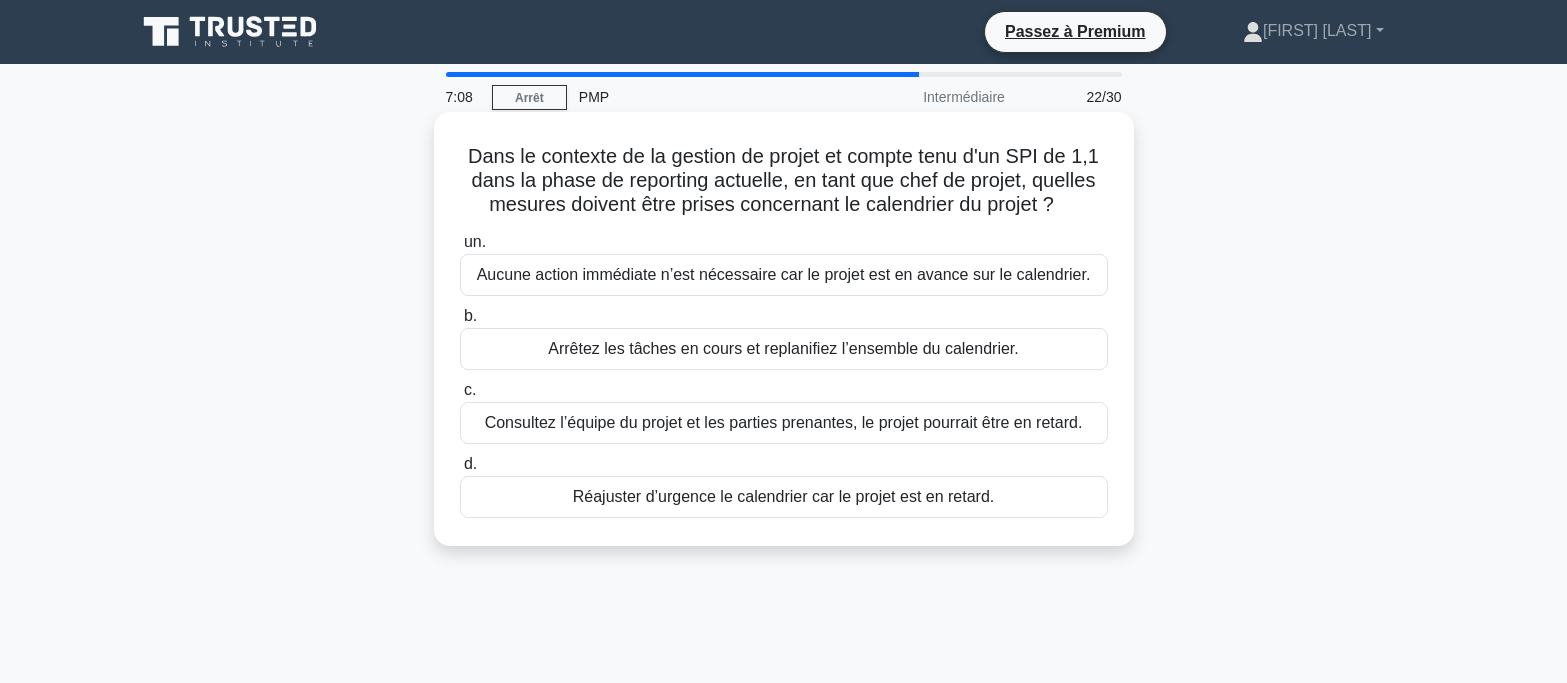 click on "Consultez l’équipe du projet et les parties prenantes, le projet pourrait être en retard." at bounding box center [784, 422] 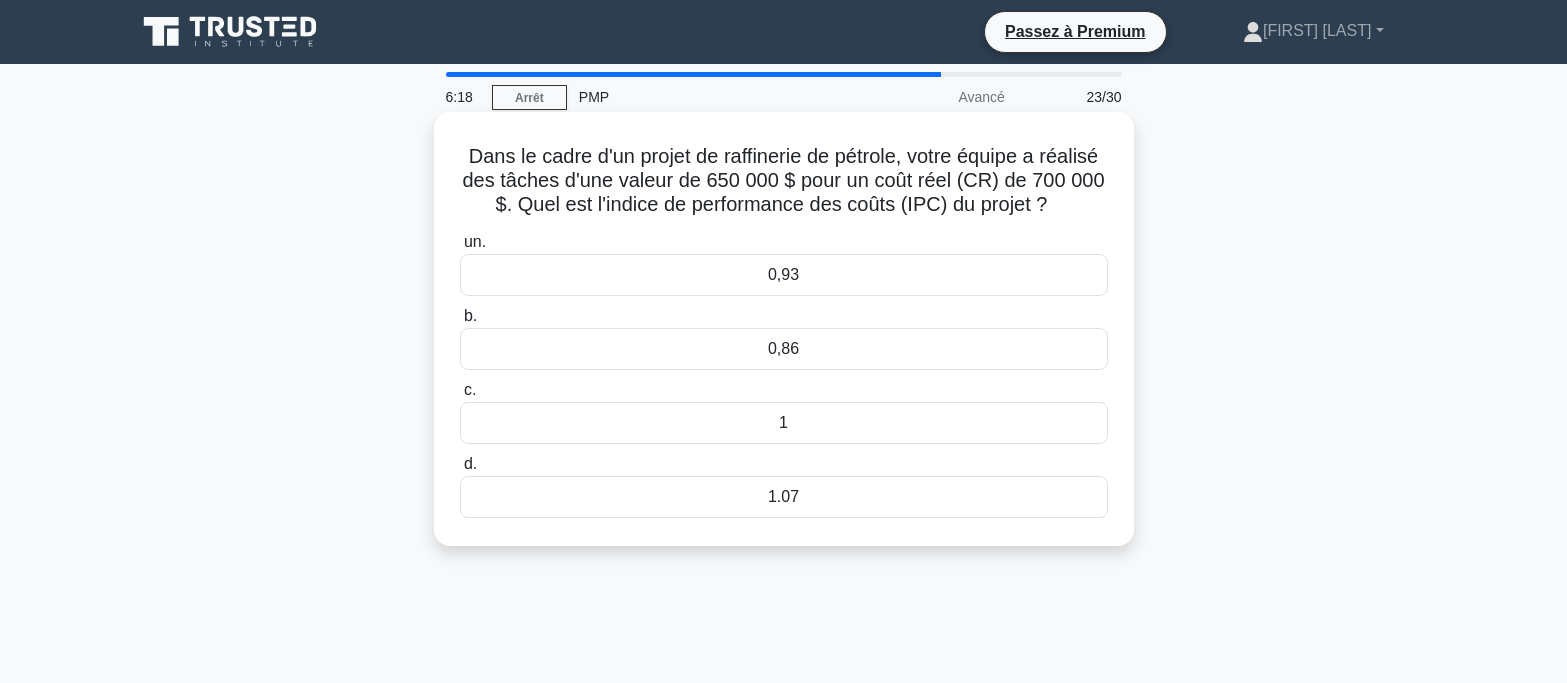 click on "0,93" at bounding box center (784, 275) 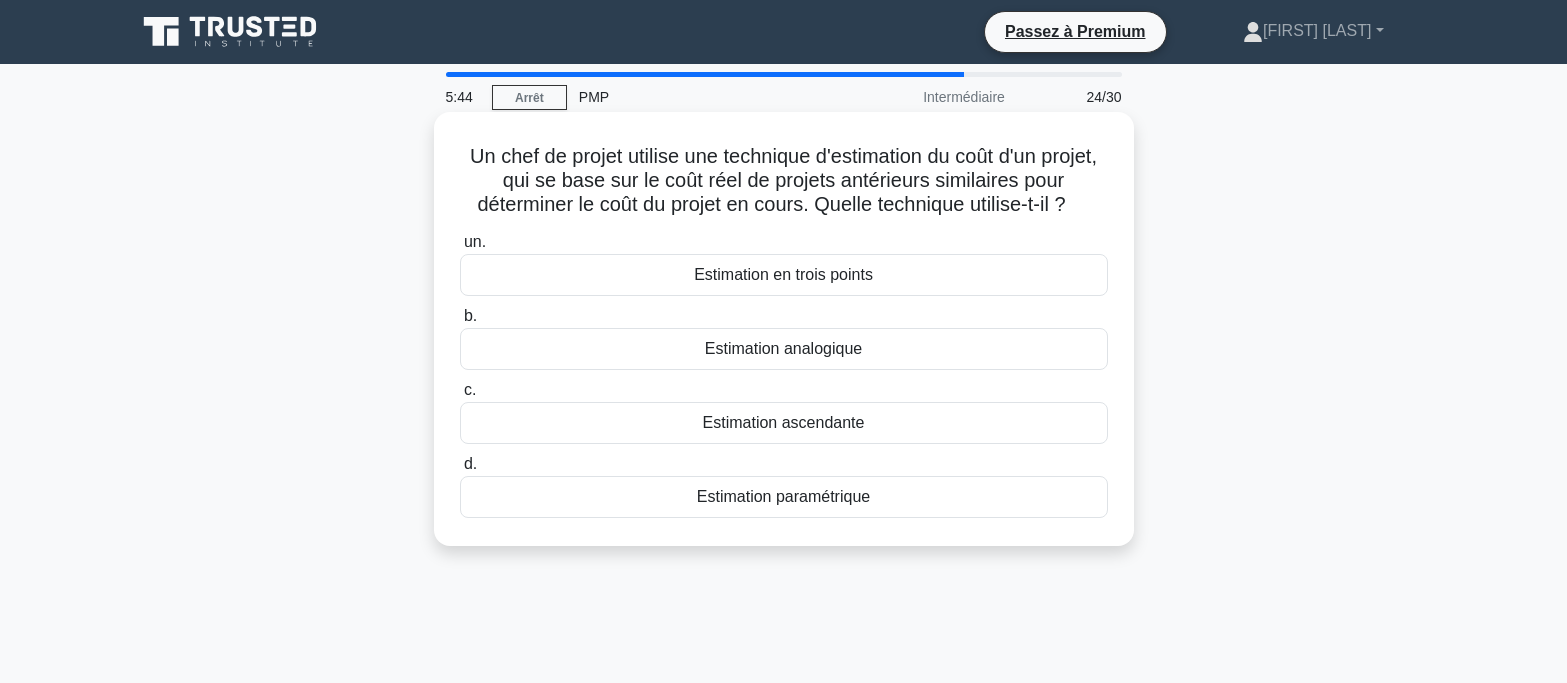 click on "Estimation analogique" at bounding box center [783, 348] 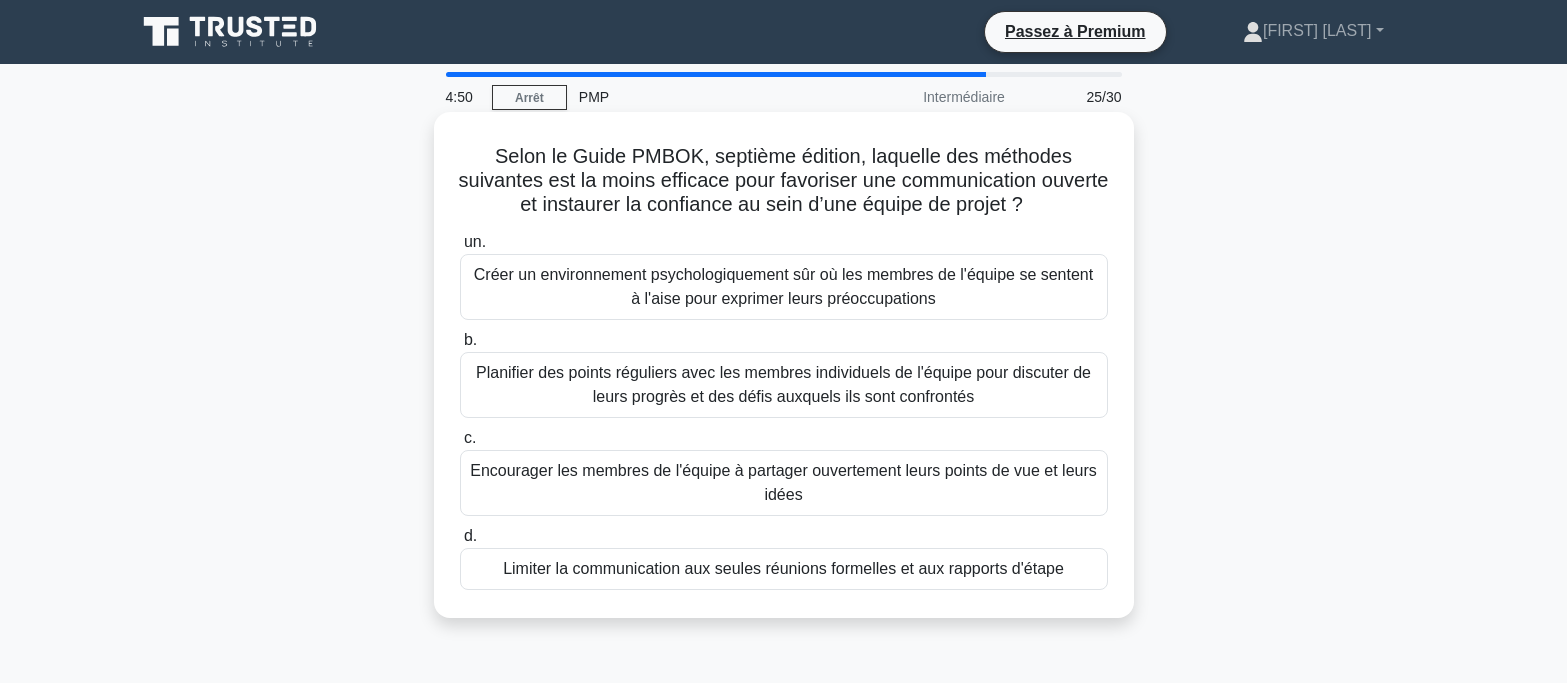 click on "Limiter la communication aux seules réunions formelles et aux rapports d'étape" at bounding box center (783, 568) 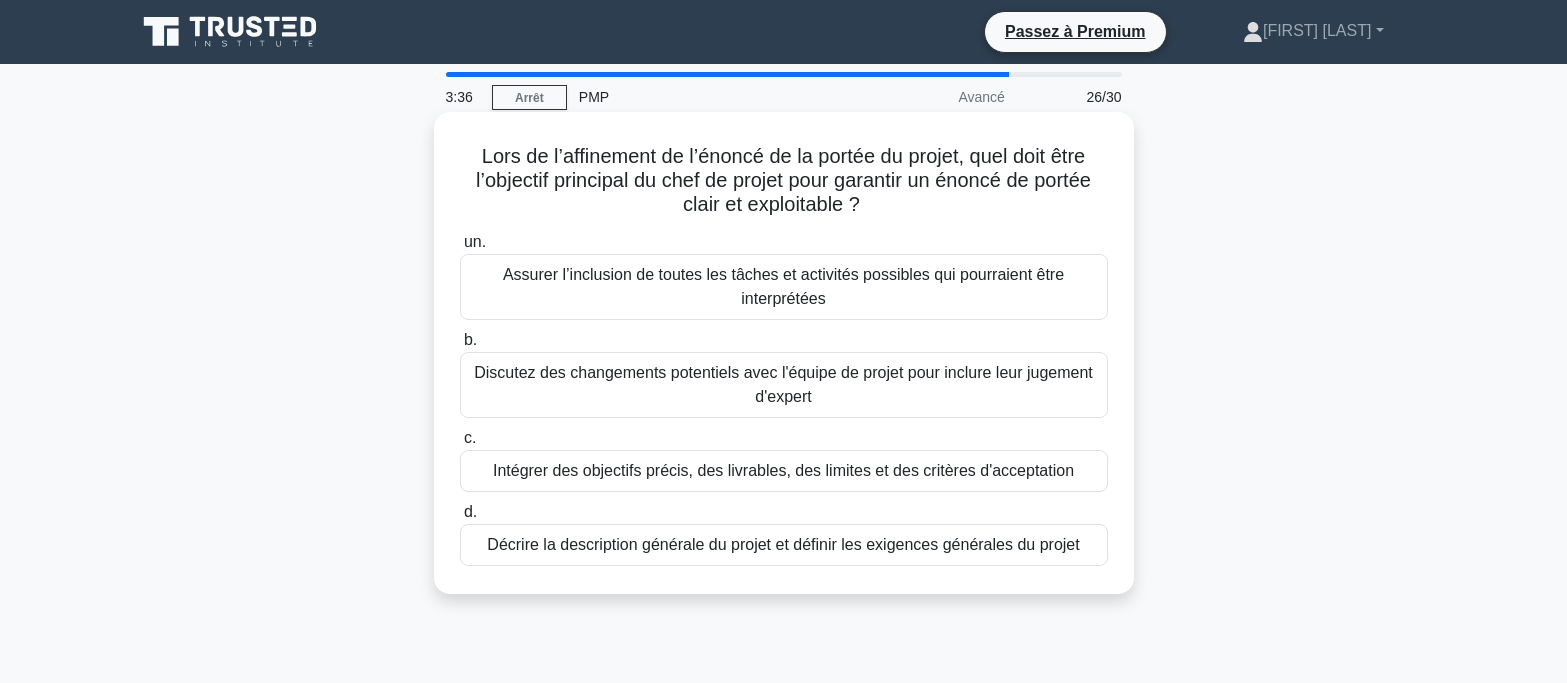 click on "Décrire la description générale du projet et définir les exigences générales du projet" at bounding box center (783, 544) 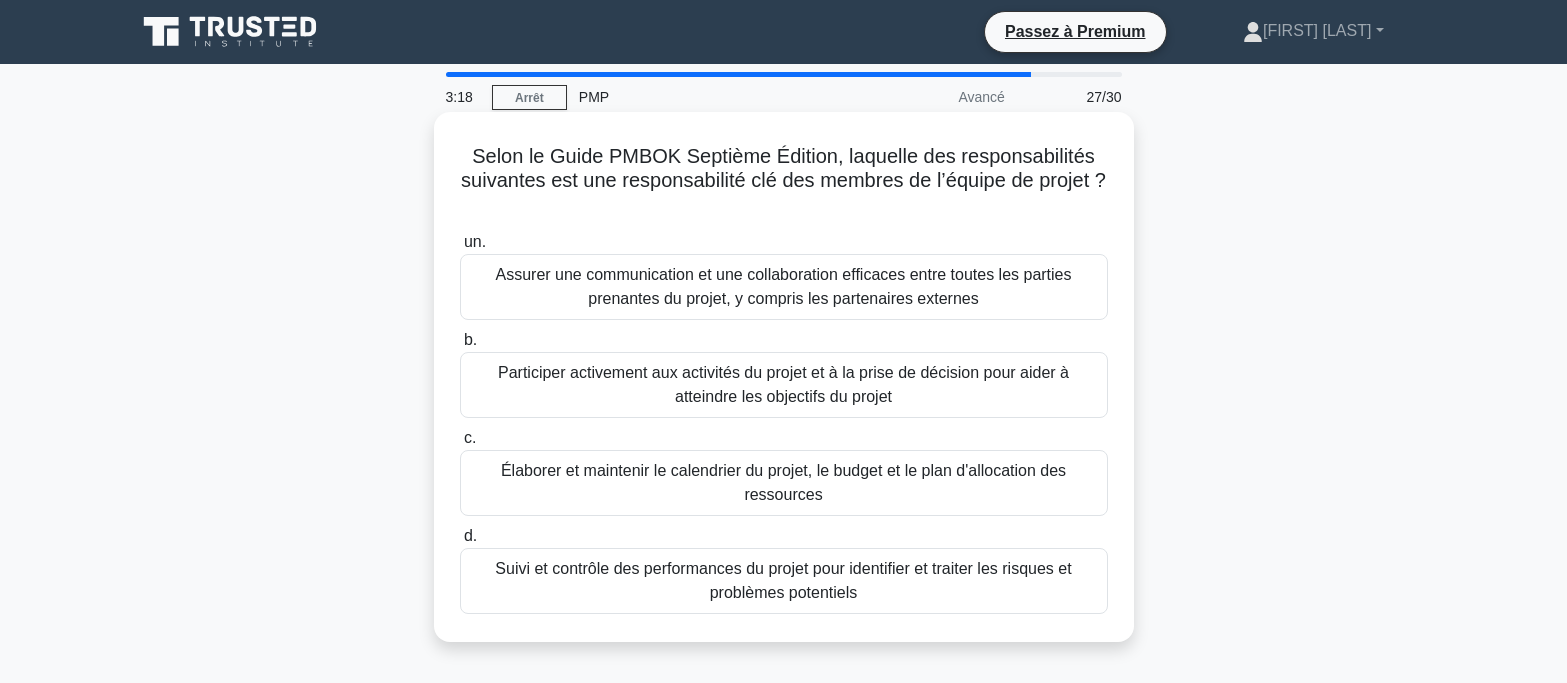 click on "Assurer une communication et une collaboration efficaces entre toutes les parties prenantes du projet, y compris les partenaires externes" at bounding box center (783, 286) 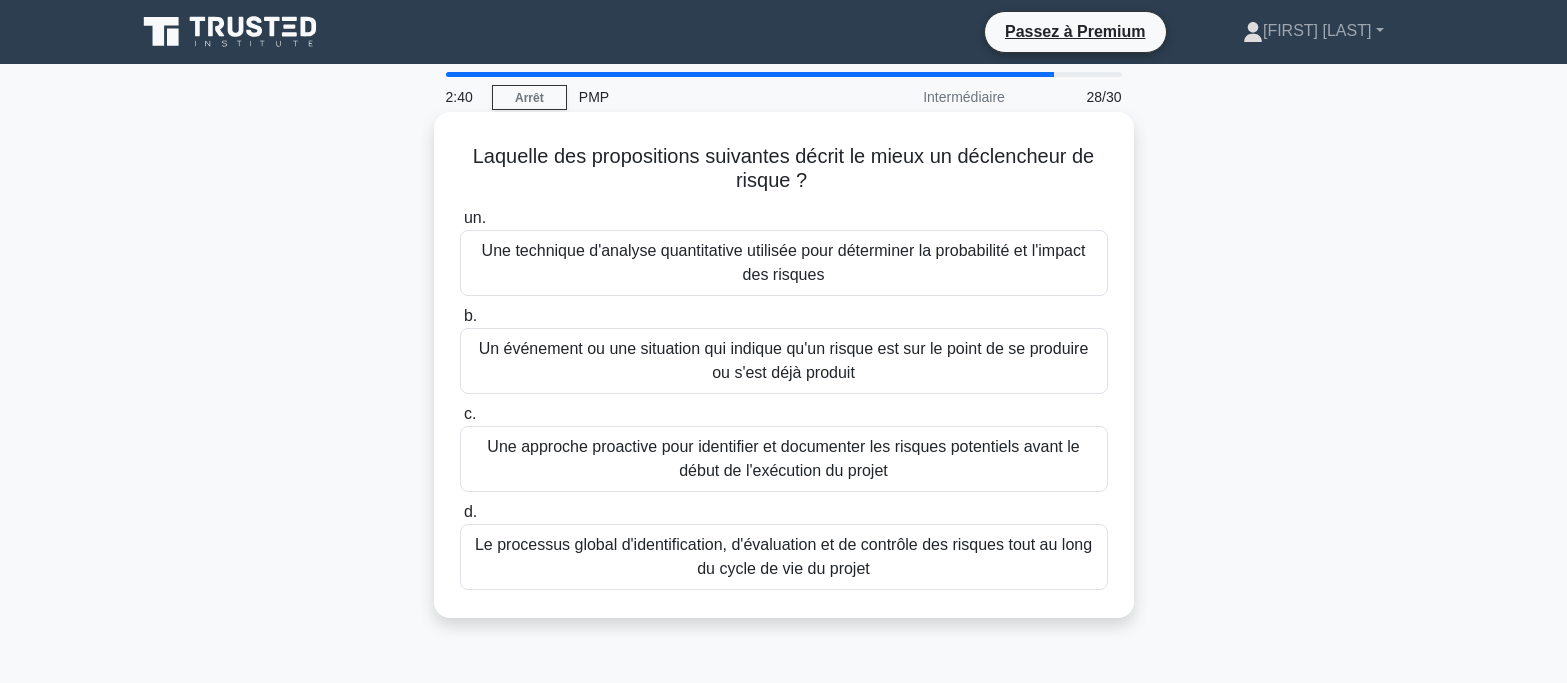 click on "Un événement ou une situation qui indique qu'un risque est sur le point de se produire ou s'est déjà produit" at bounding box center (784, 360) 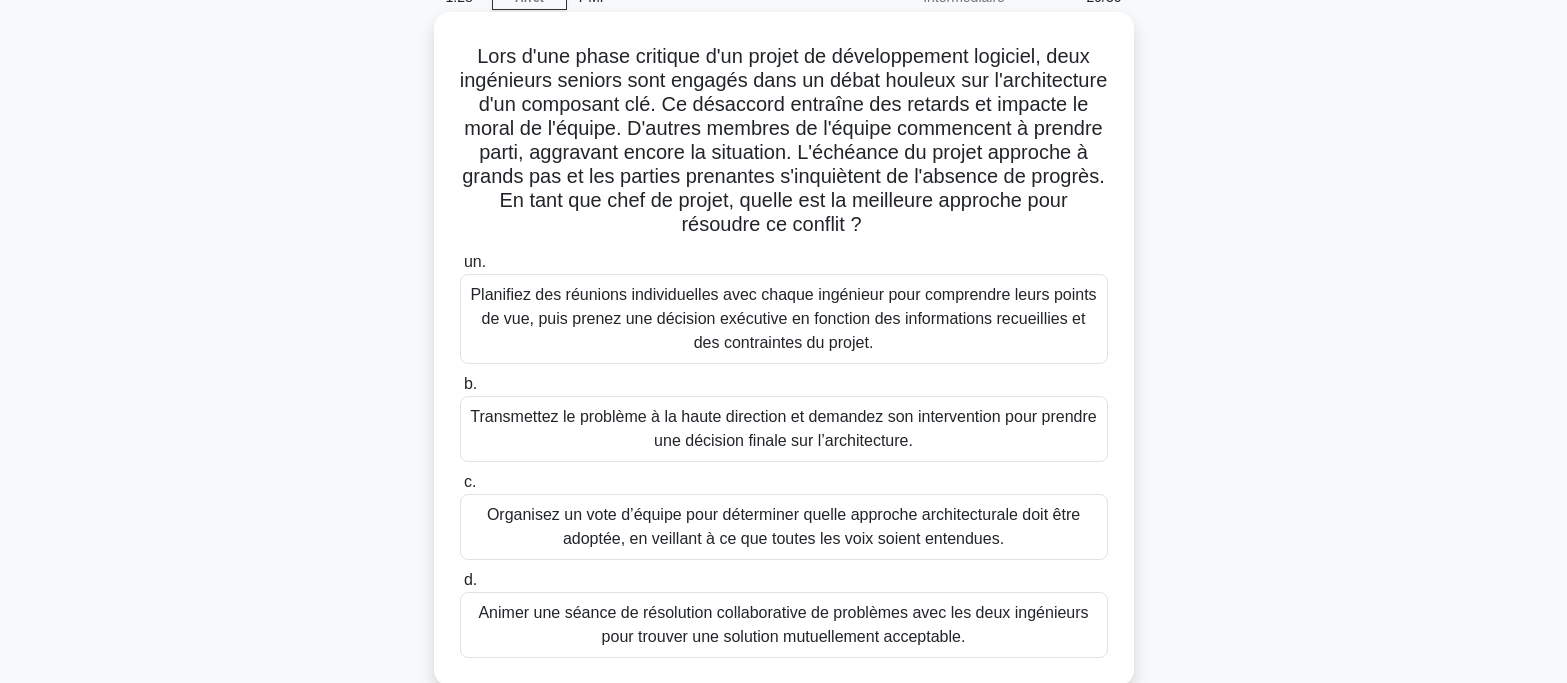 scroll, scrollTop: 200, scrollLeft: 0, axis: vertical 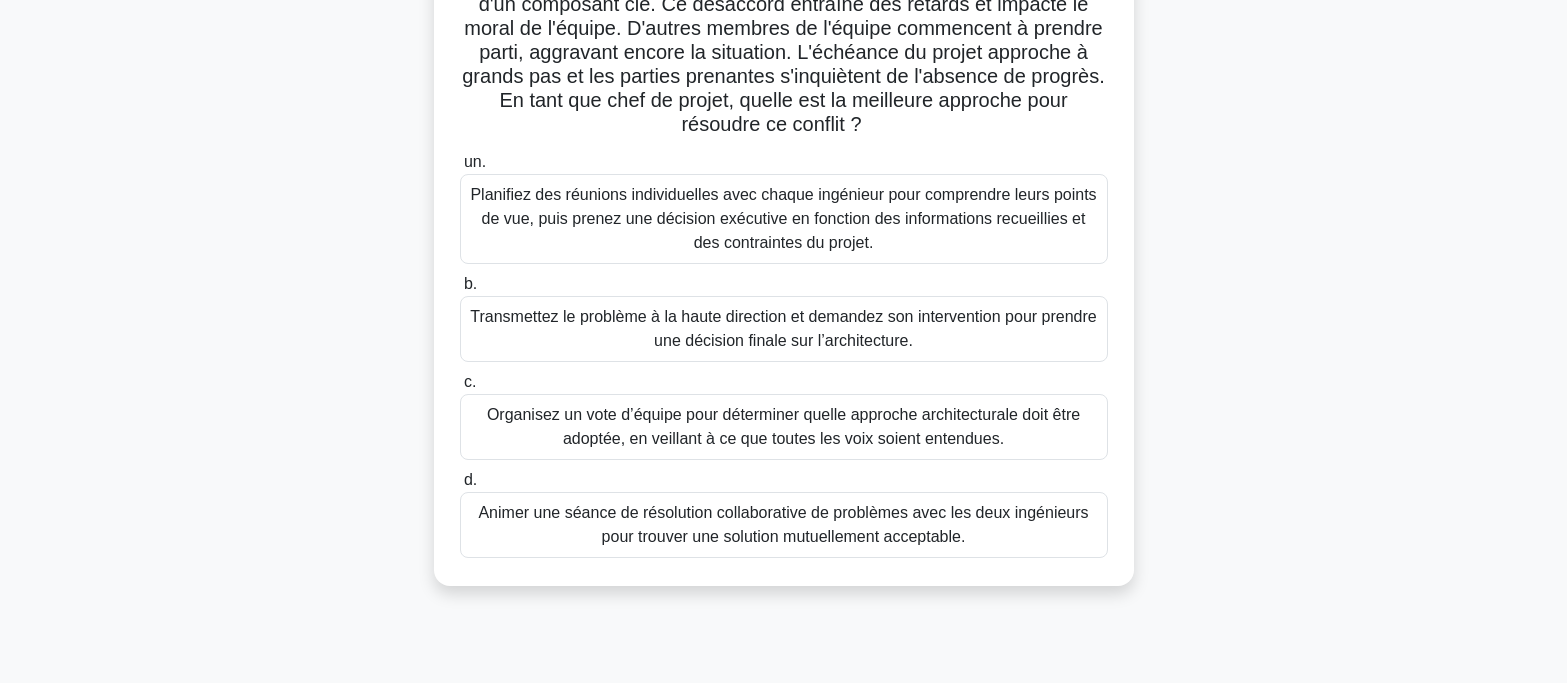 click on "Animer une séance de résolution collaborative de problèmes avec les deux ingénieurs pour trouver une solution mutuellement acceptable." at bounding box center [784, 525] 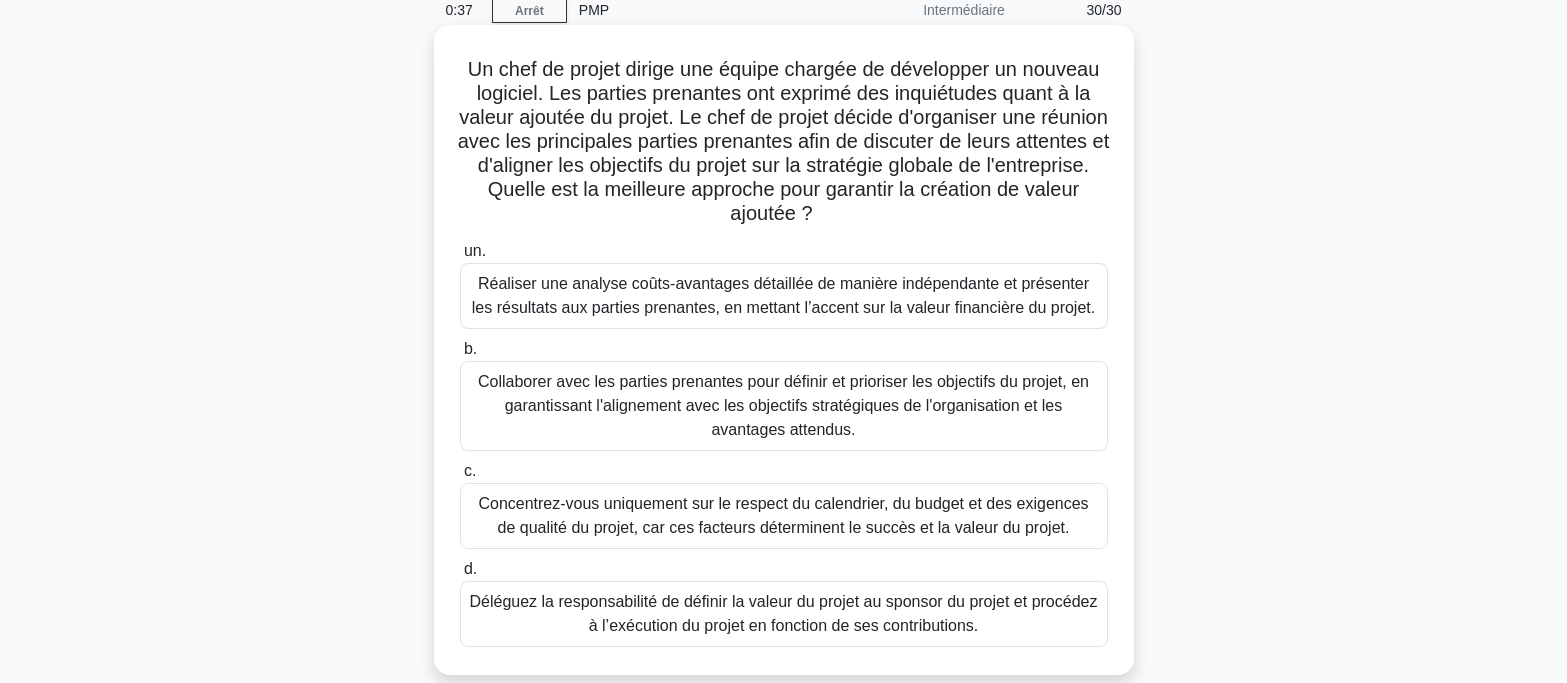 scroll, scrollTop: 300, scrollLeft: 0, axis: vertical 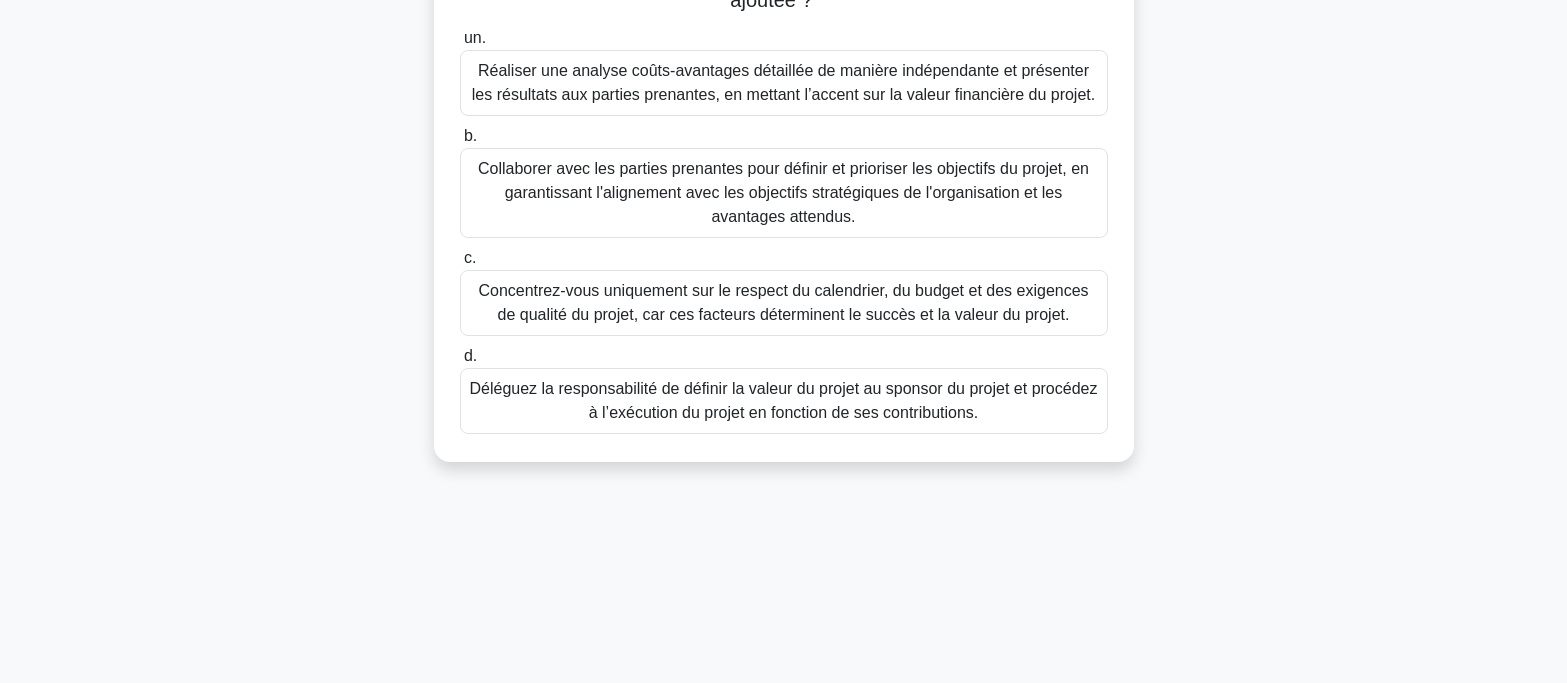 click on "Collaborer avec les parties prenantes pour définir et prioriser les objectifs du projet, en garantissant l'alignement avec les objectifs stratégiques de l'organisation et les avantages attendus." at bounding box center [784, 193] 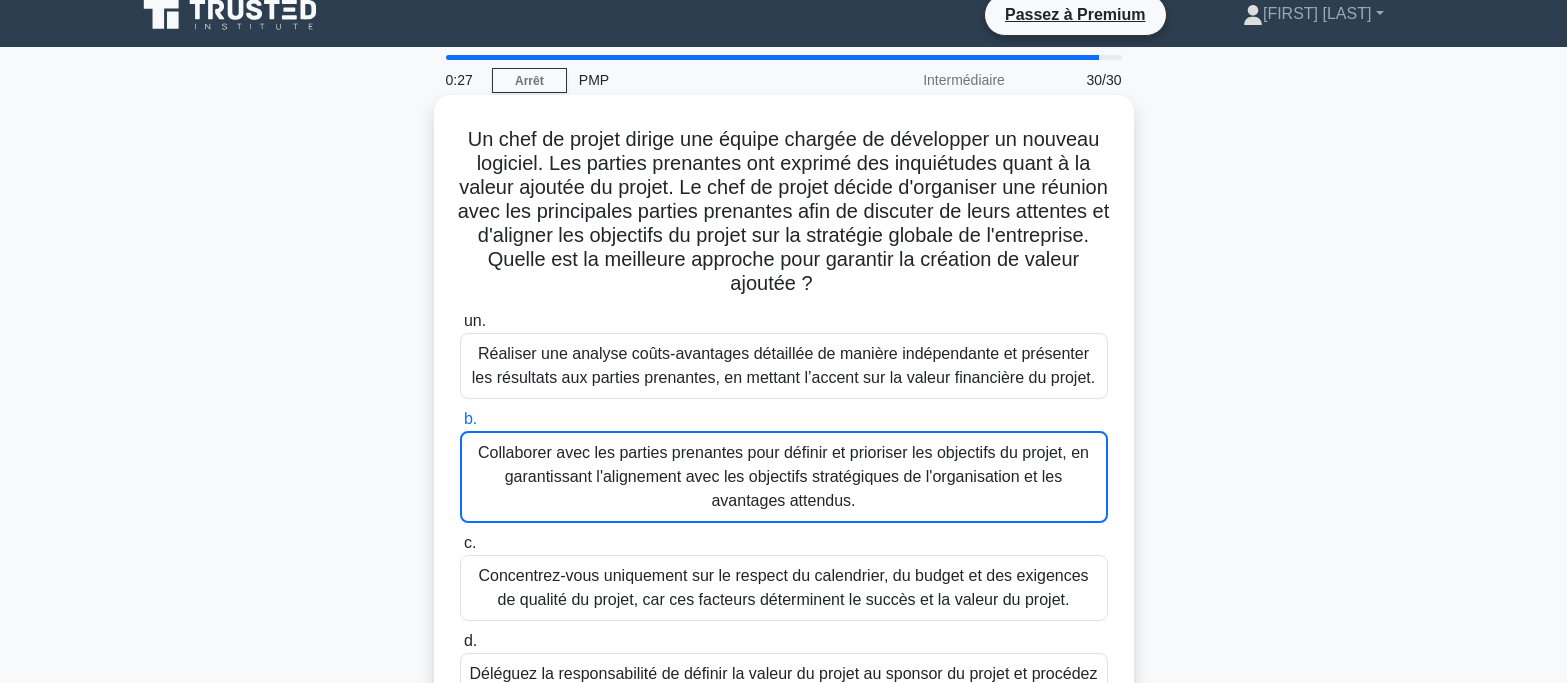 scroll, scrollTop: 0, scrollLeft: 0, axis: both 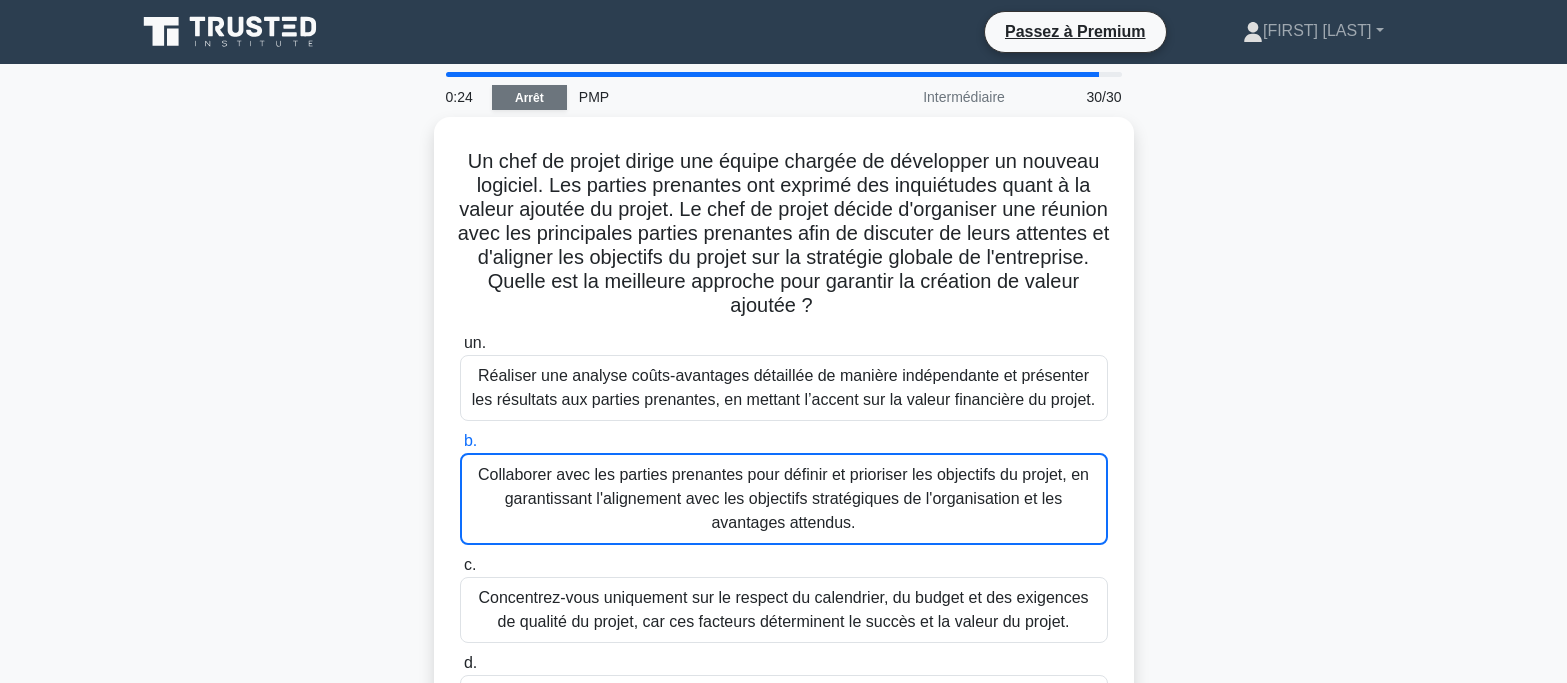 click on "Arrêt" at bounding box center (529, 98) 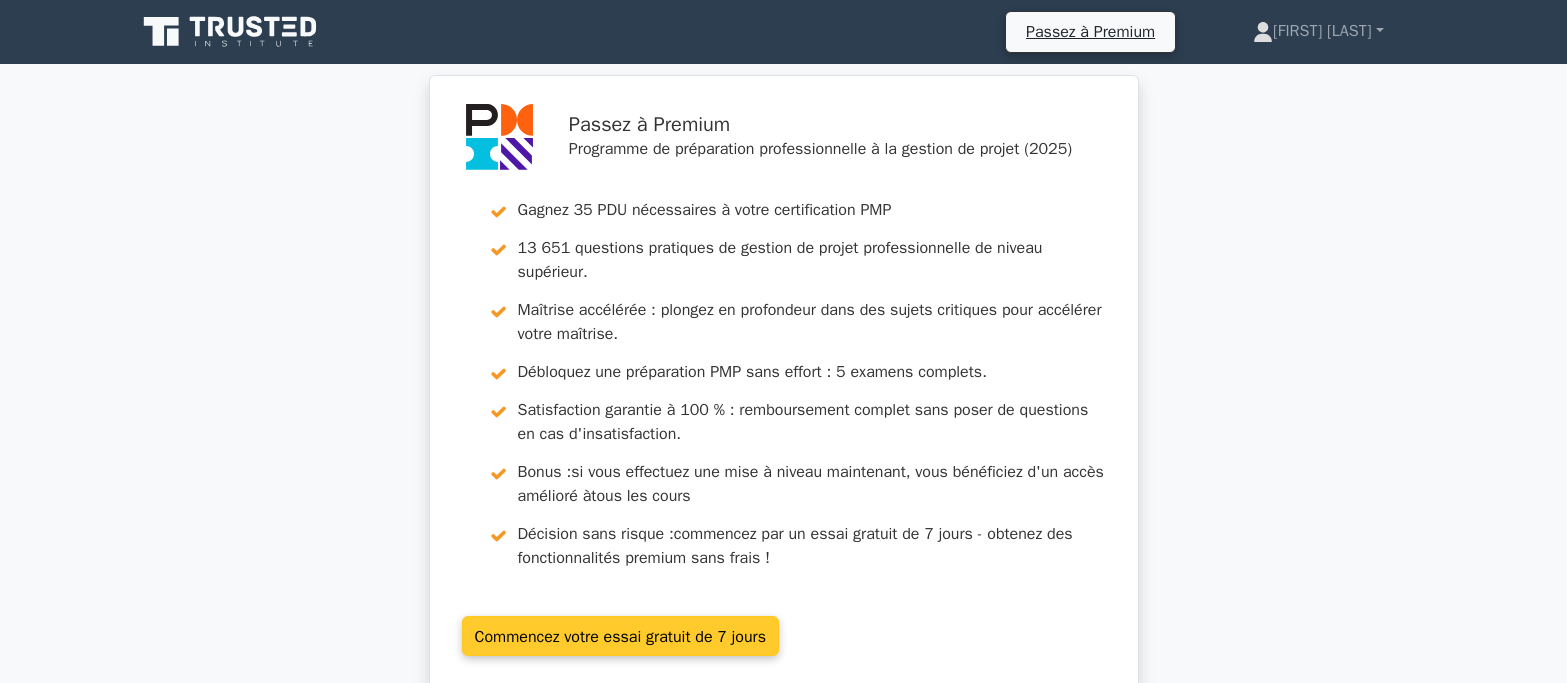 scroll, scrollTop: 0, scrollLeft: 0, axis: both 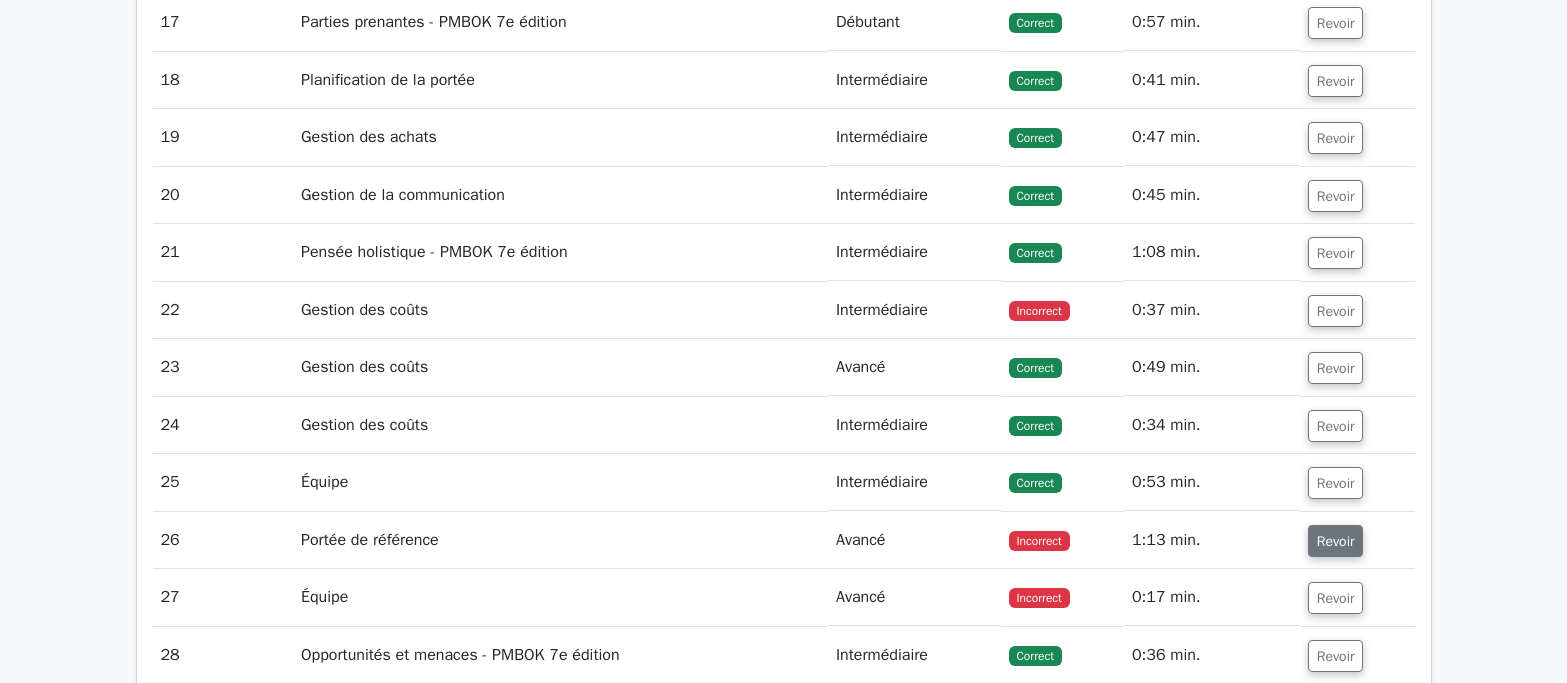 click on "Revoir" at bounding box center (1336, 541) 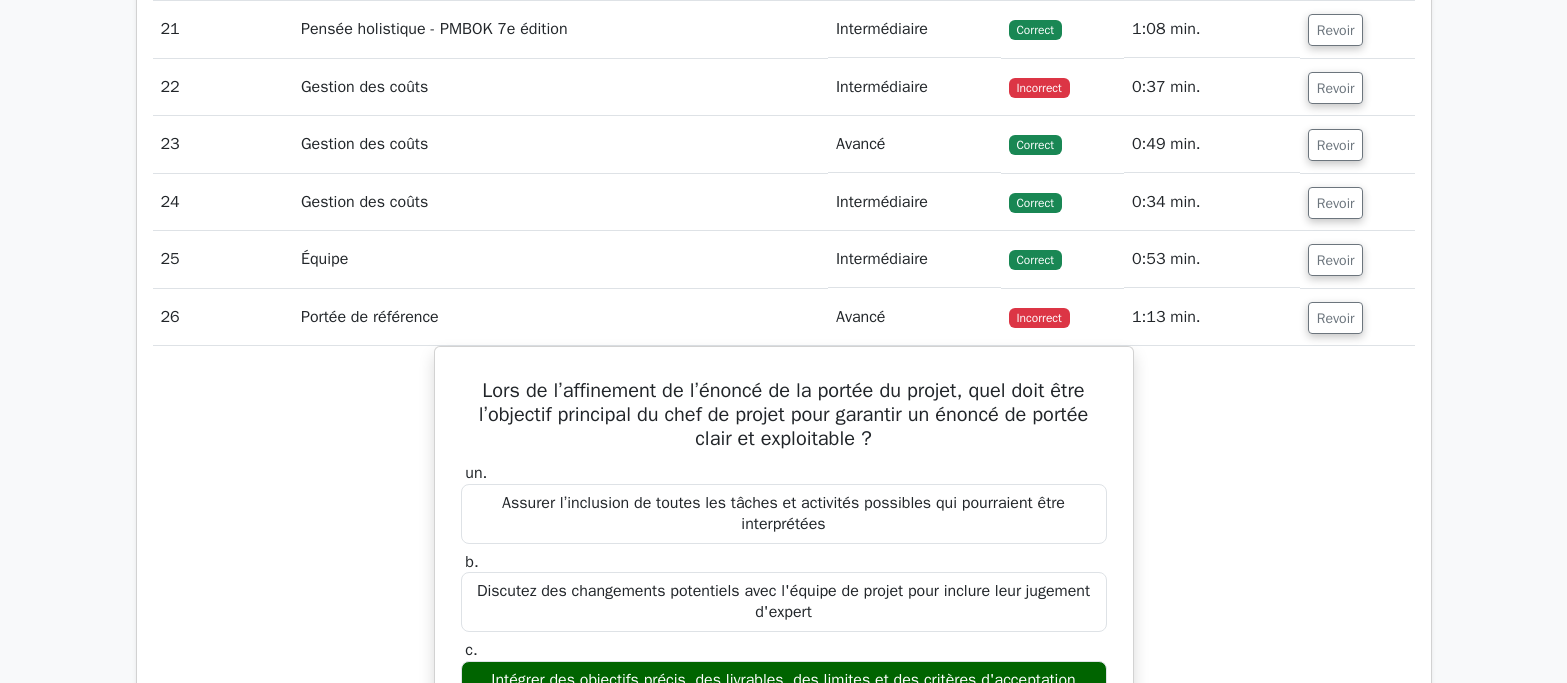 scroll, scrollTop: 4500, scrollLeft: 0, axis: vertical 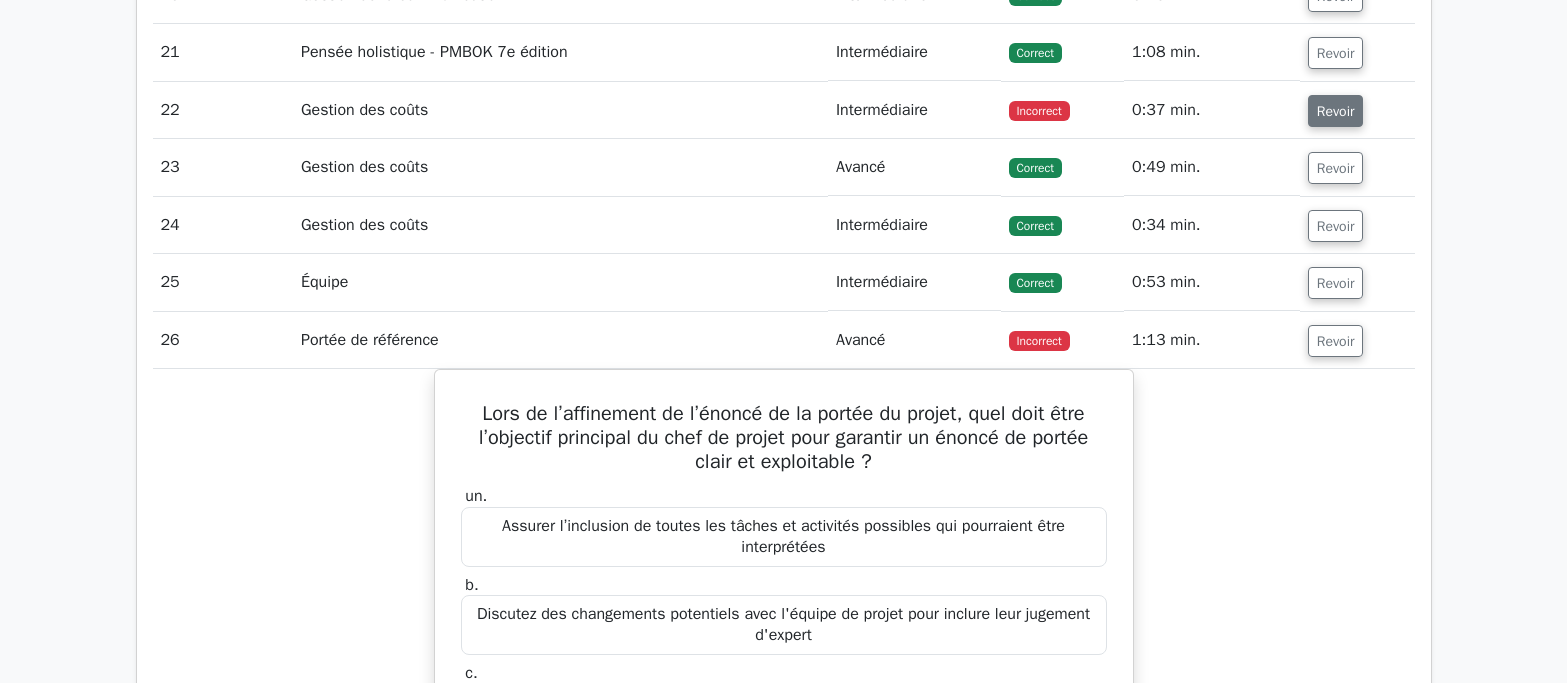 click on "Revoir" at bounding box center [1336, 111] 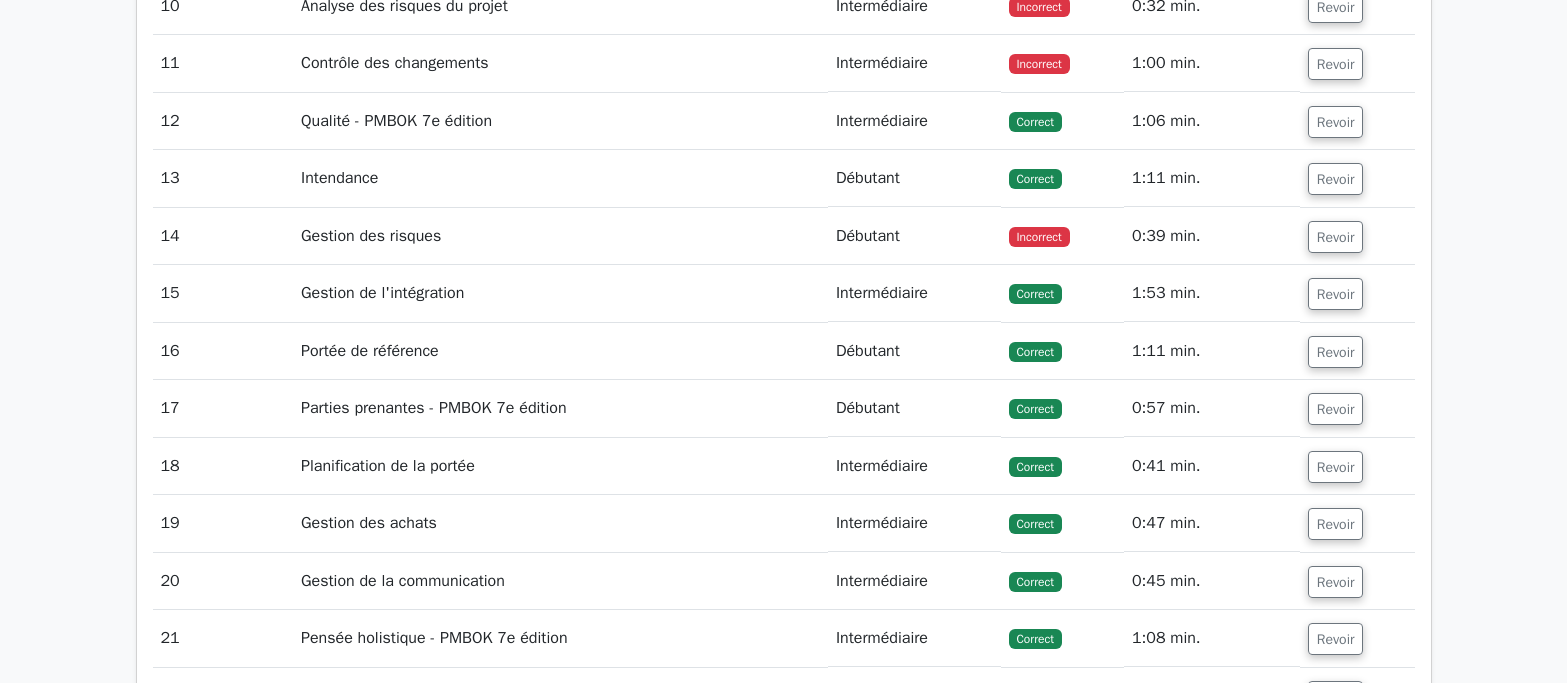 scroll, scrollTop: 3900, scrollLeft: 0, axis: vertical 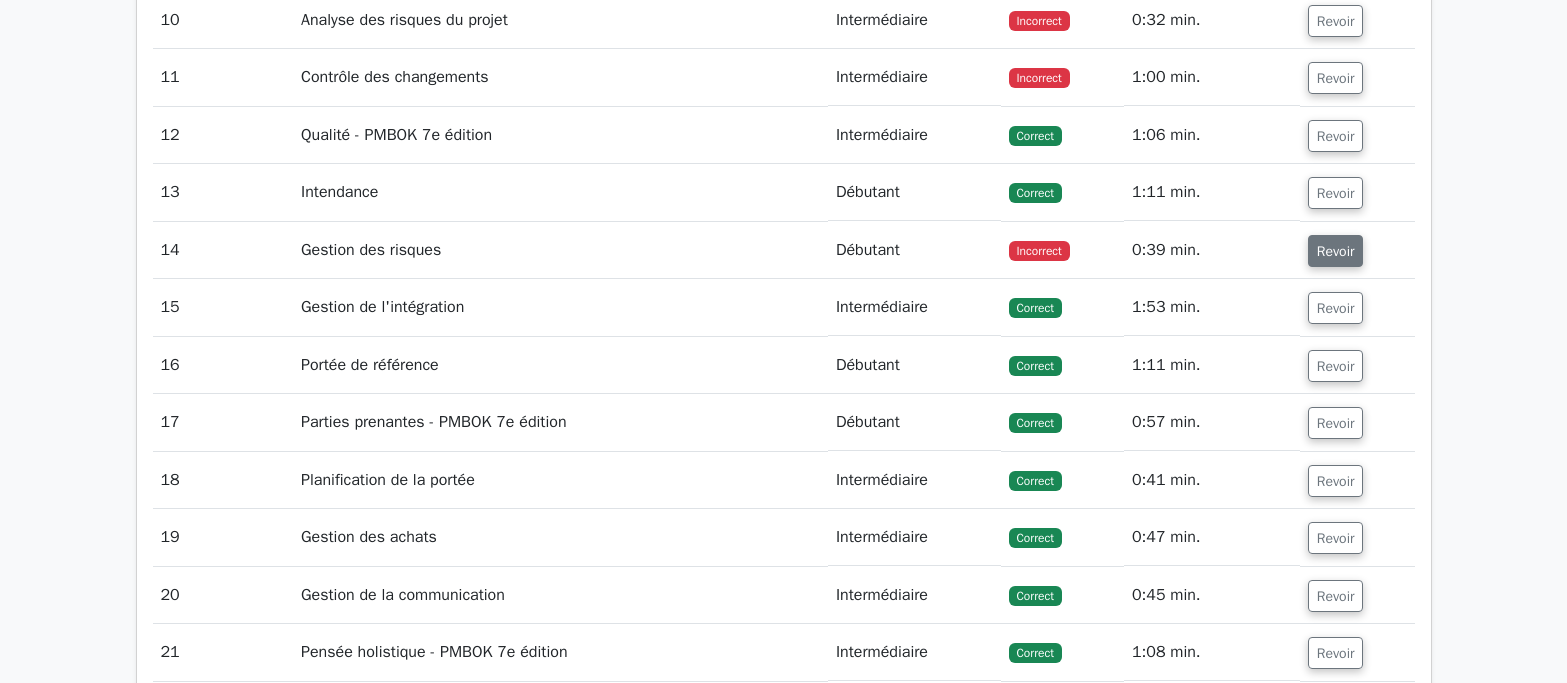 click on "Revoir" at bounding box center (1336, 251) 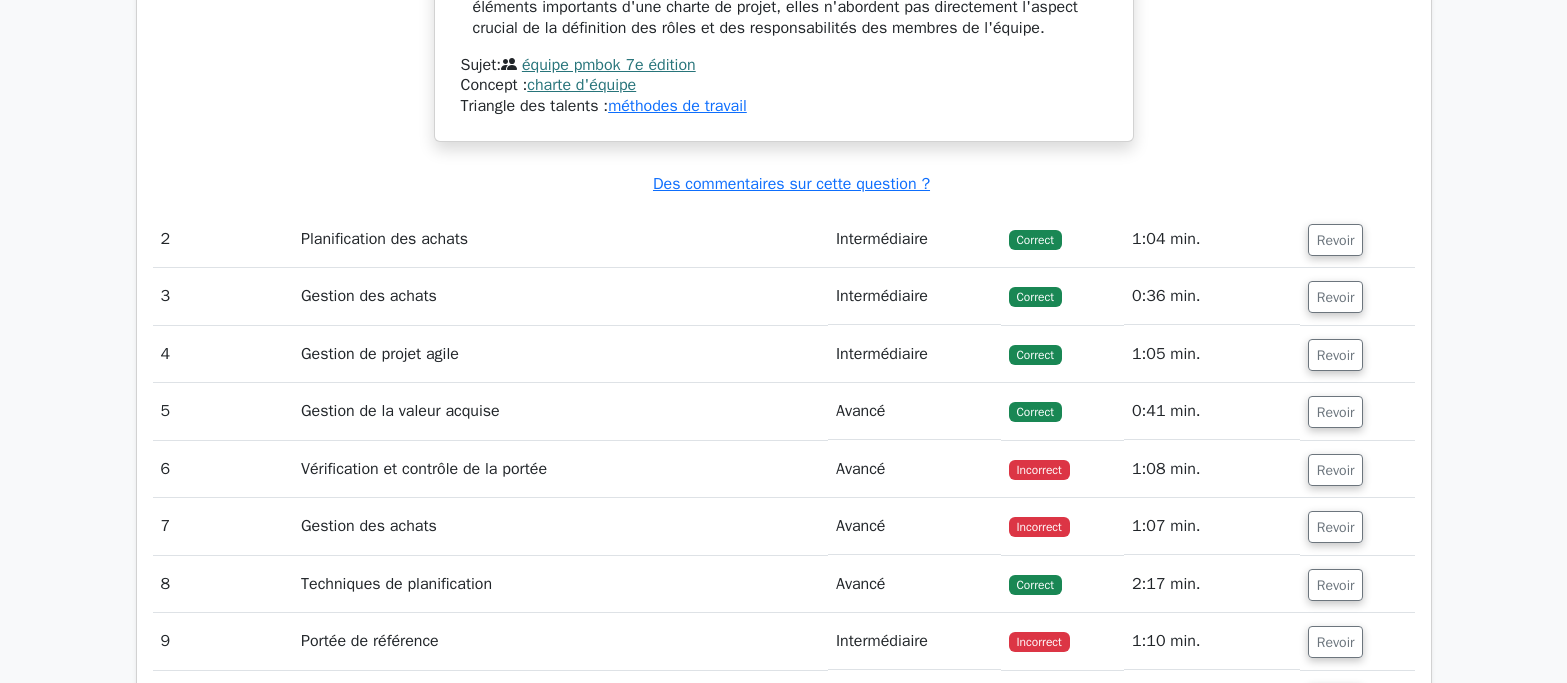 scroll, scrollTop: 3200, scrollLeft: 0, axis: vertical 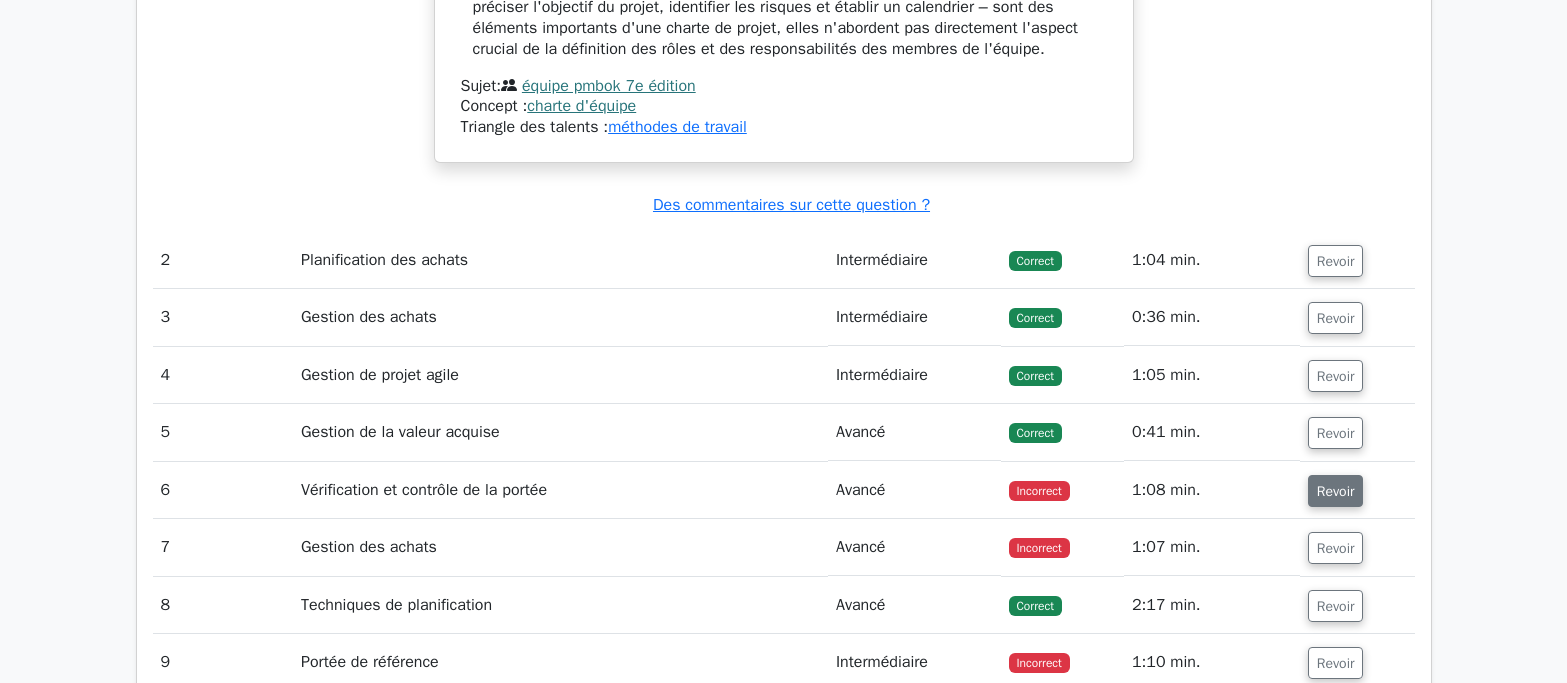 click on "Revoir" at bounding box center [1336, 491] 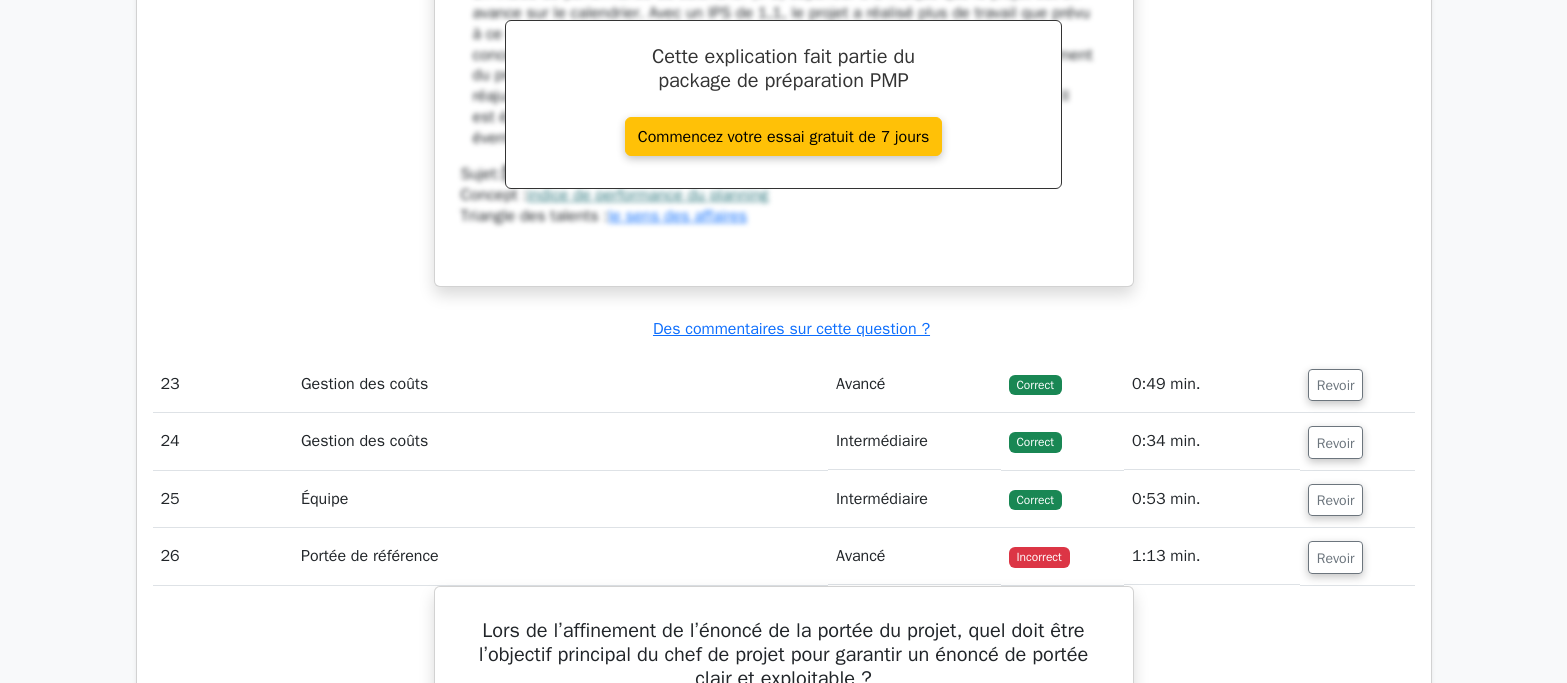 scroll, scrollTop: 7100, scrollLeft: 0, axis: vertical 